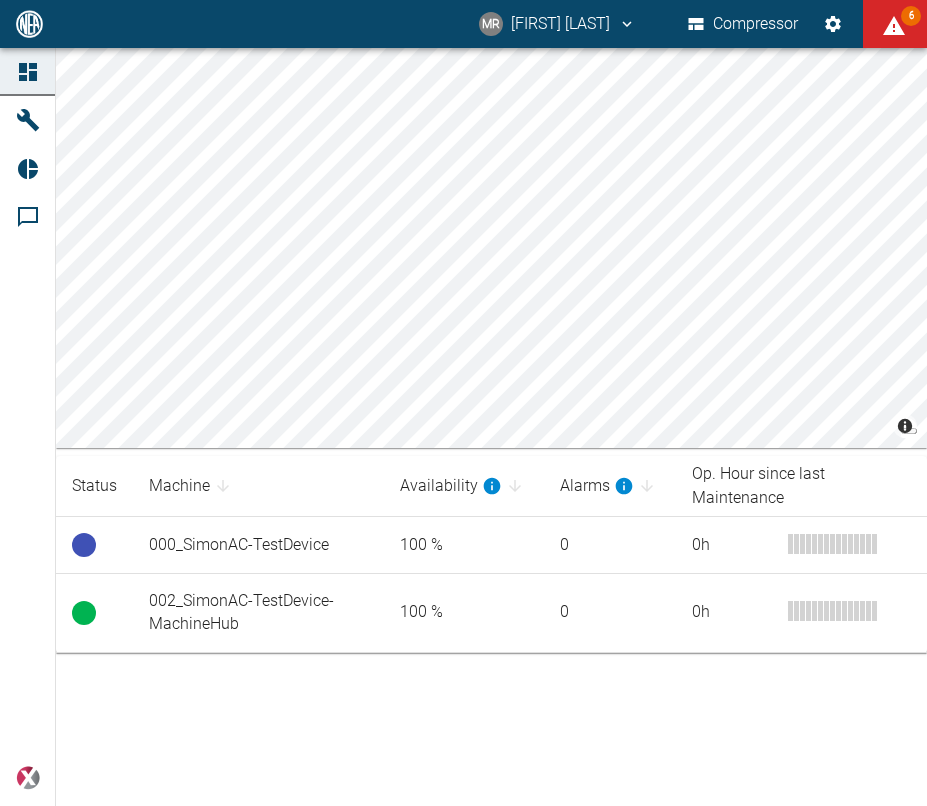 scroll, scrollTop: 0, scrollLeft: 0, axis: both 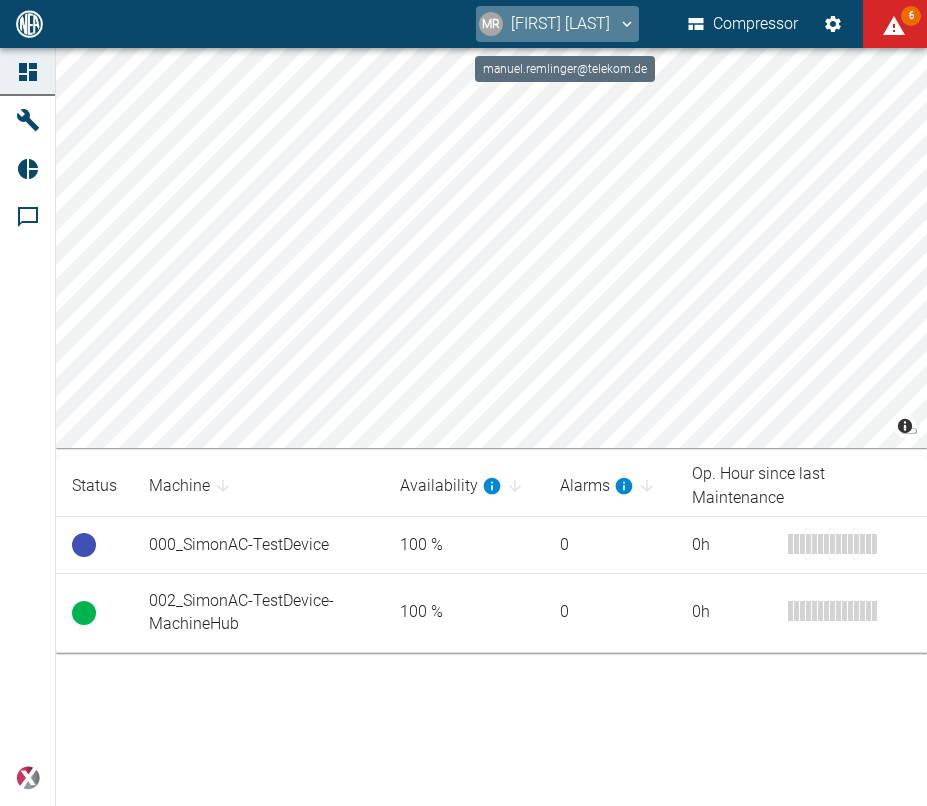click on "MR Manuel Remlinger" at bounding box center [557, 24] 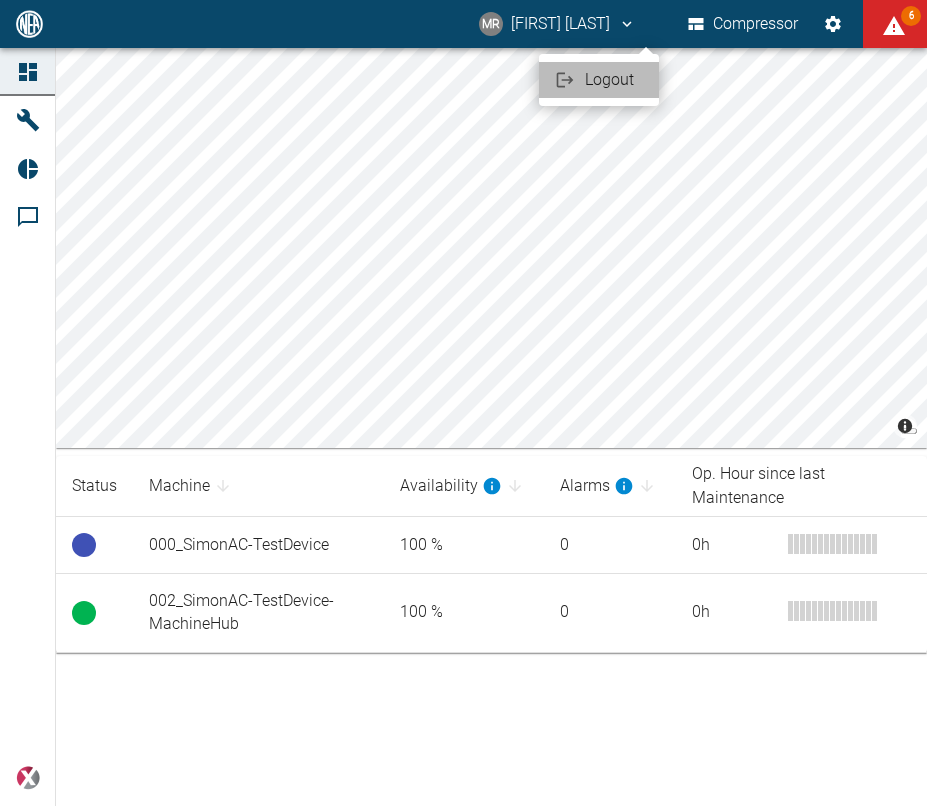 click on "Logout" at bounding box center (614, 80) 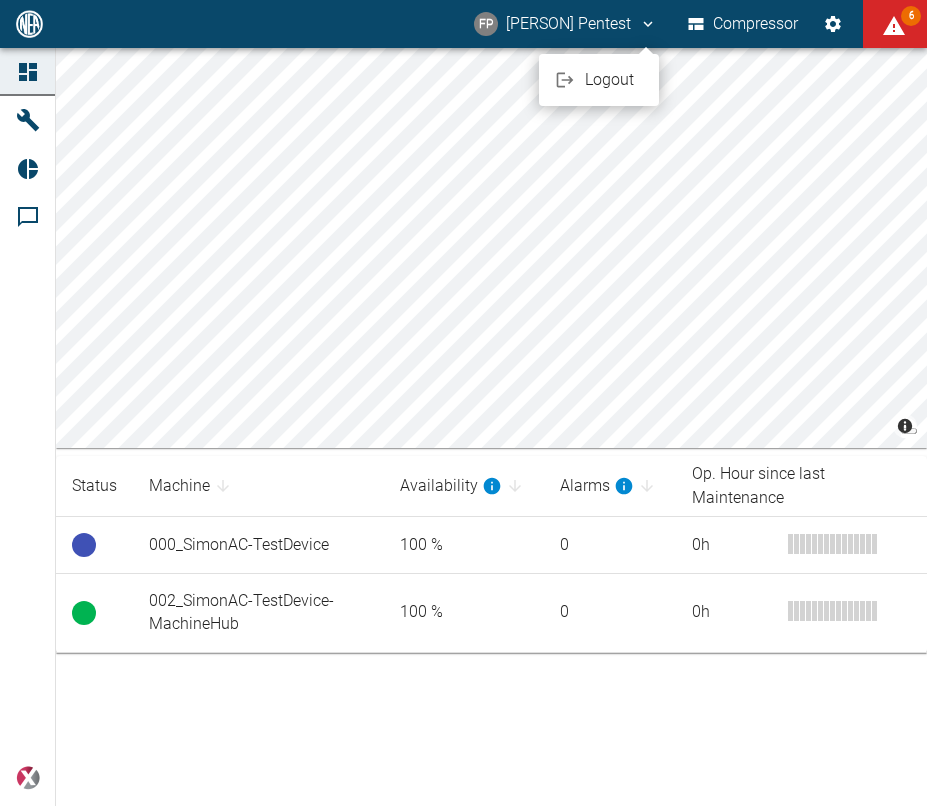 scroll, scrollTop: 0, scrollLeft: 0, axis: both 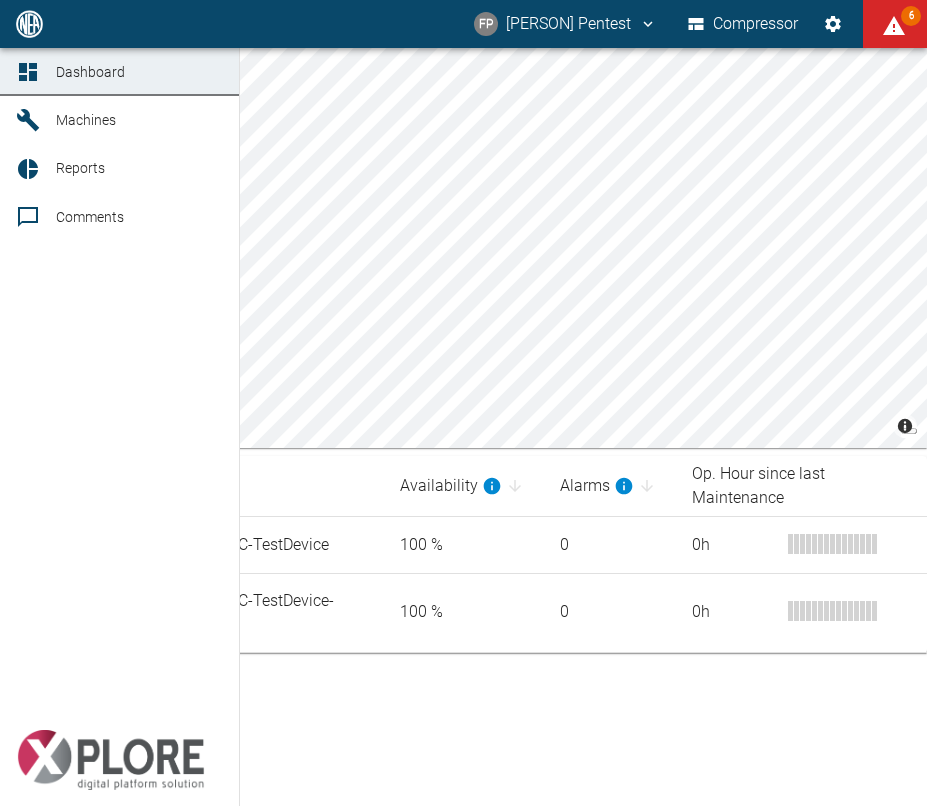 click 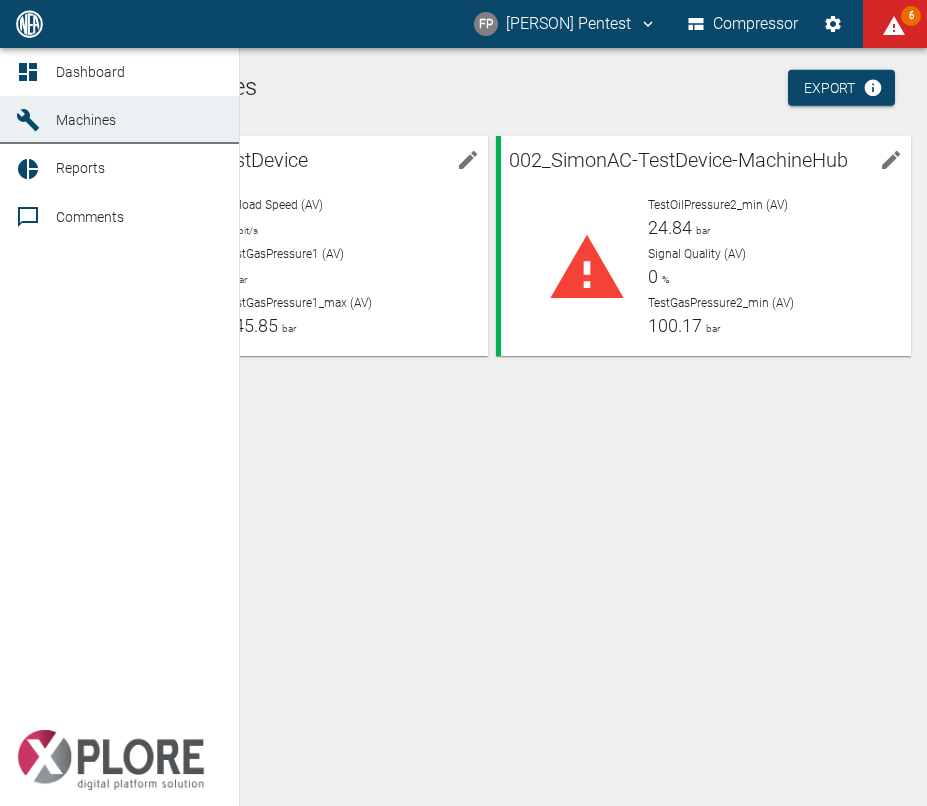 click 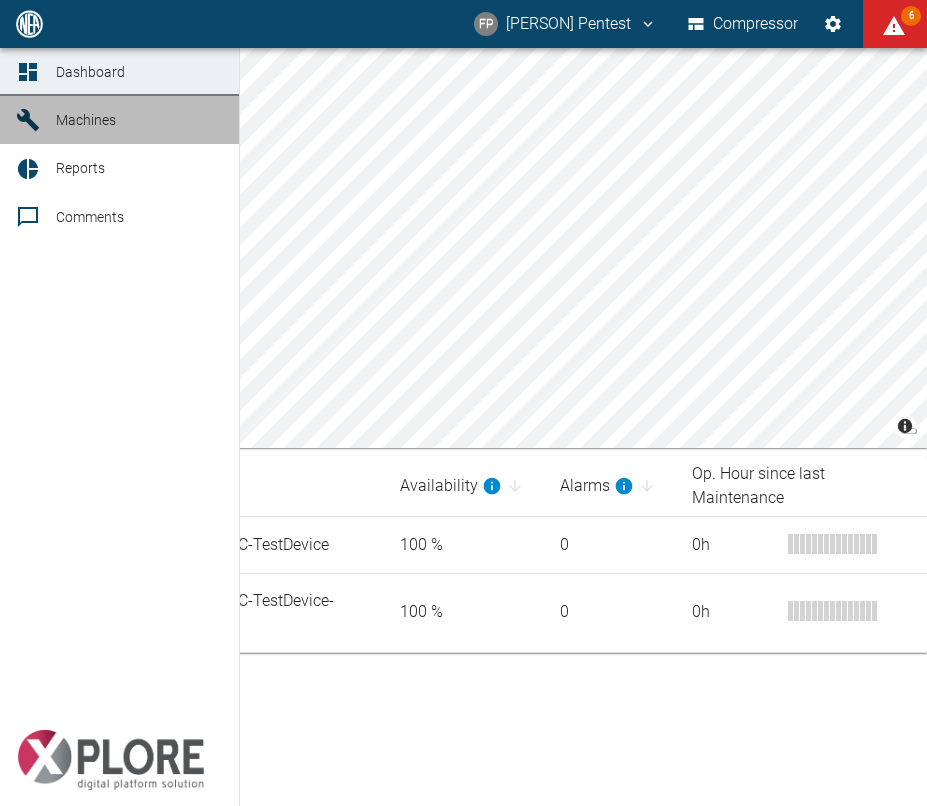click on "Machines" at bounding box center [86, 120] 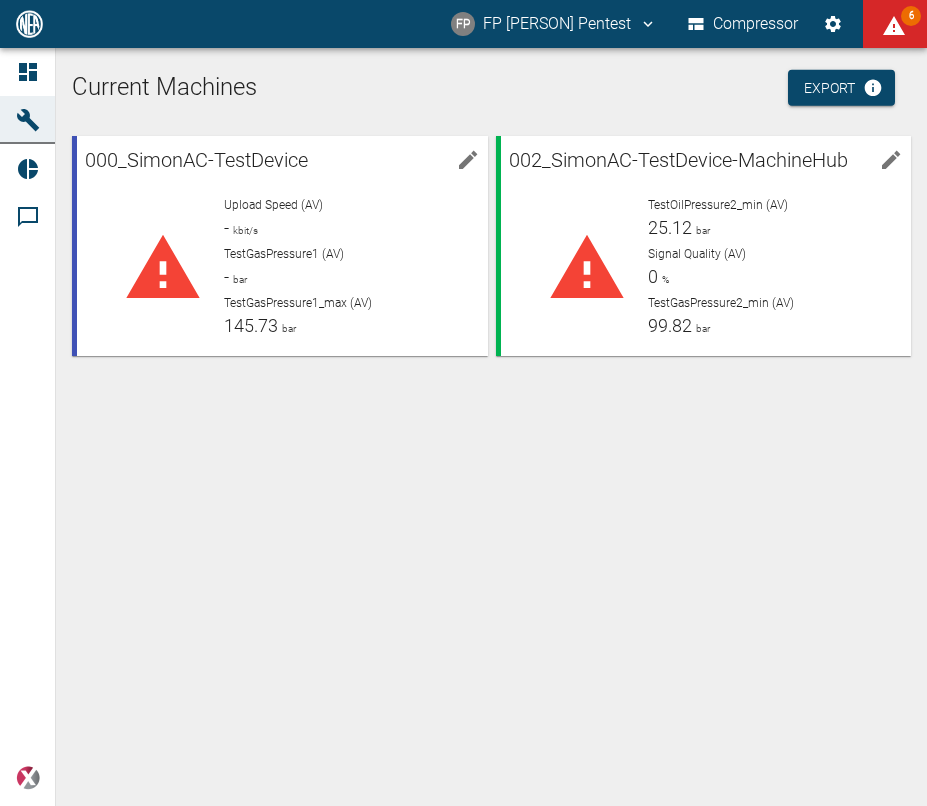 scroll, scrollTop: 0, scrollLeft: 0, axis: both 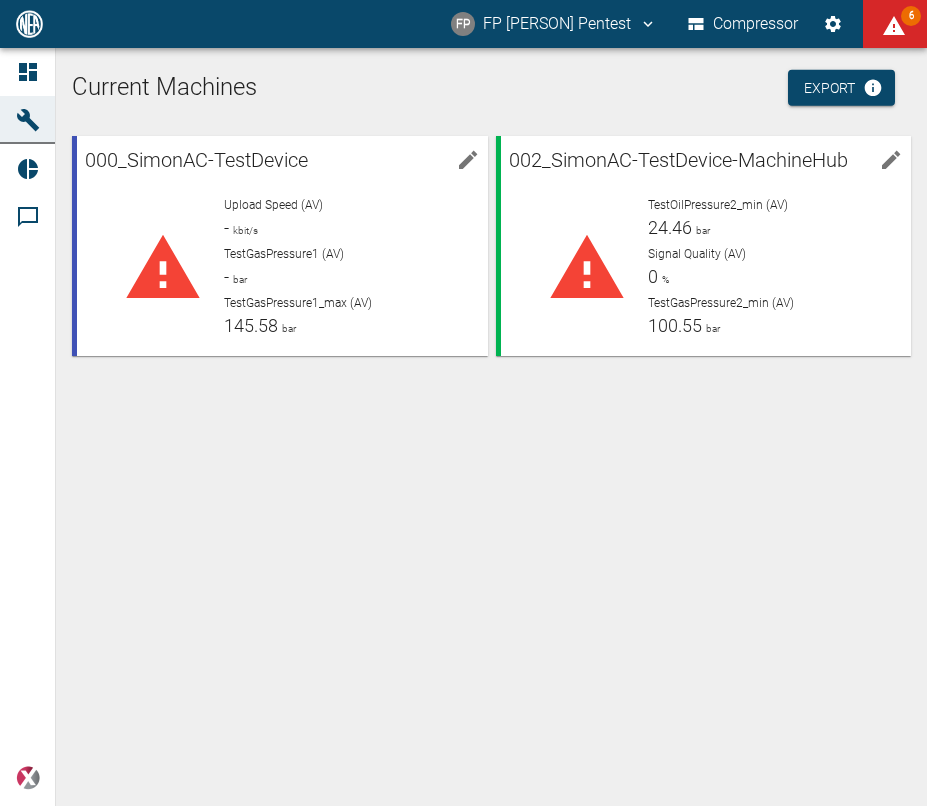 click at bounding box center [29, 23] 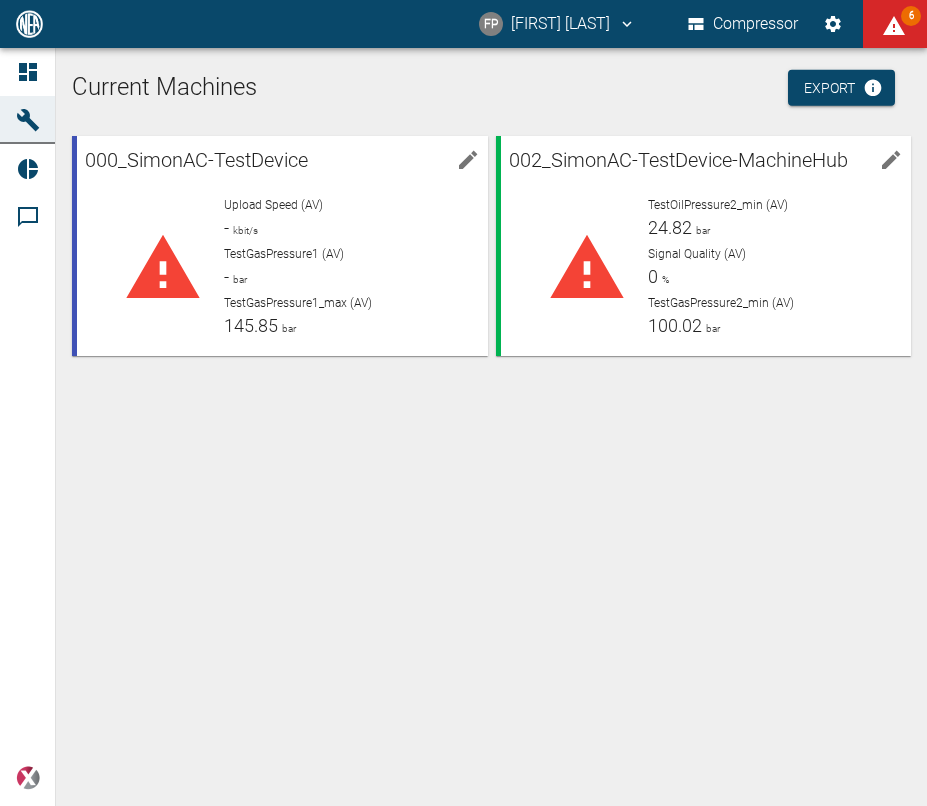scroll, scrollTop: 0, scrollLeft: 0, axis: both 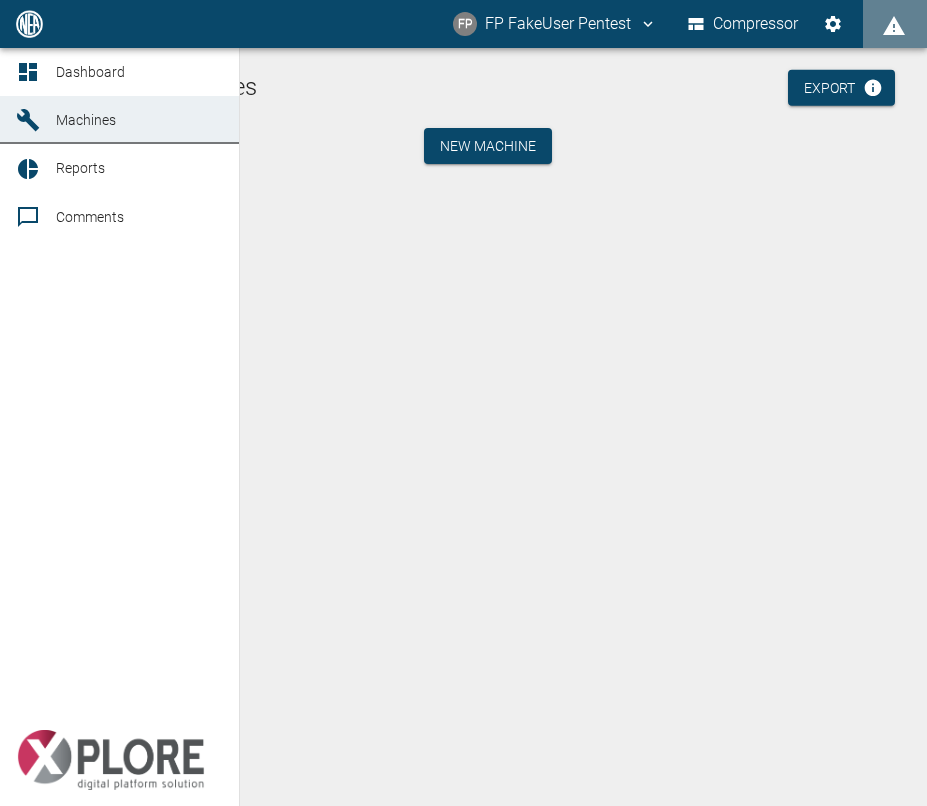 click 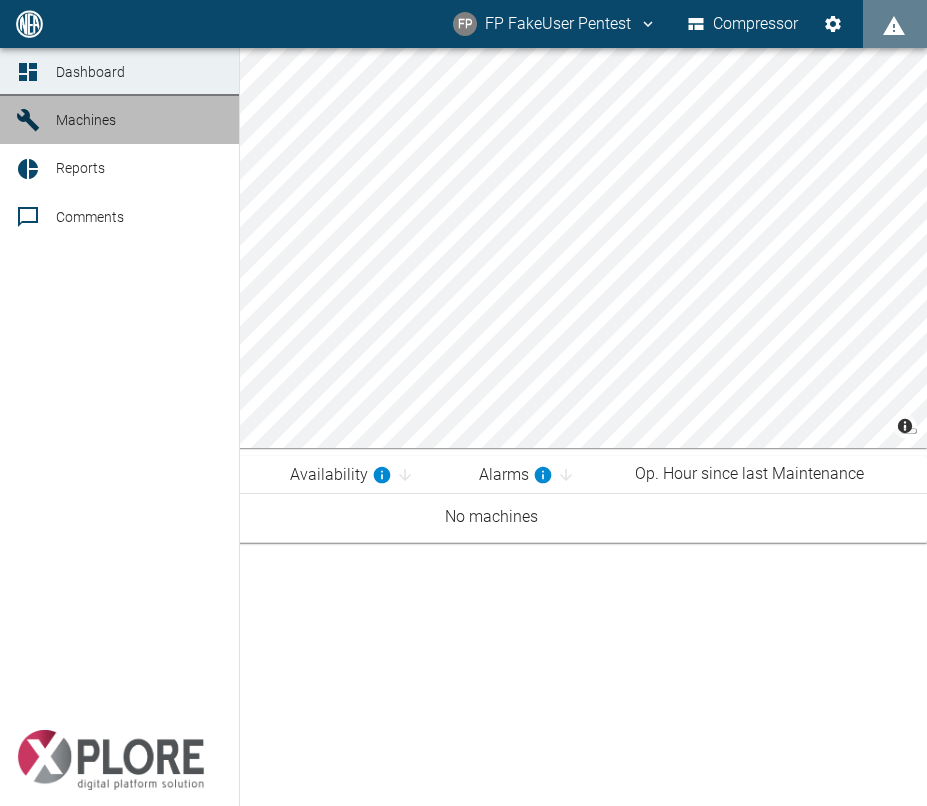 click 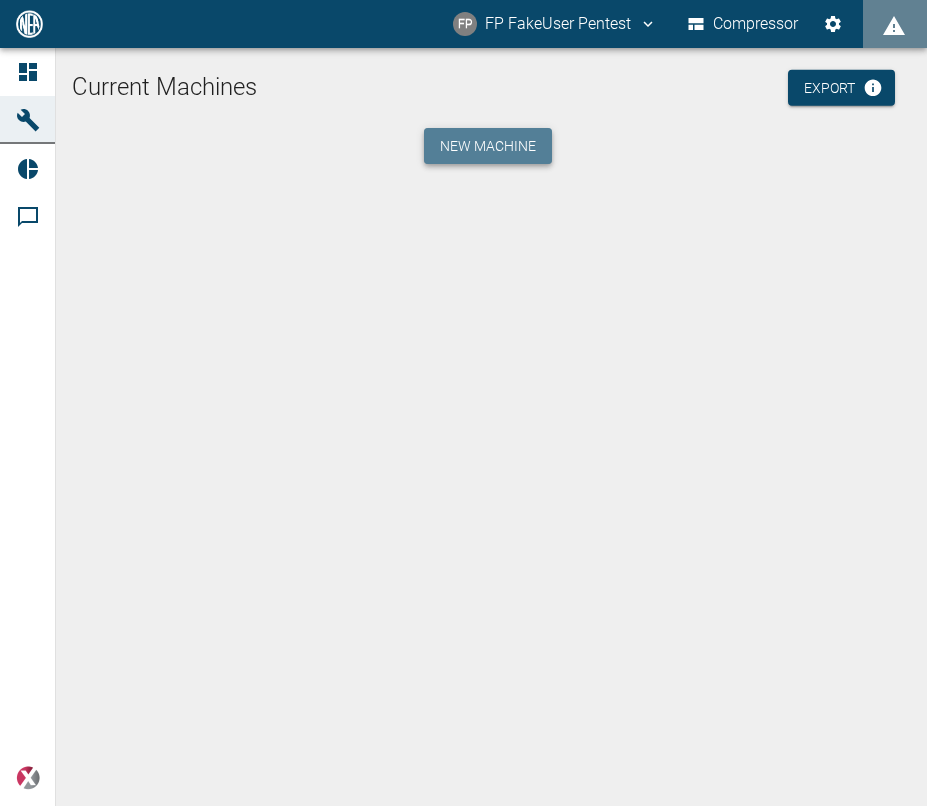 click on "New machine" at bounding box center [488, 146] 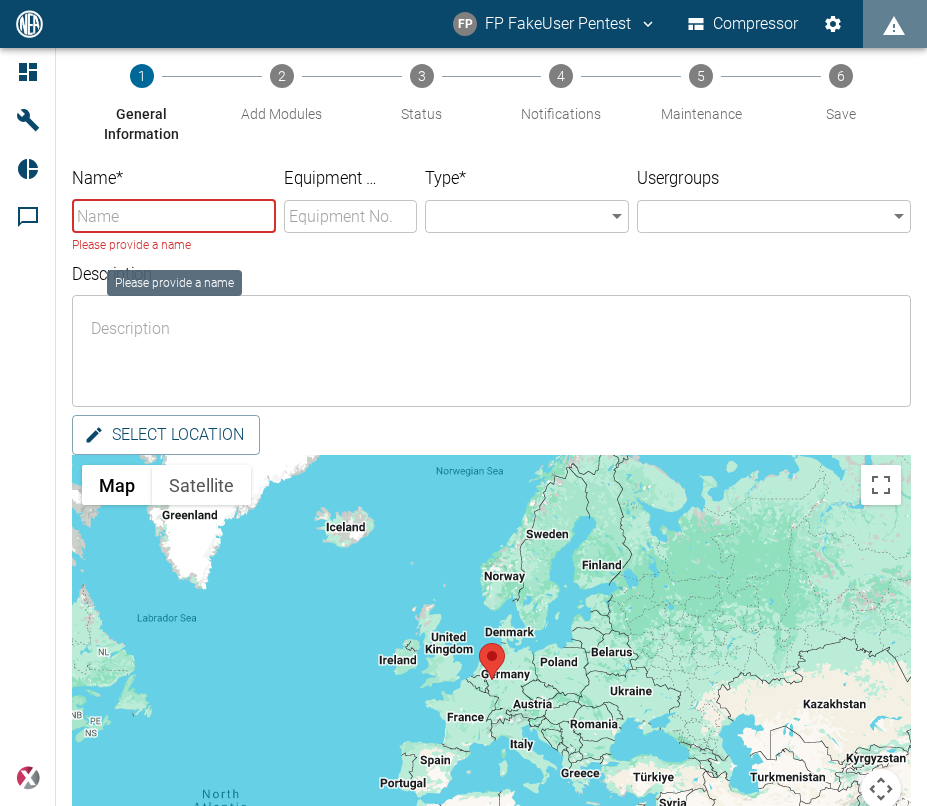 click on "Name *" at bounding box center [174, 216] 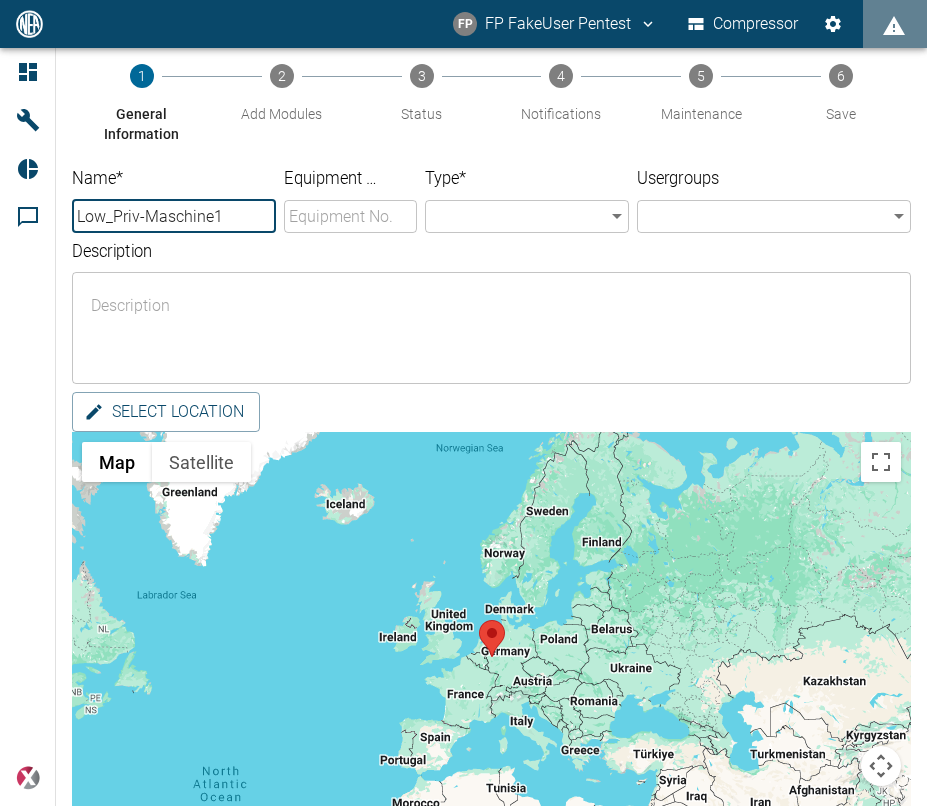 type on "Low_Priv-Maschine1" 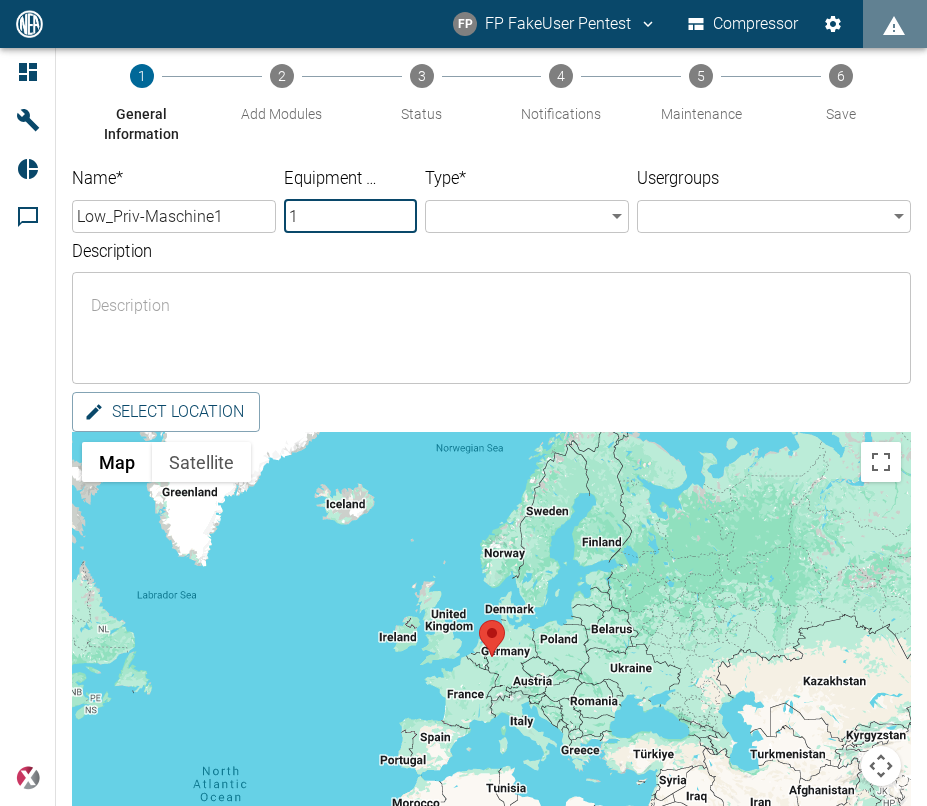 type on "1" 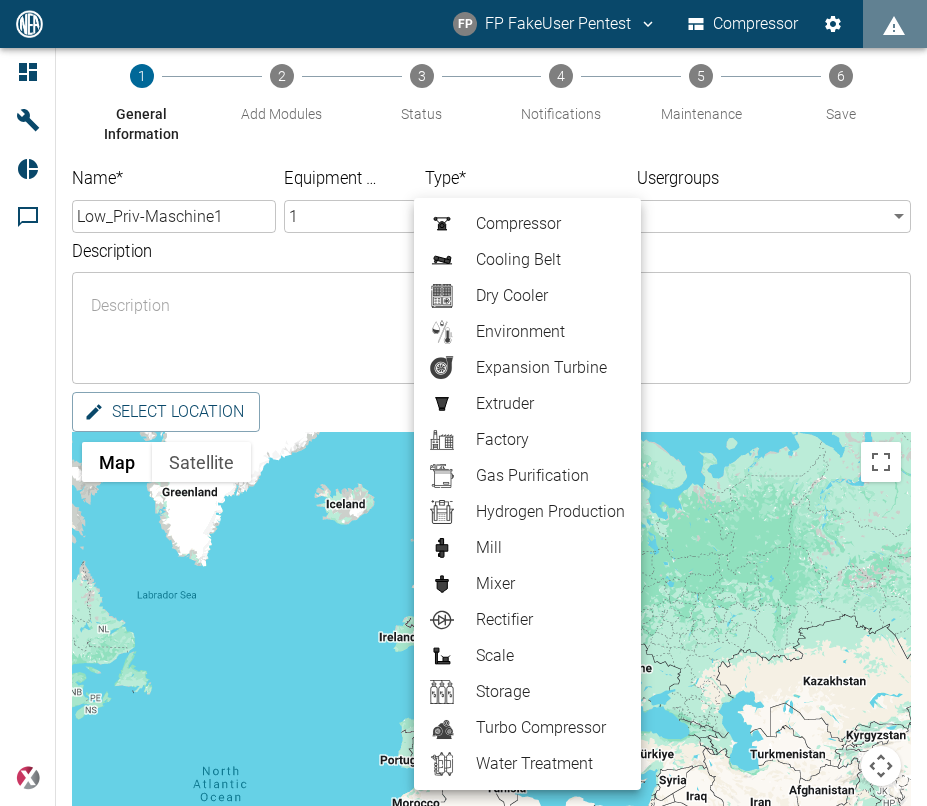 click on "Environment" at bounding box center [550, 332] 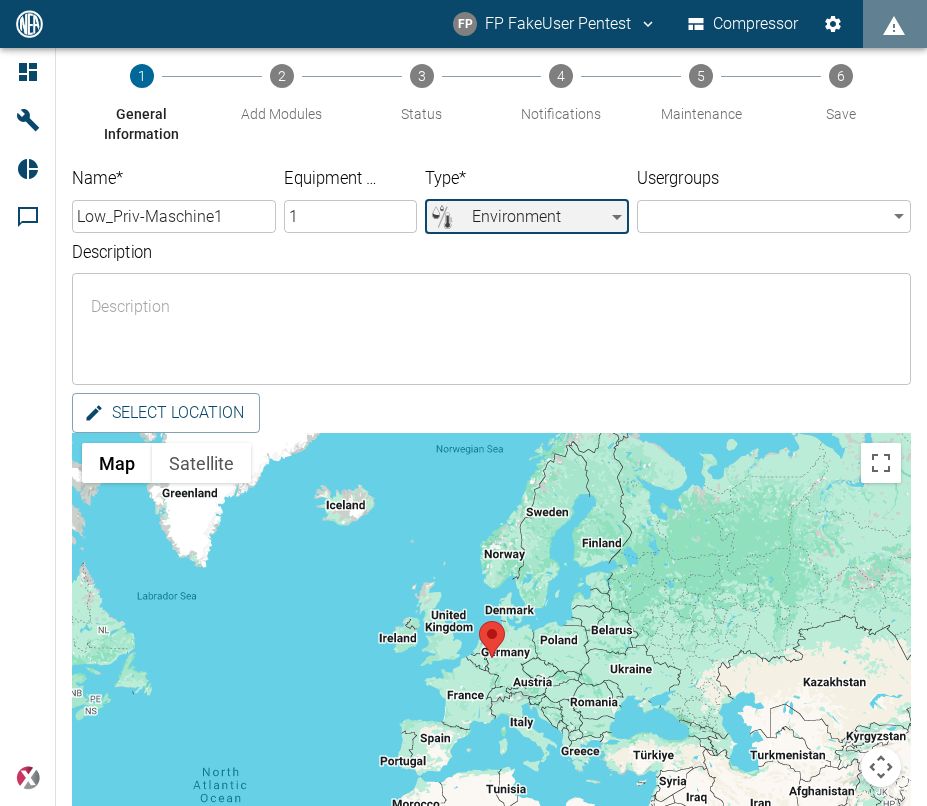 type on "Environment" 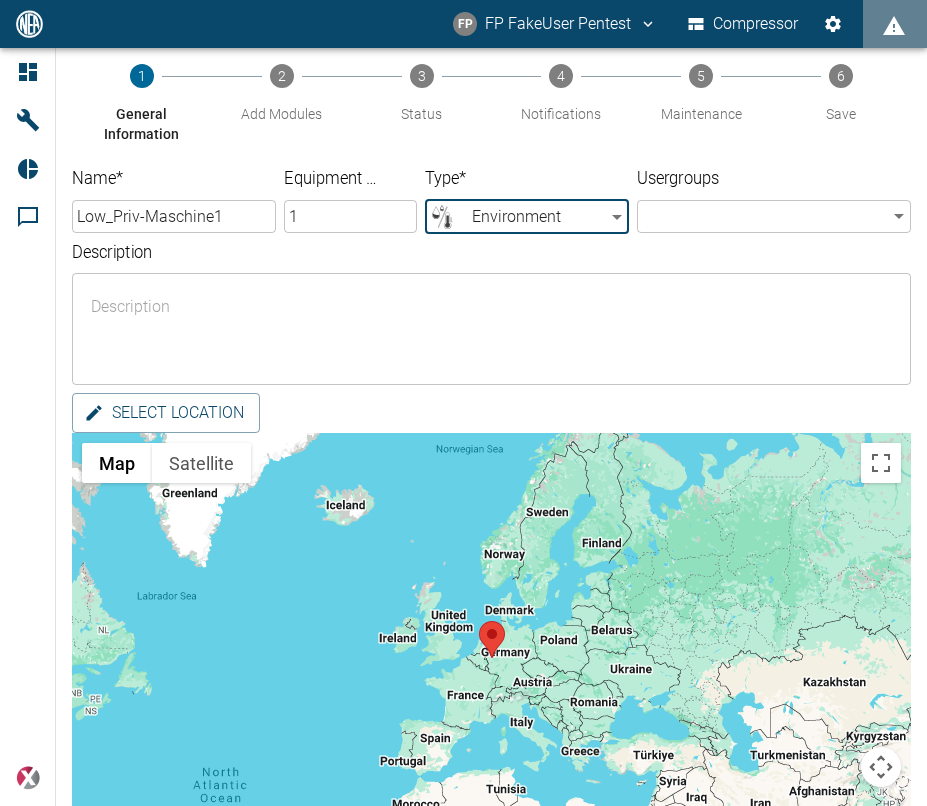 click on "FP FakeUser Pentest Compressor Dashboard Machines Reports Comments powered by 1 General Information 2 Add Modules 3 Status 4 Notifications 5 Maintenance 6 Save Name * Low_Priv-Maschine1 ​ Equipment No. 1 ​ Type * Environment Environment ​ Usergroups ​ ​ Description x ​ Select location ← Move left → Move right ↑ Move up ↓ Move down + Zoom in - Zoom out Home Jump left by 75% End Jump right by 75% Page Up Jump up by 75% Page Down Jump down by 75% Map Terrain Satellite Labels Keyboard shortcuts Map Data Map data ©2025 Google, INEGI Map data ©2025 Google, INEGI 1000 km  Click to toggle between metric and imperial units Terms Report a map error Back Next ;" at bounding box center [463, 403] 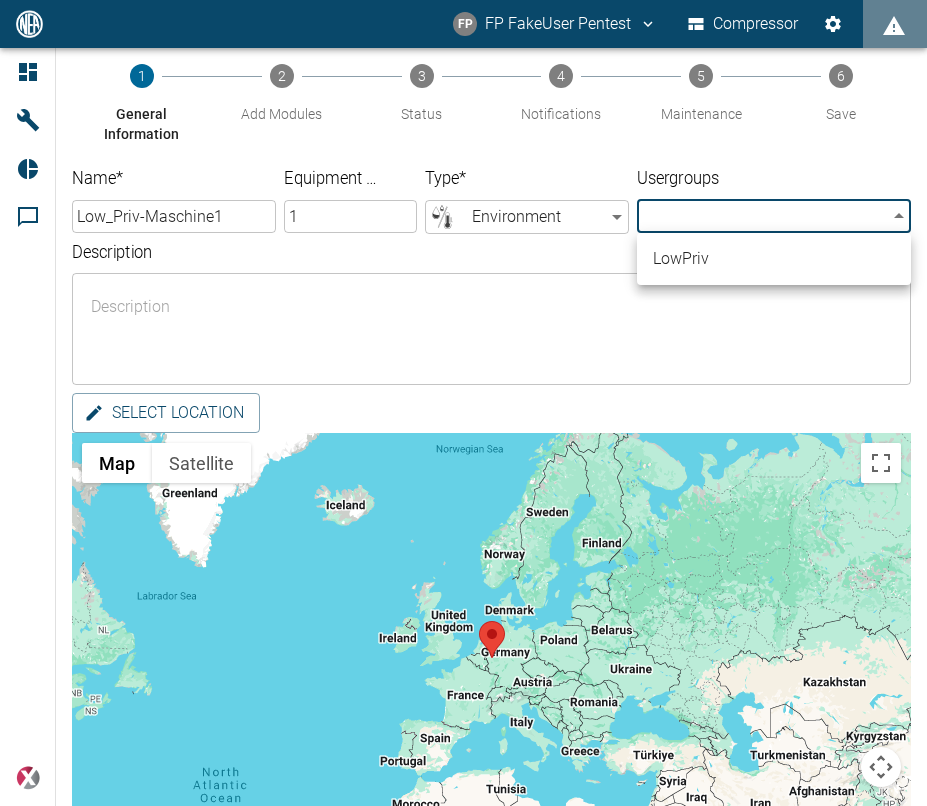 click on "LowPriv" at bounding box center [774, 259] 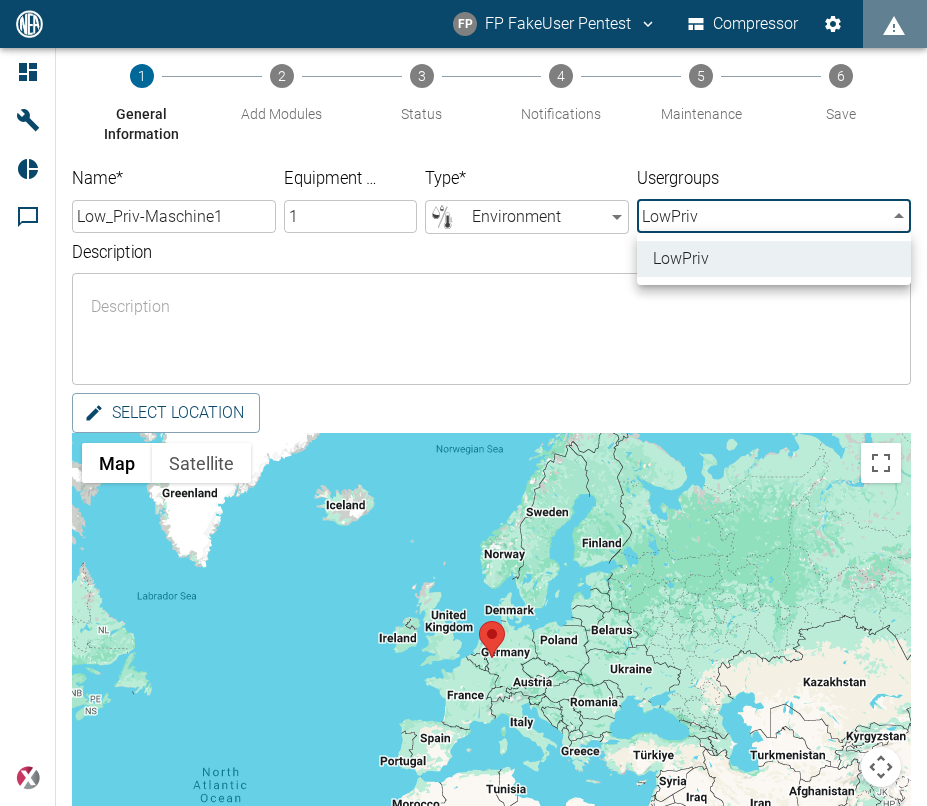 click at bounding box center (463, 403) 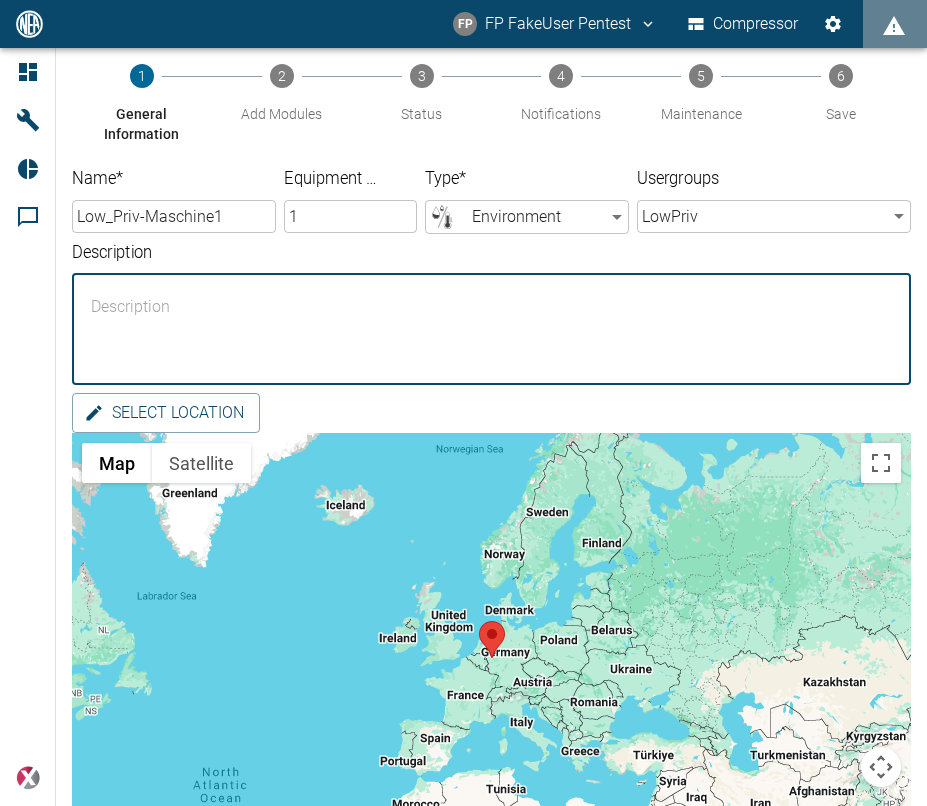 click on "Description" at bounding box center [491, 329] 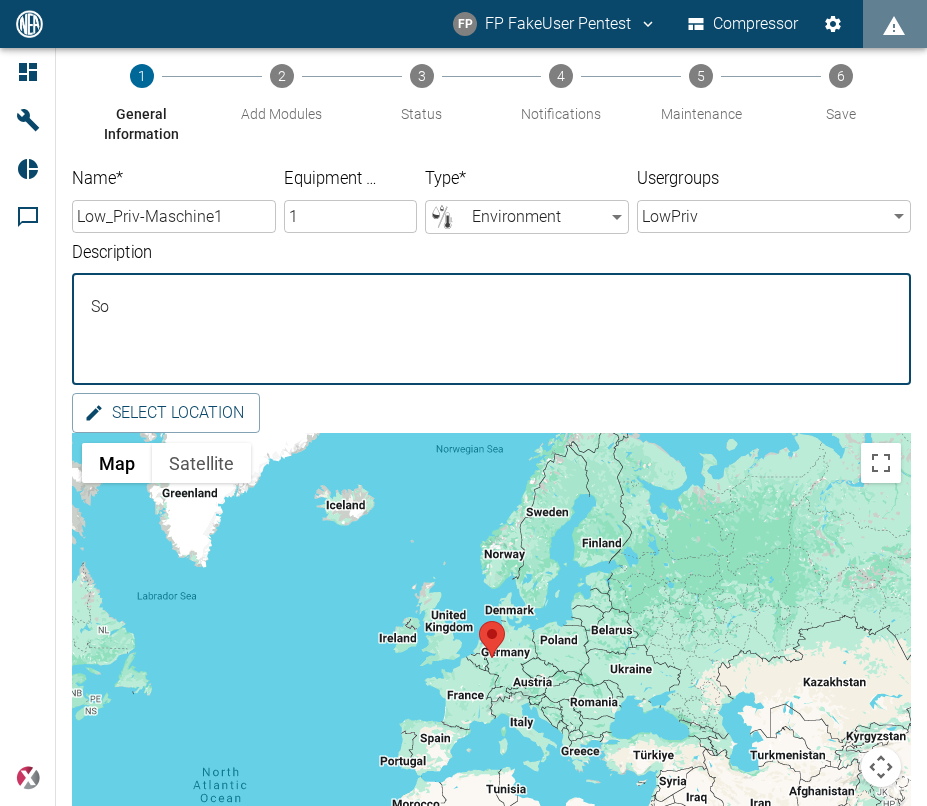 type on "S" 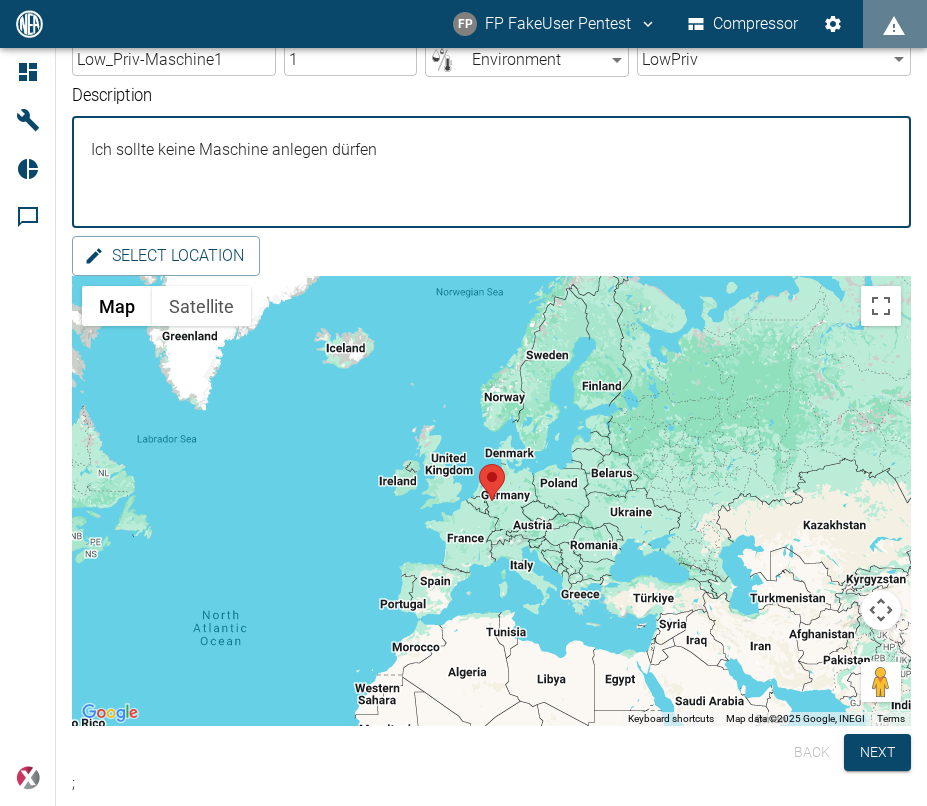 scroll, scrollTop: 178, scrollLeft: 0, axis: vertical 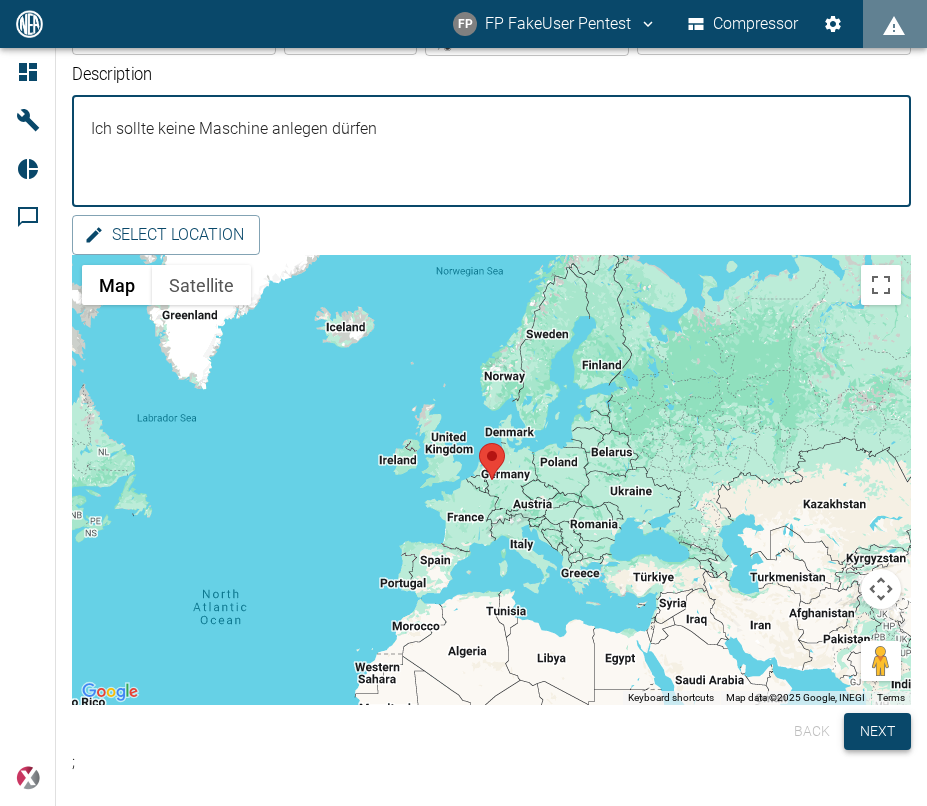 type on "Ich sollte keine Maschine anlegen dürfen" 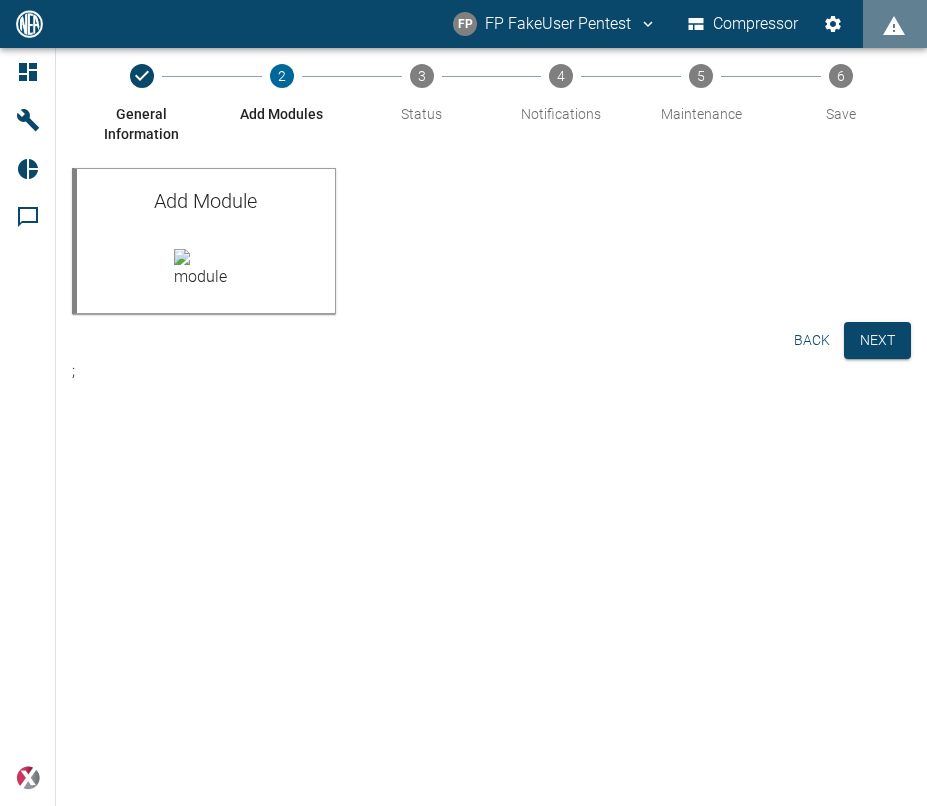 scroll, scrollTop: 0, scrollLeft: 0, axis: both 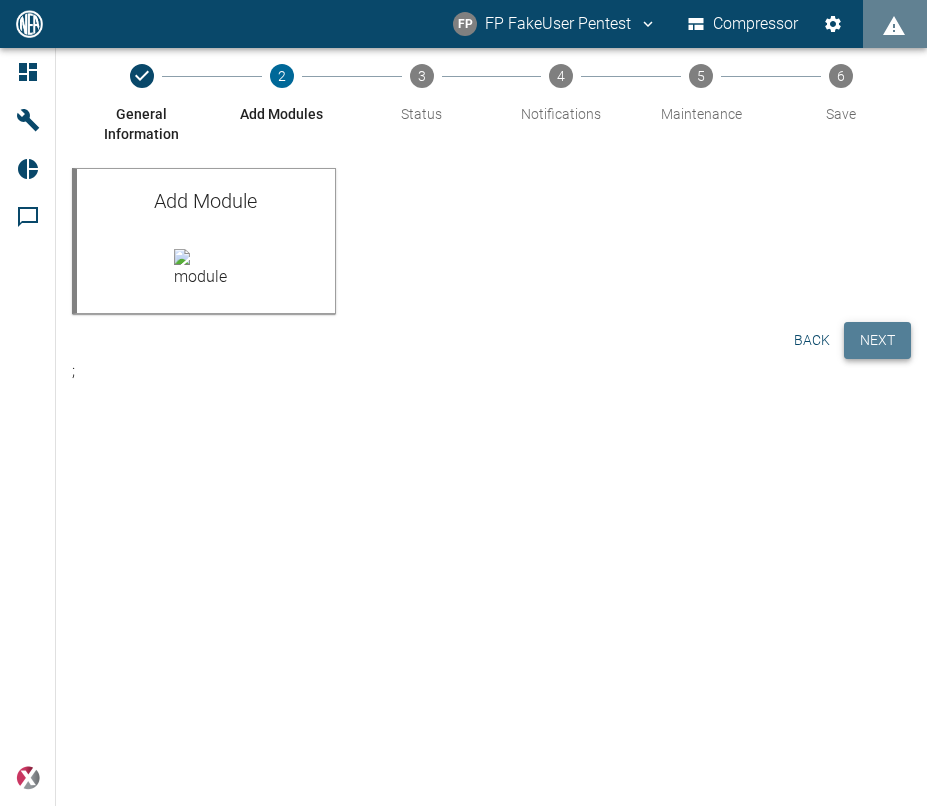click on "Next" at bounding box center [877, 340] 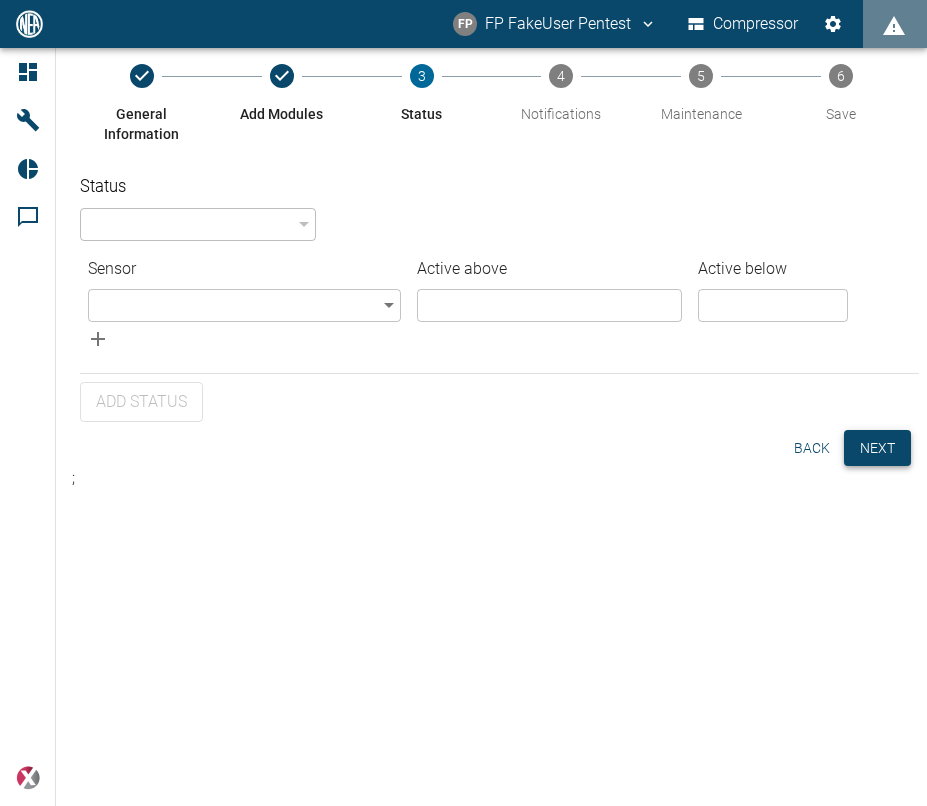 click on "Next" at bounding box center (877, 448) 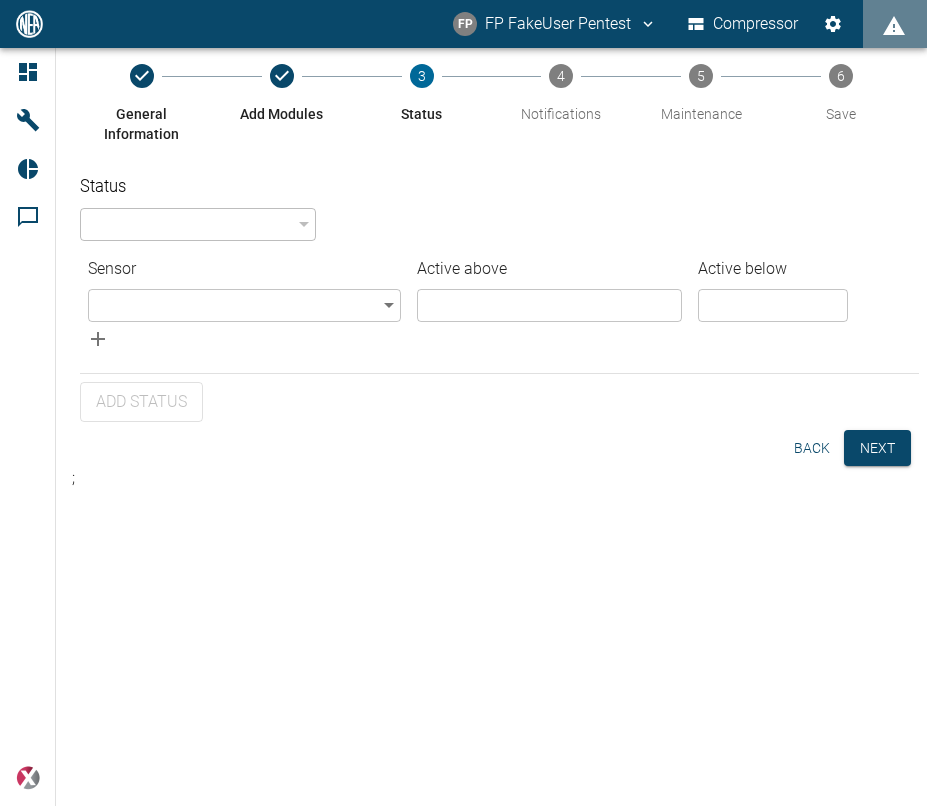 click on "FP [NAME] Pentest Compressor Dashboard Machines Reports Comments powered by General Information Add Modules 3 Status 4 Notifications 5 Maintenance 6 Save Status ​ [UUID] ​ Sensor Active above Active below ​ ​ ​ ​ Add Status Back Next ;" at bounding box center (463, 403) 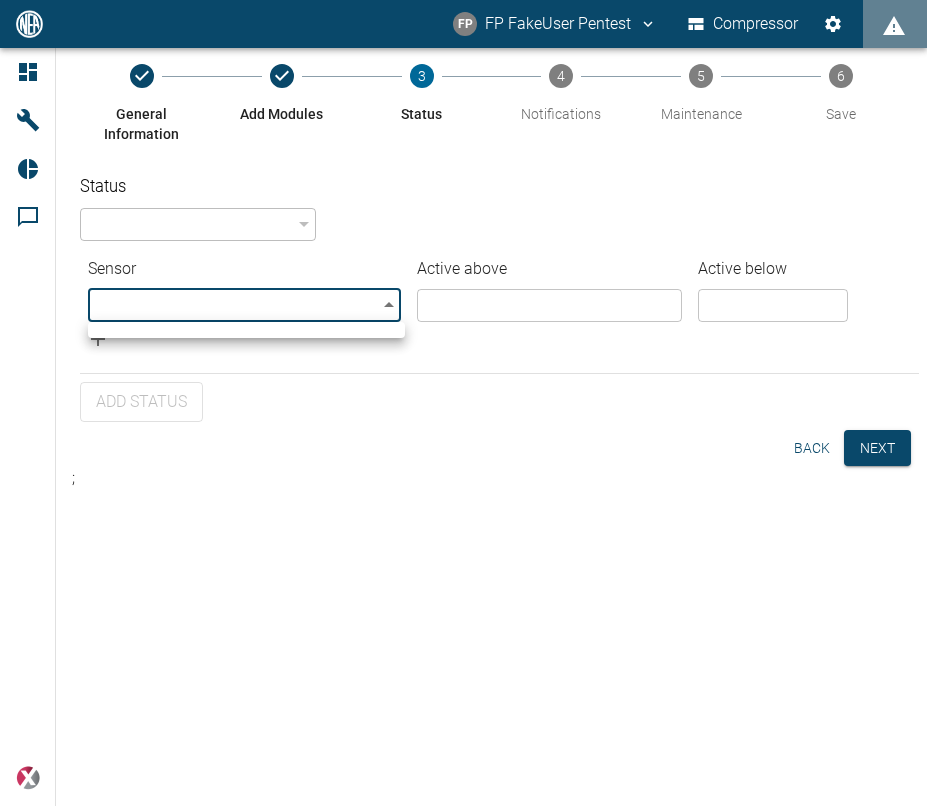 click at bounding box center (463, 403) 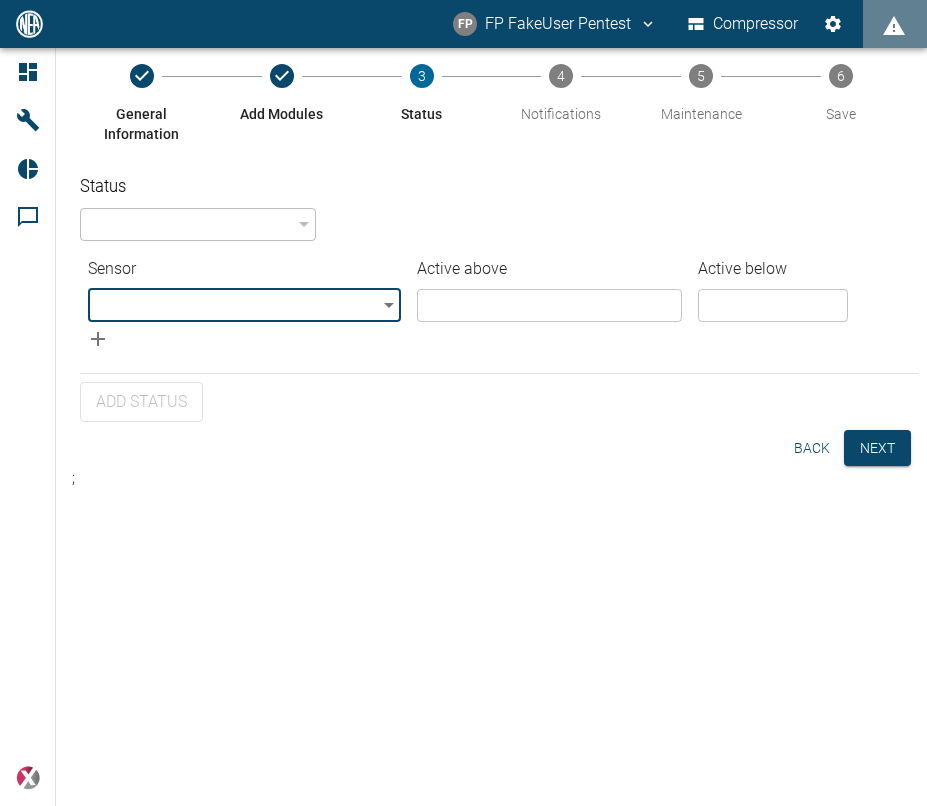 click on "​" at bounding box center [198, 224] 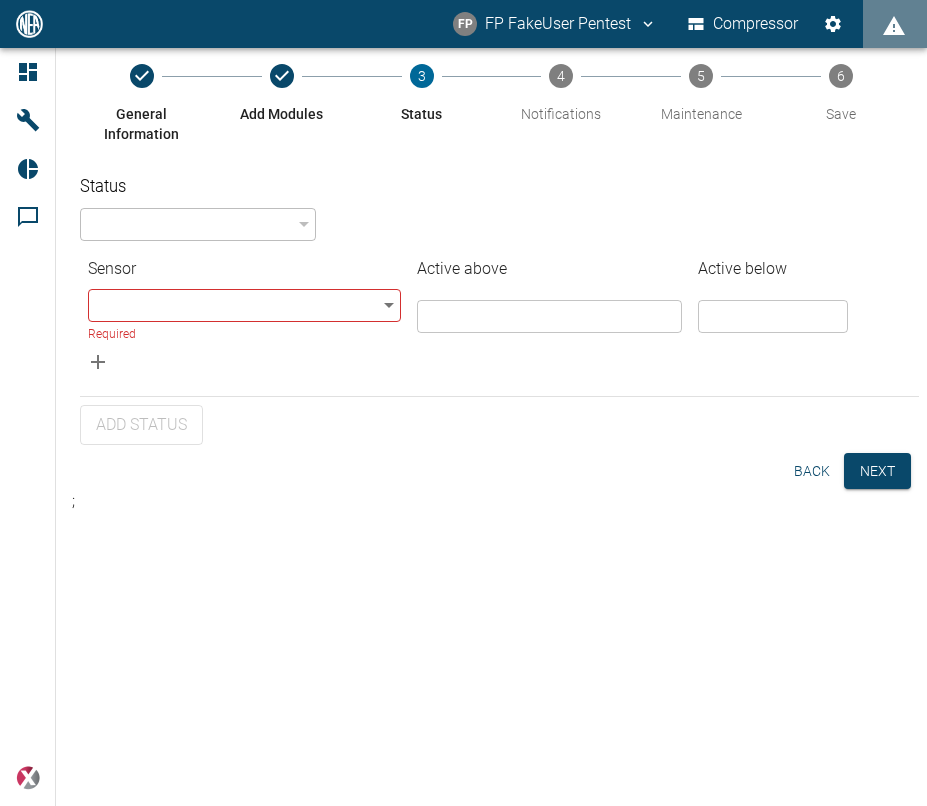 click on "​" at bounding box center (198, 224) 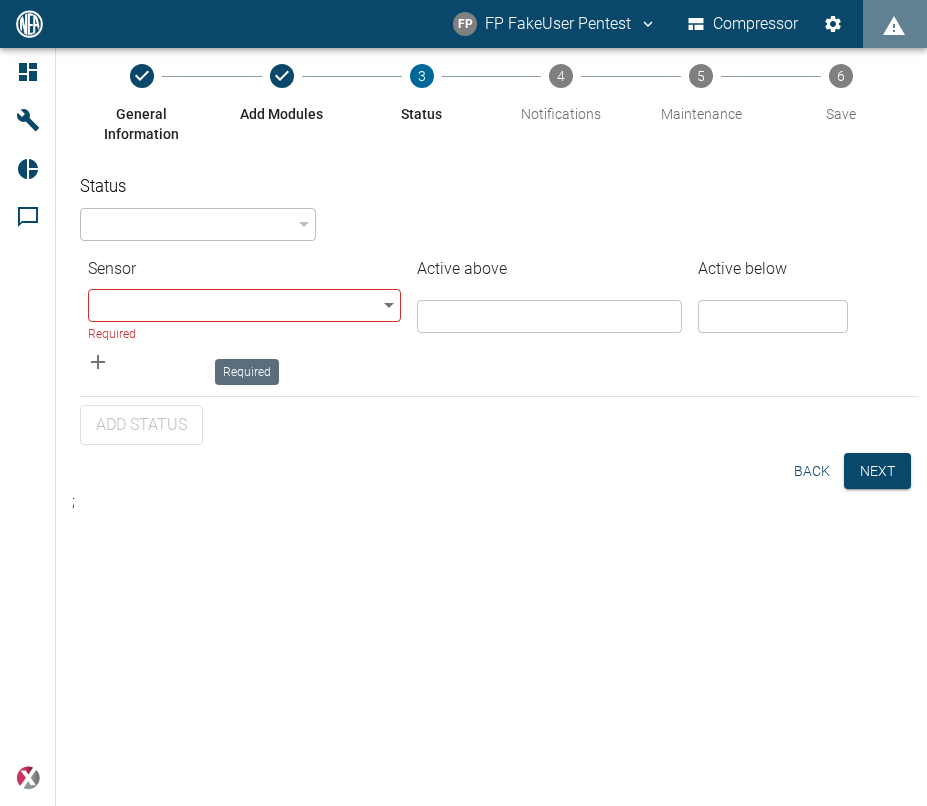 click on "FP FakeUser Pentest Compressor Dashboard Machines Reports Comments powered by General Information Add Modules 3 Status 4 Notifications 5 Maintenance 6 Save Status ​ 94324da4-03be-4ce5-86b7-90f50553cf64 ​ Sensor Active above Active below ​ ​ Required ​ ​ Add Status Back Next ; Required" at bounding box center [463, 403] 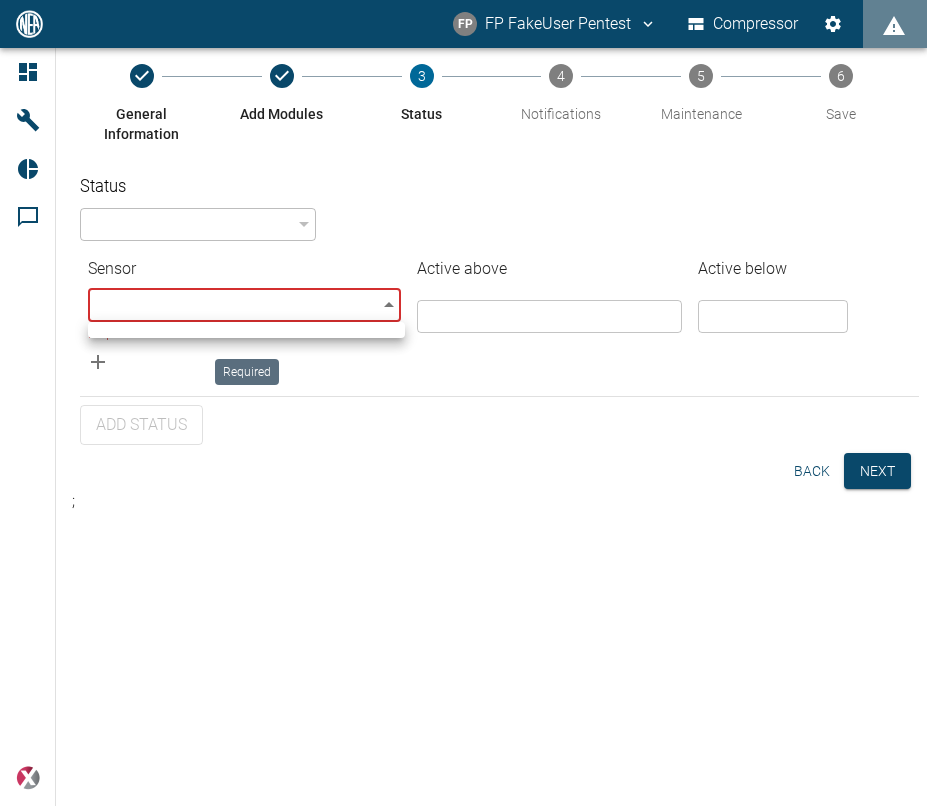 click at bounding box center (463, 403) 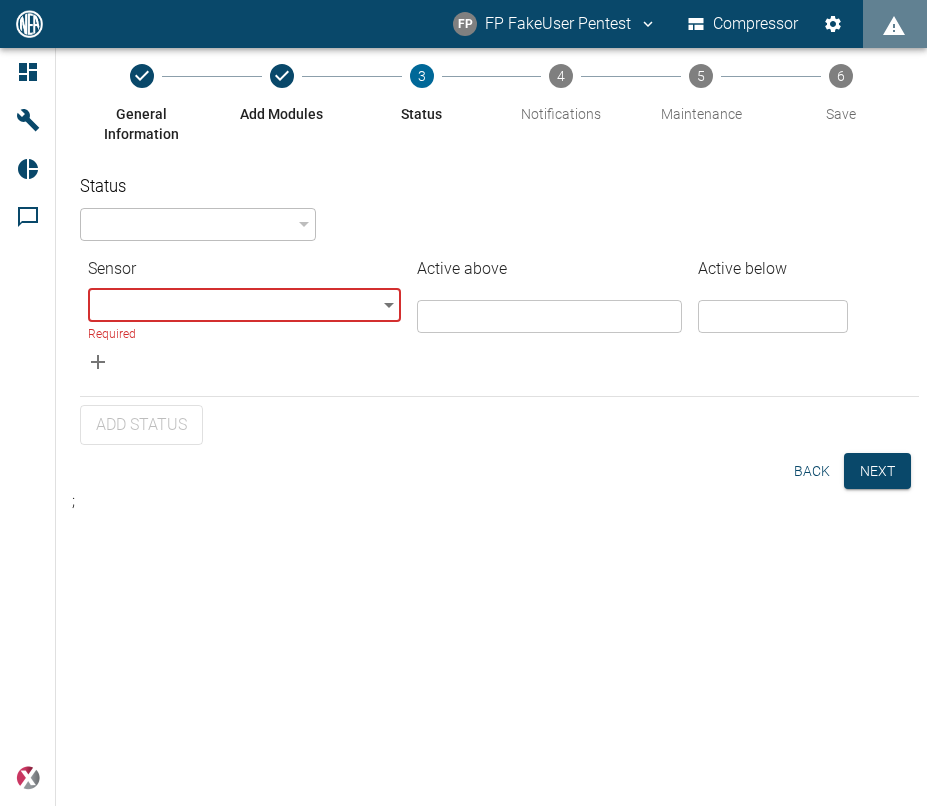 click on "Back" at bounding box center [812, 471] 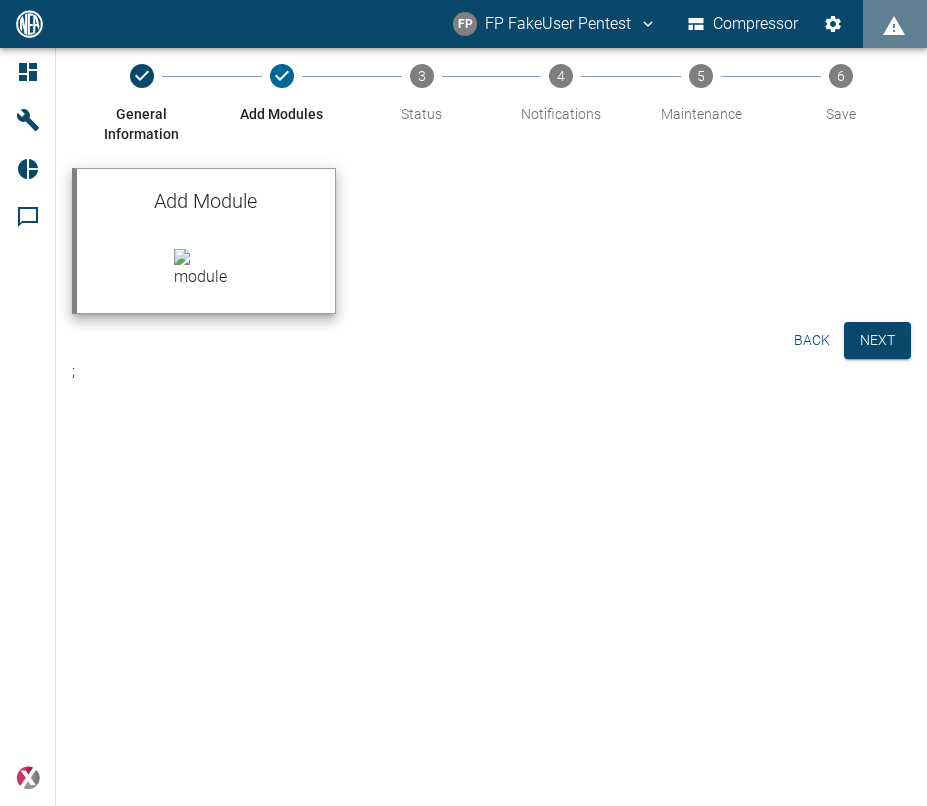 click at bounding box center [206, 273] 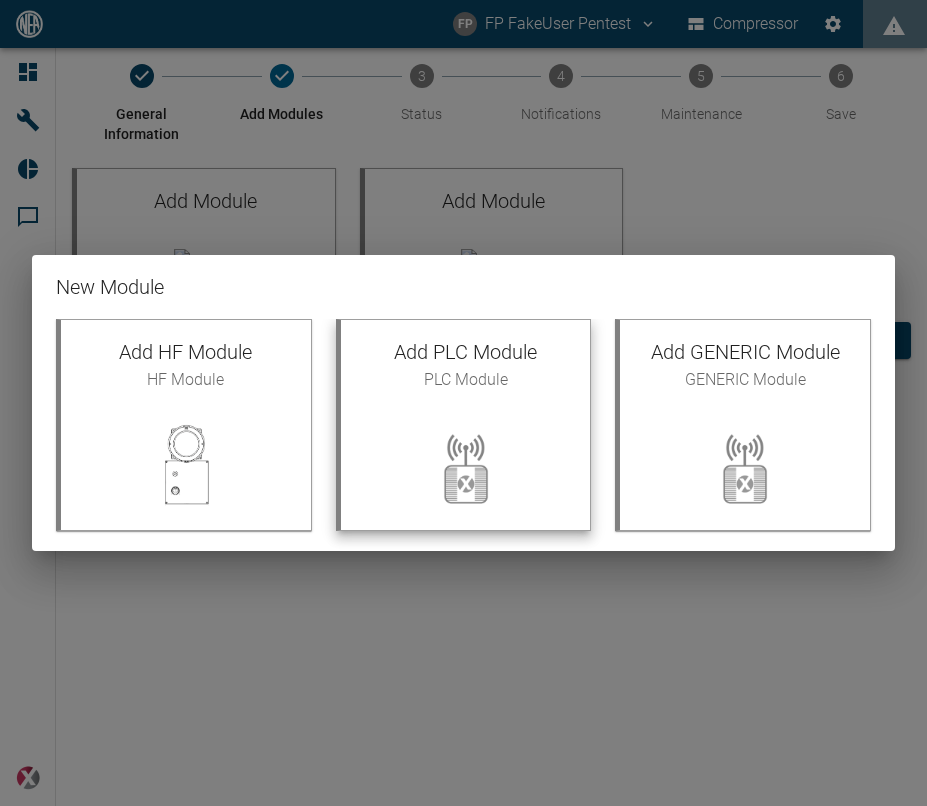 click on "Add PLC Module PLC Module" at bounding box center [466, 364] 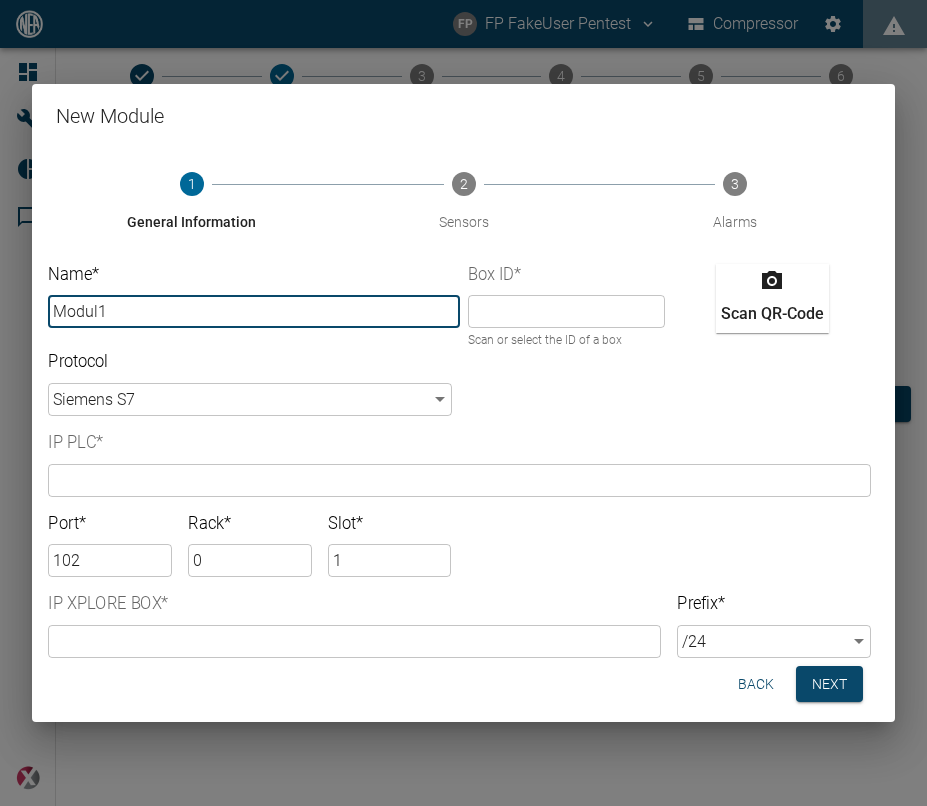 type on "Modul1" 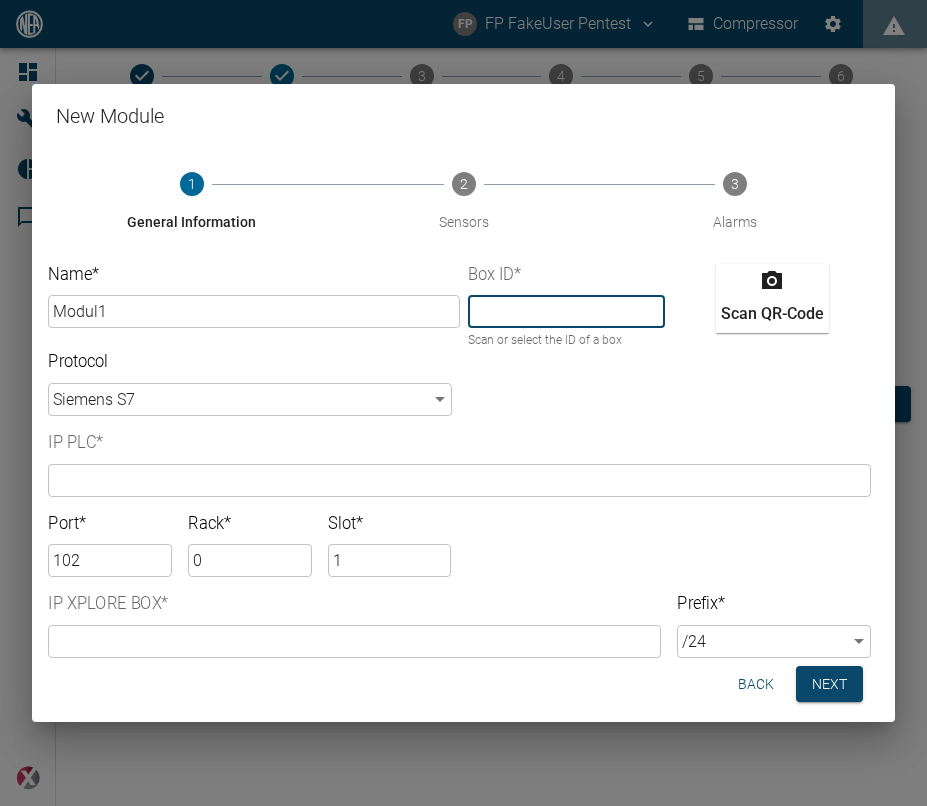 click at bounding box center [459, 480] 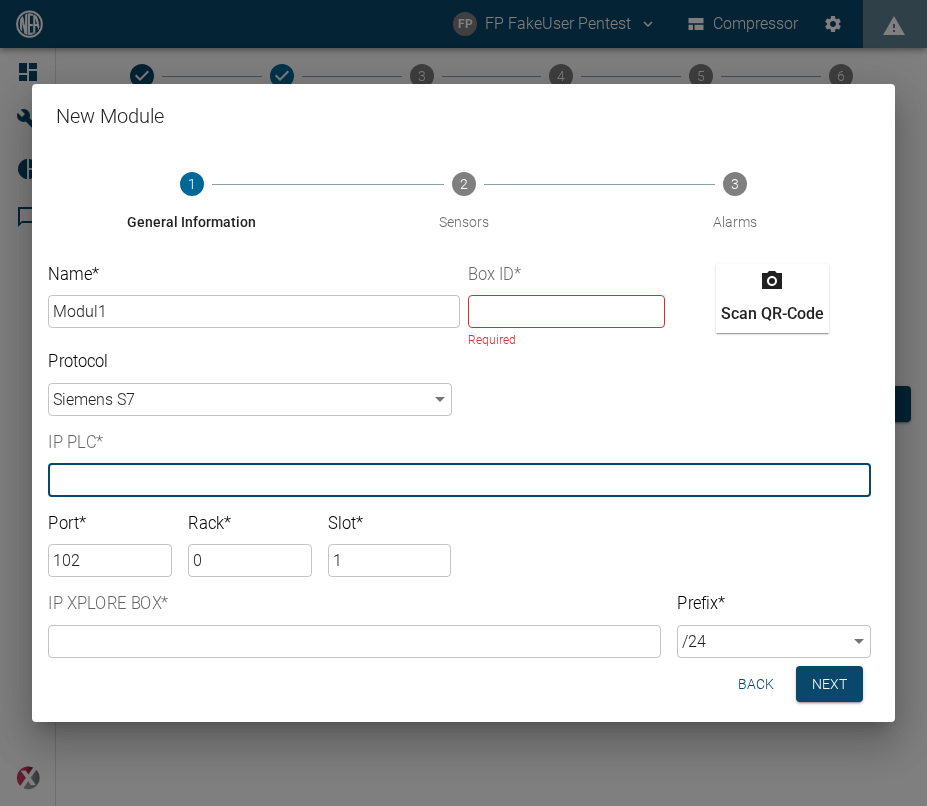 click at bounding box center [567, 311] 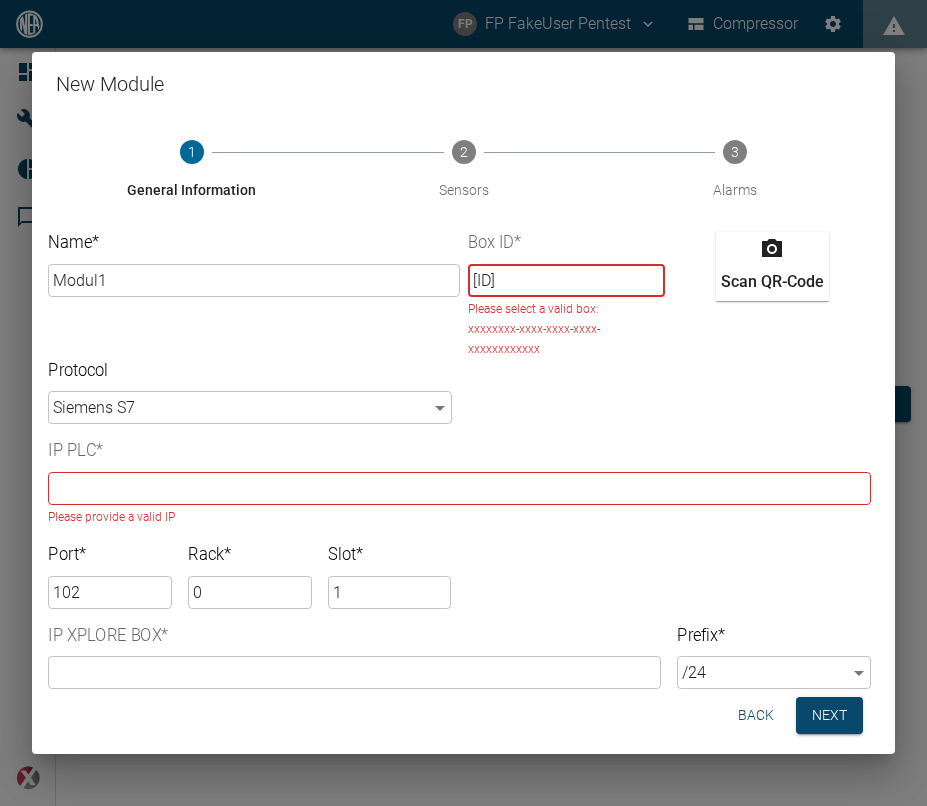 scroll, scrollTop: 0, scrollLeft: 79, axis: horizontal 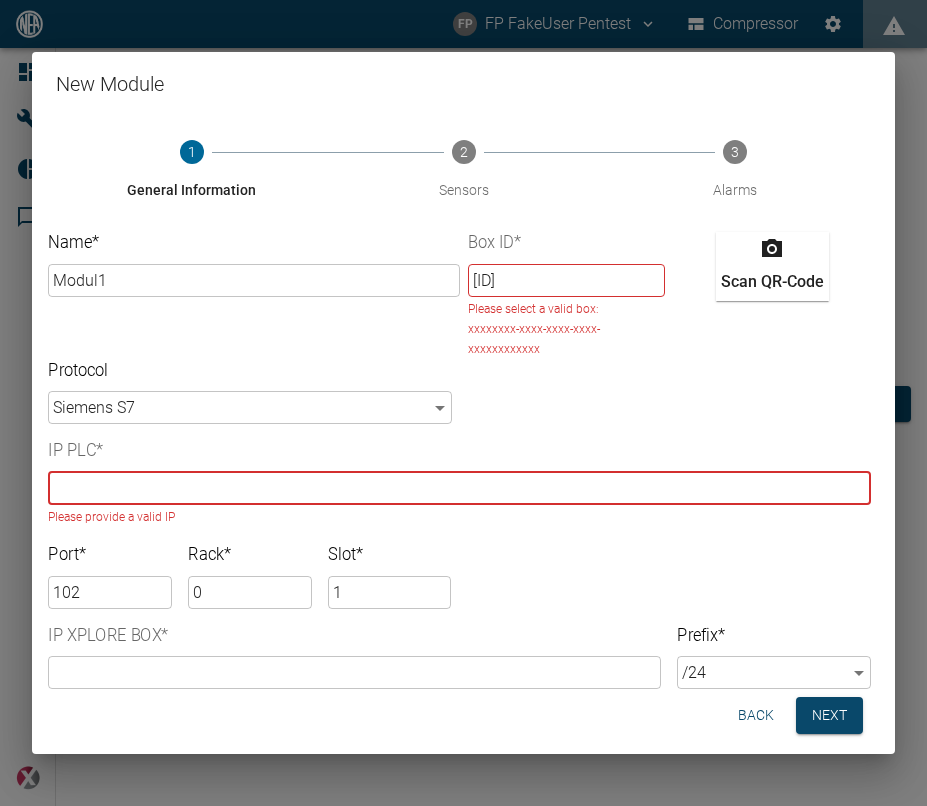 click at bounding box center [459, 488] 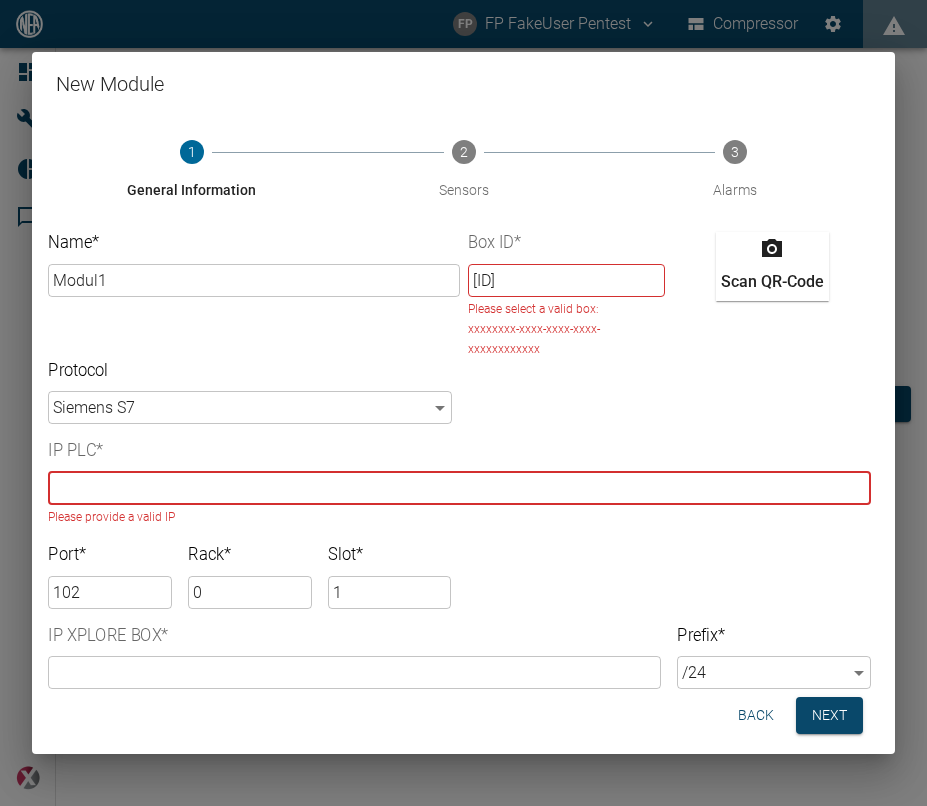 click on "12345678-1234-1234-1234-56789012" at bounding box center [567, 280] 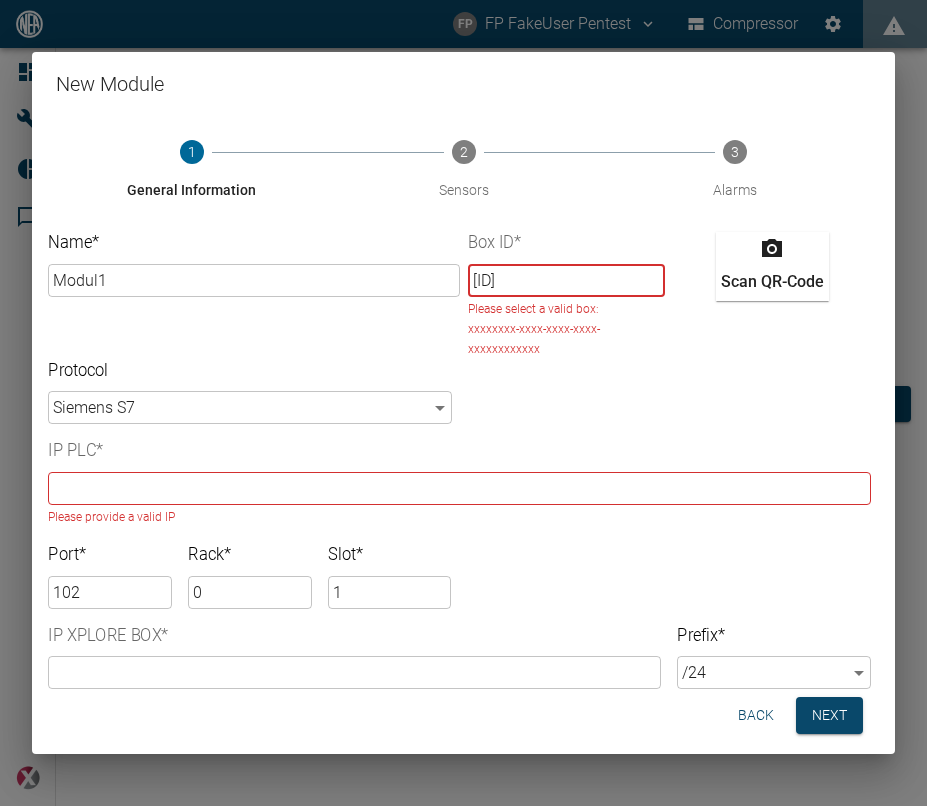 scroll, scrollTop: 0, scrollLeft: 70, axis: horizontal 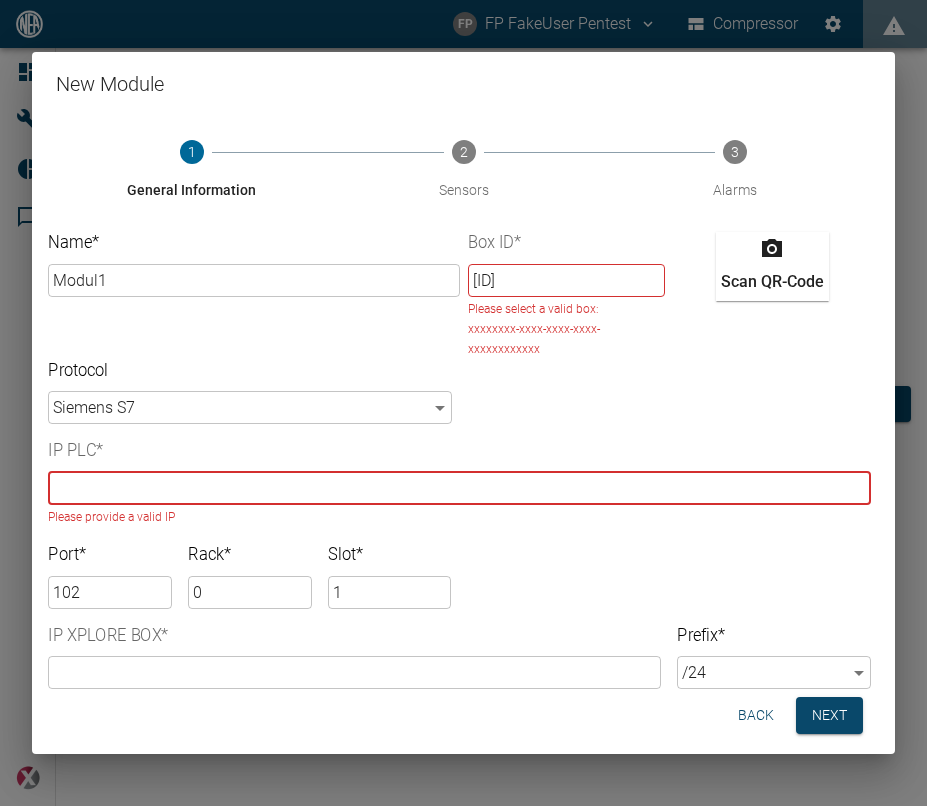 click at bounding box center (459, 488) 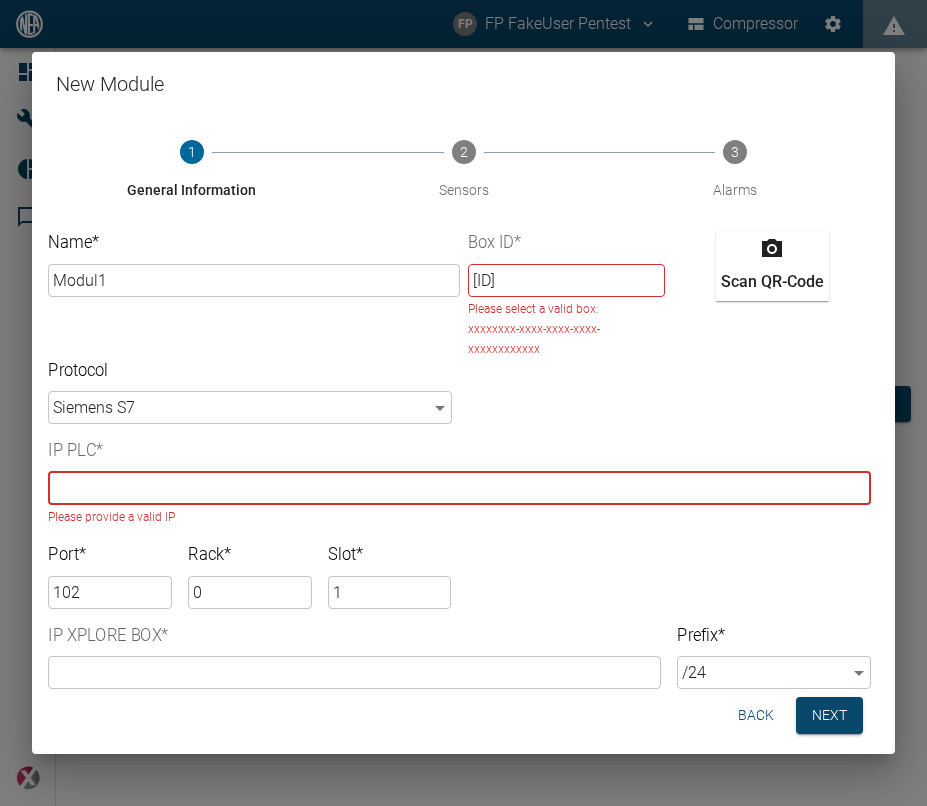 click at bounding box center (459, 488) 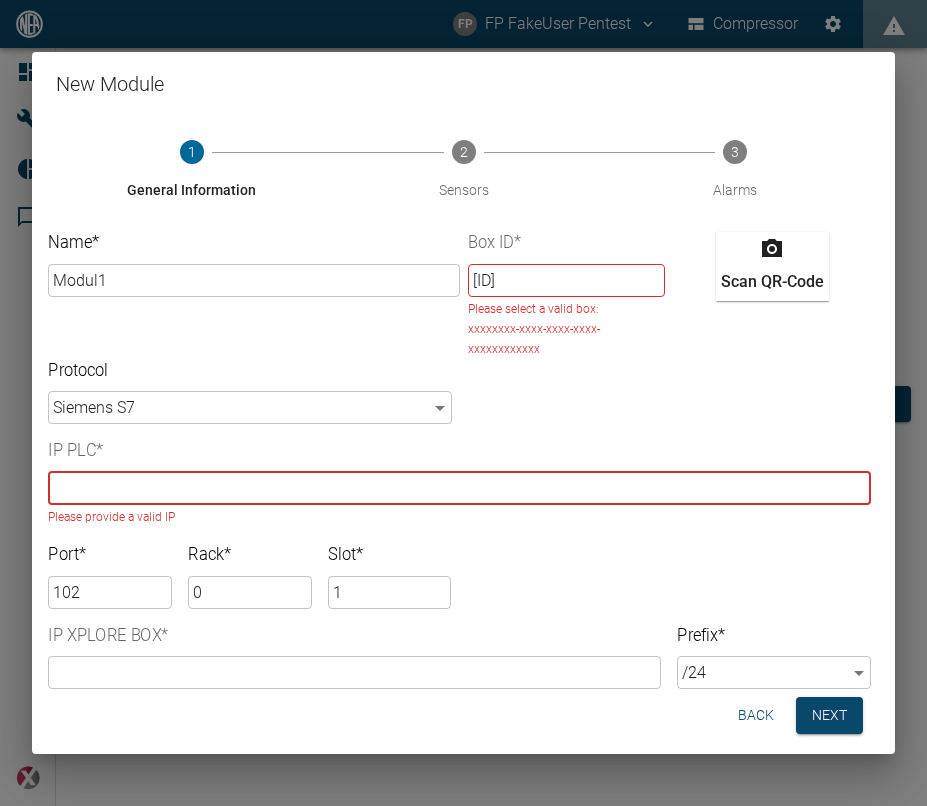 click at bounding box center [459, 488] 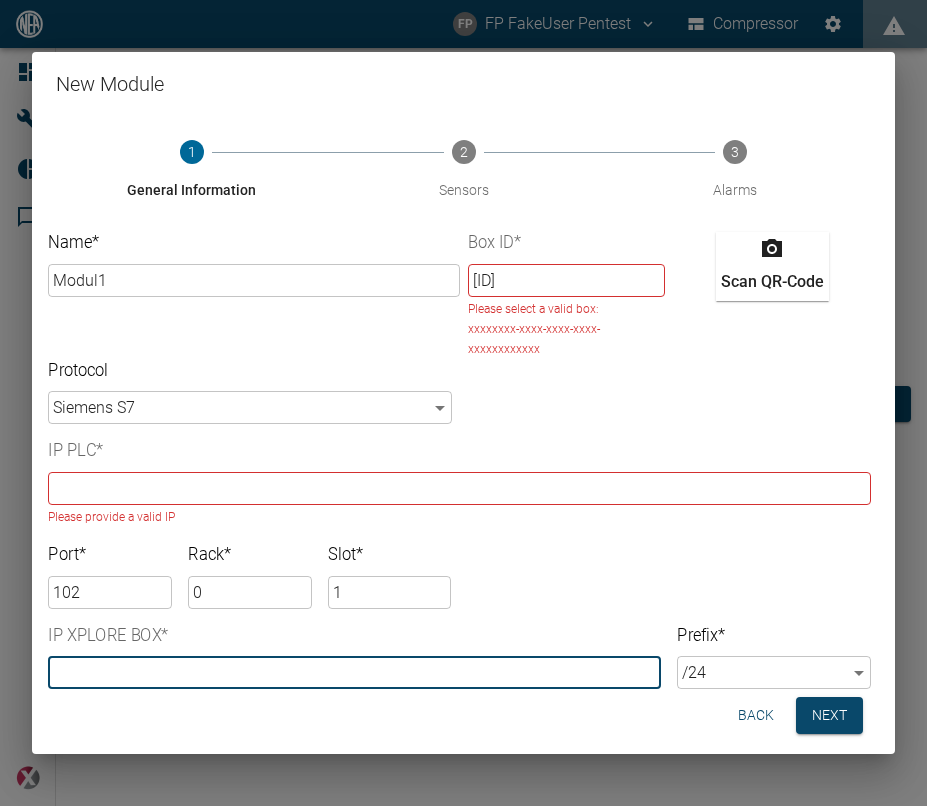 click at bounding box center [354, 672] 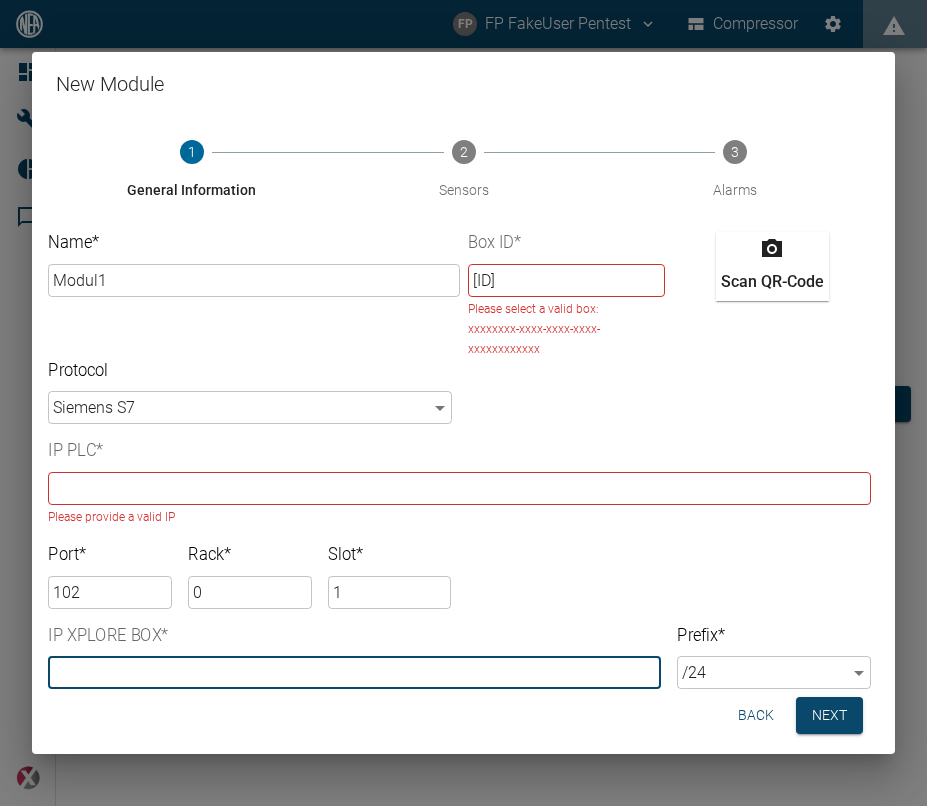 click on "12345678-1234-1234-1234-5678901" at bounding box center [567, 280] 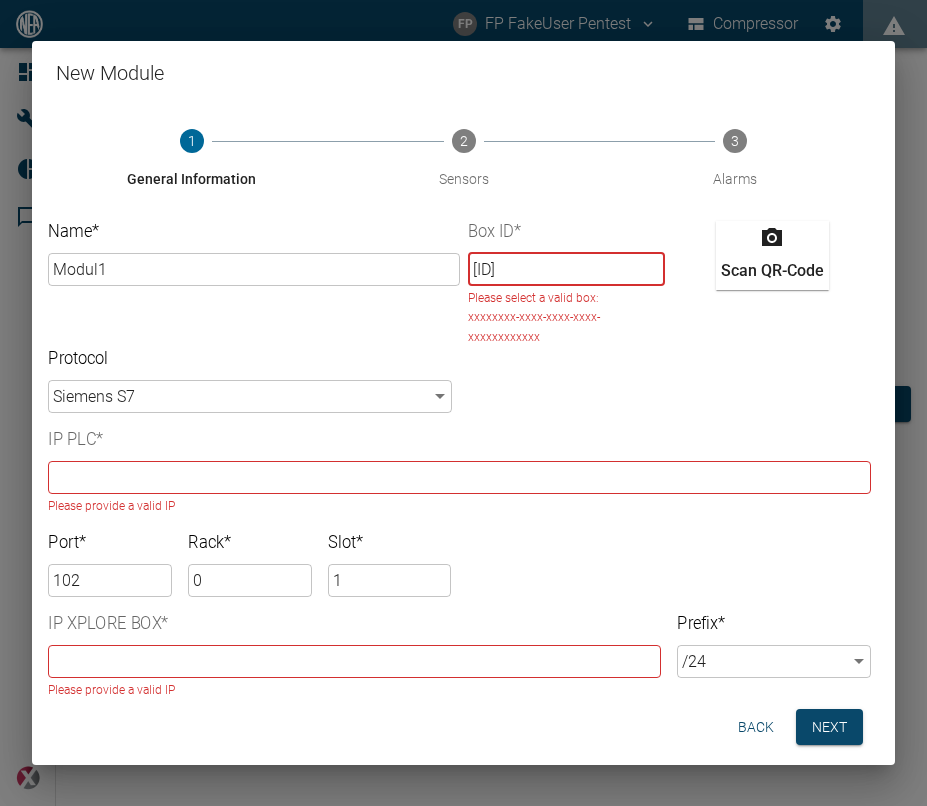 click on "12345678-1234-1234-1234-5678901 ​ Please select a valid box: xxxxxxxx-xxxx-xxxx-xxxx-xxxxxxxxxxxx" at bounding box center (567, 301) 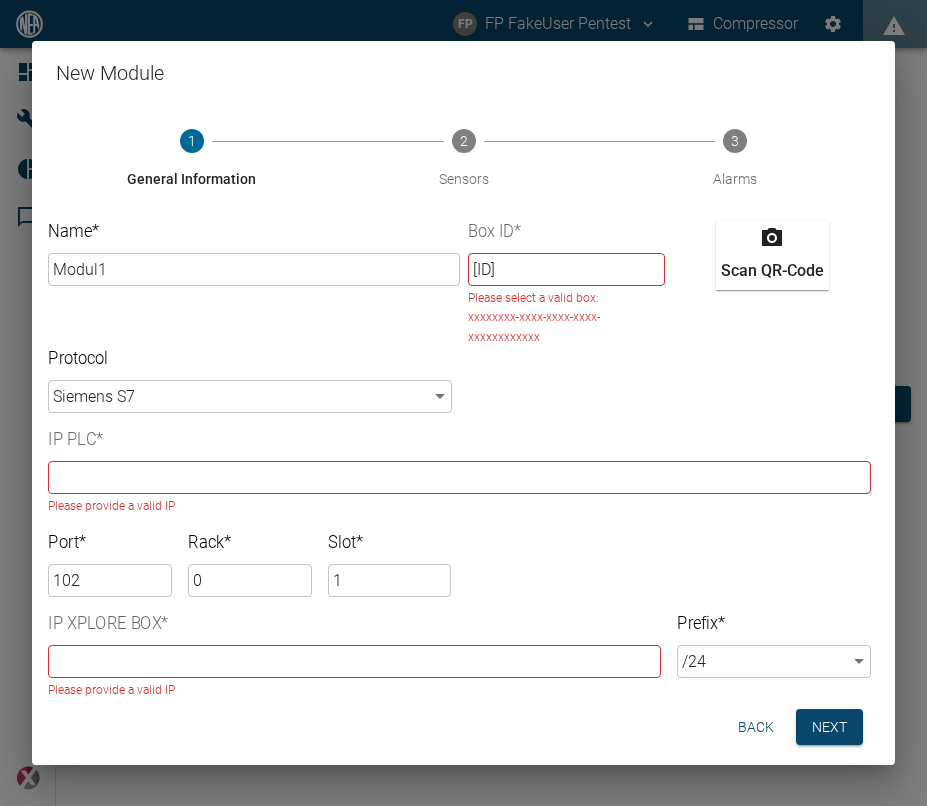 scroll, scrollTop: 0, scrollLeft: 0, axis: both 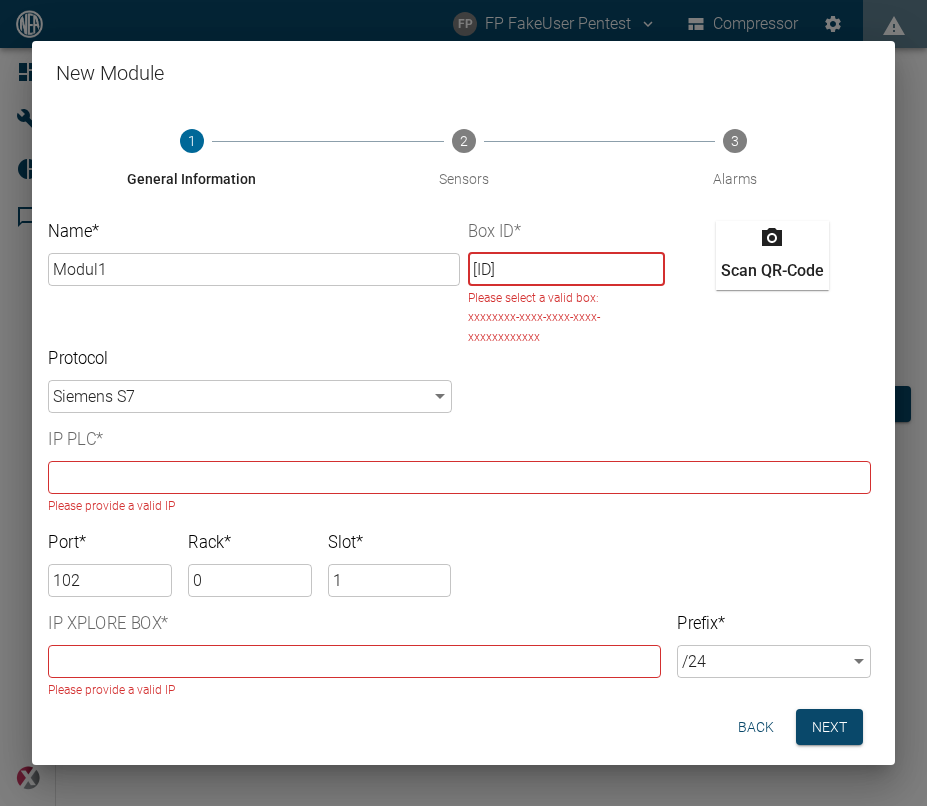 drag, startPoint x: 506, startPoint y: 277, endPoint x: 428, endPoint y: 277, distance: 78 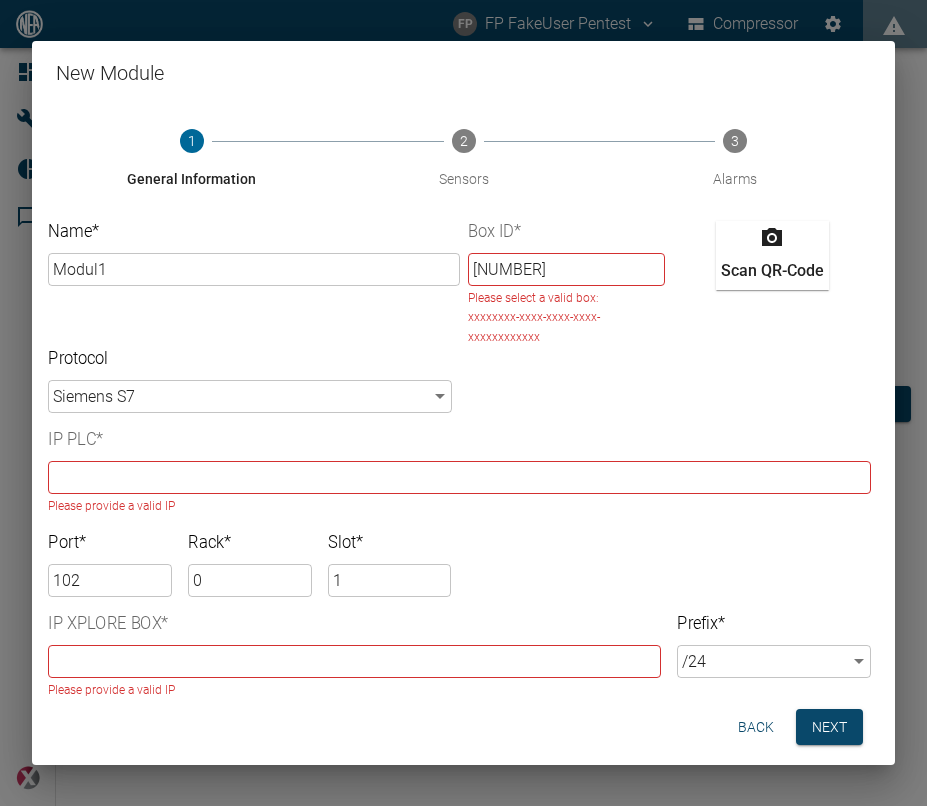 click on "Please select a valid box: xxxxxxxx-xxxx-xxxx-xxxx-xxxxxxxxxxxx" at bounding box center (560, 319) 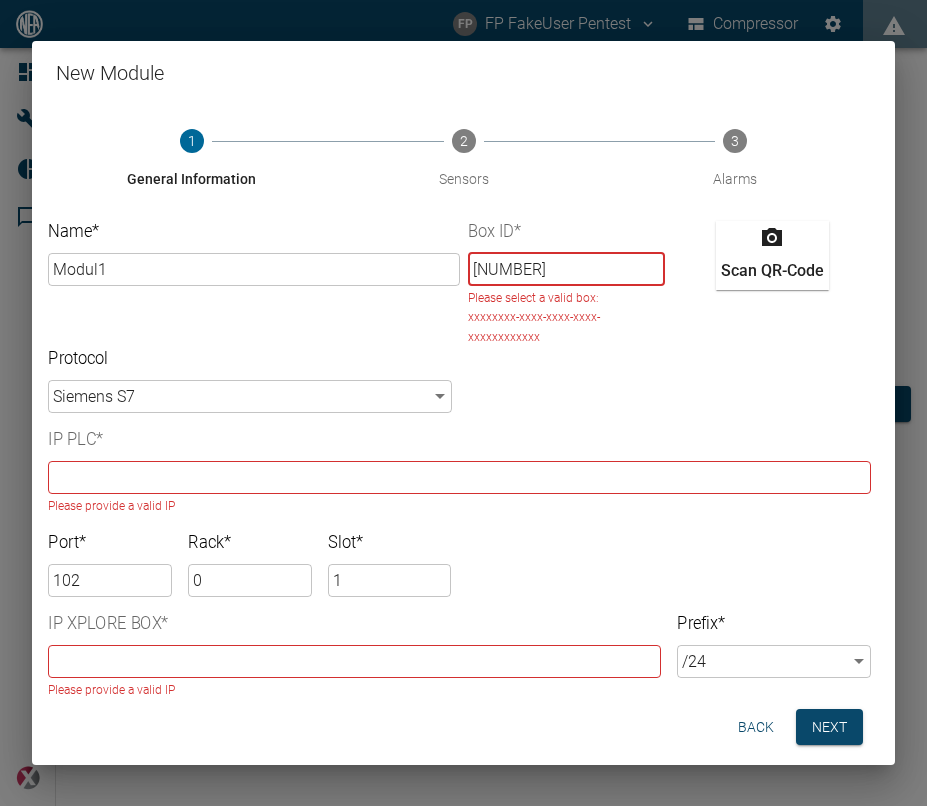 click on "[NUMBER]" at bounding box center [567, 269] 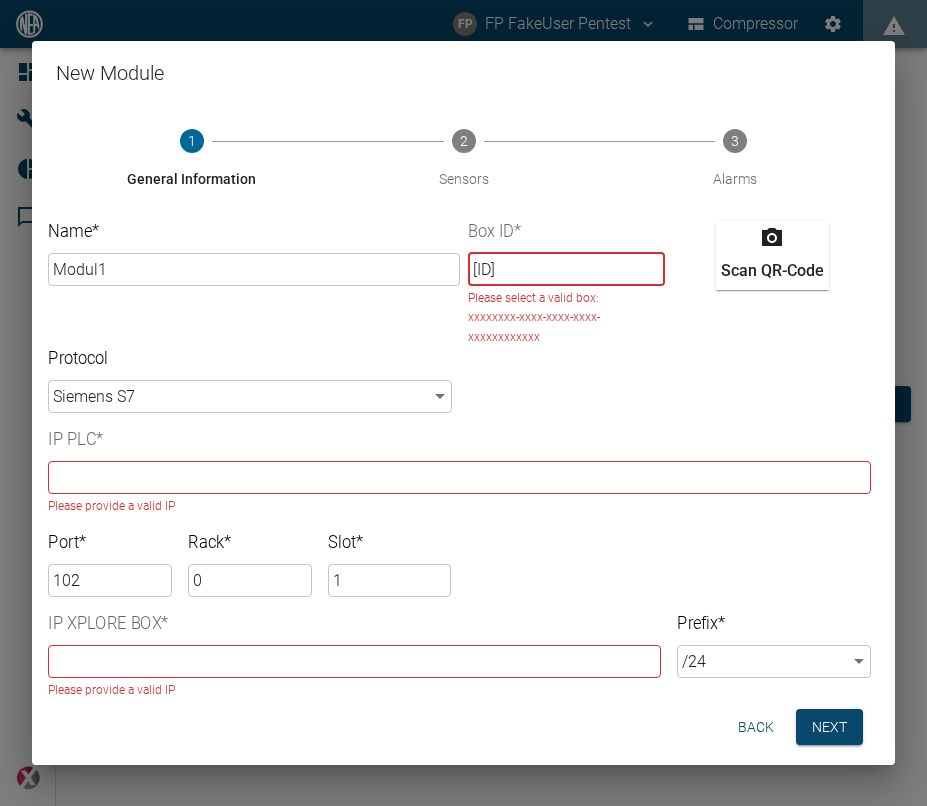 scroll, scrollTop: 0, scrollLeft: 53, axis: horizontal 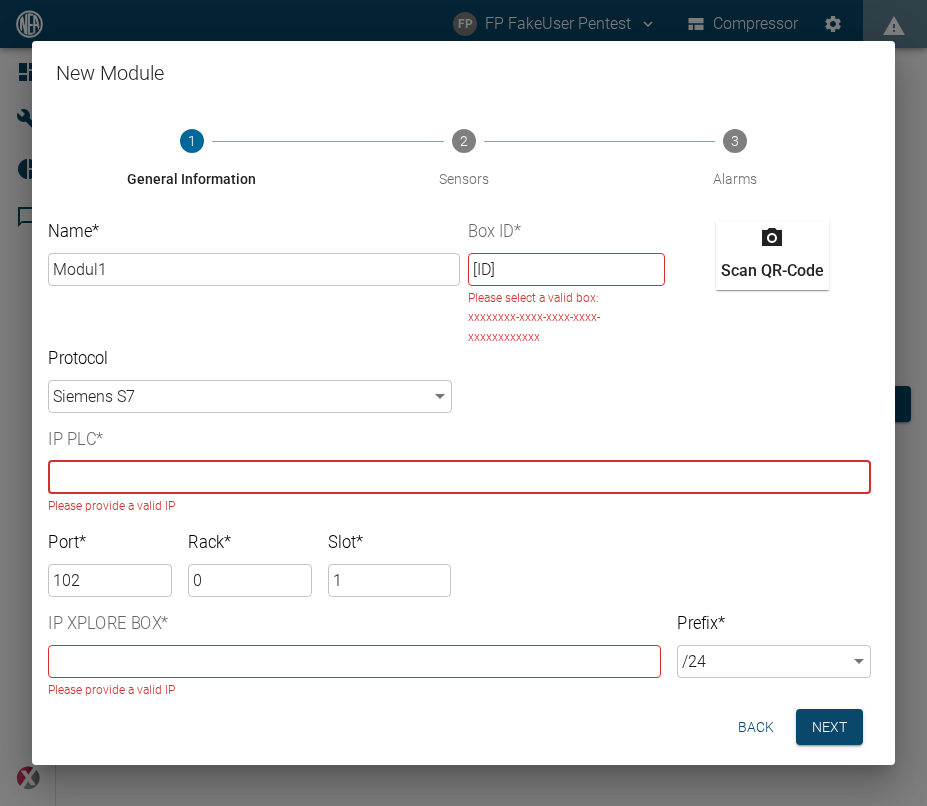 click at bounding box center [459, 477] 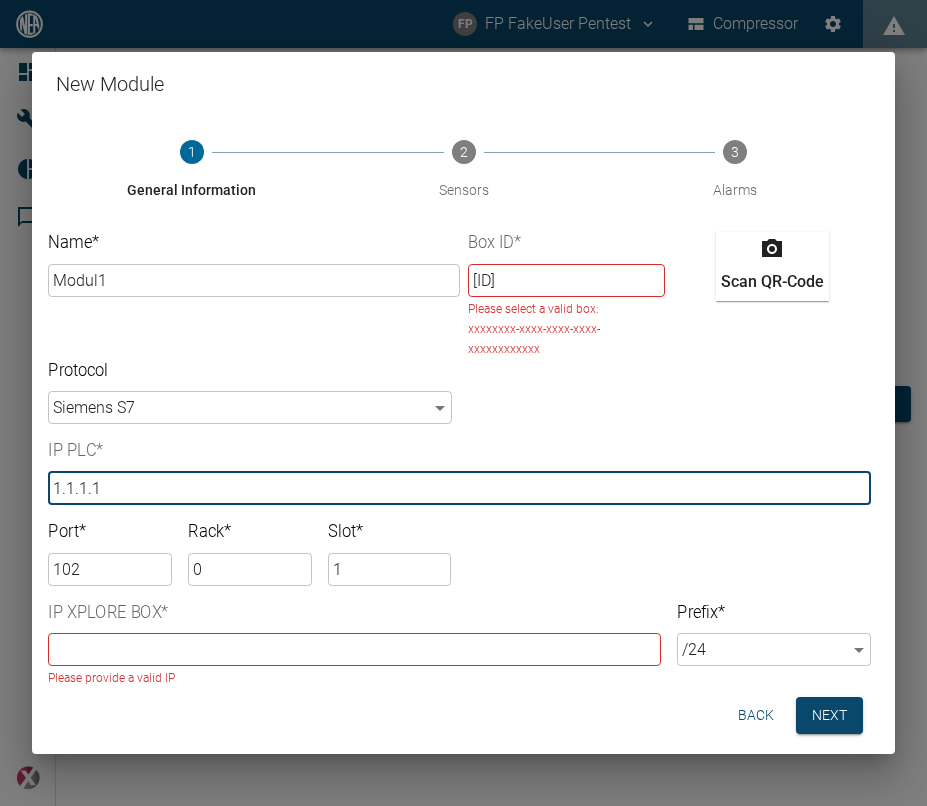 type on "1.1.1.1" 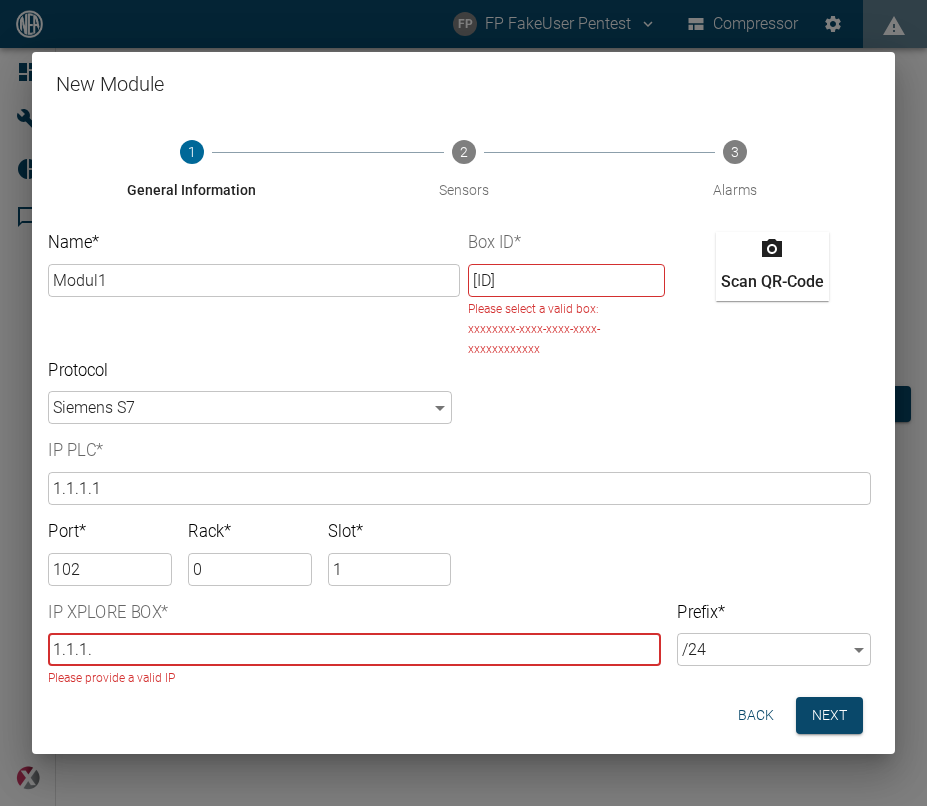 type on "1.1.1.1" 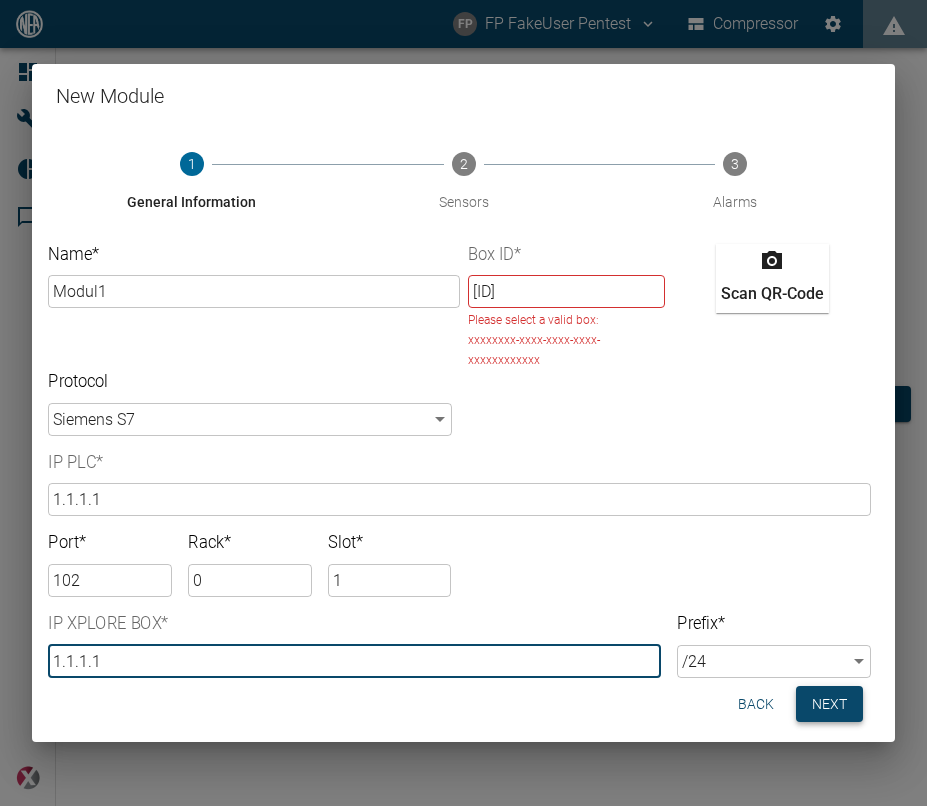 click on "Next" at bounding box center [829, 704] 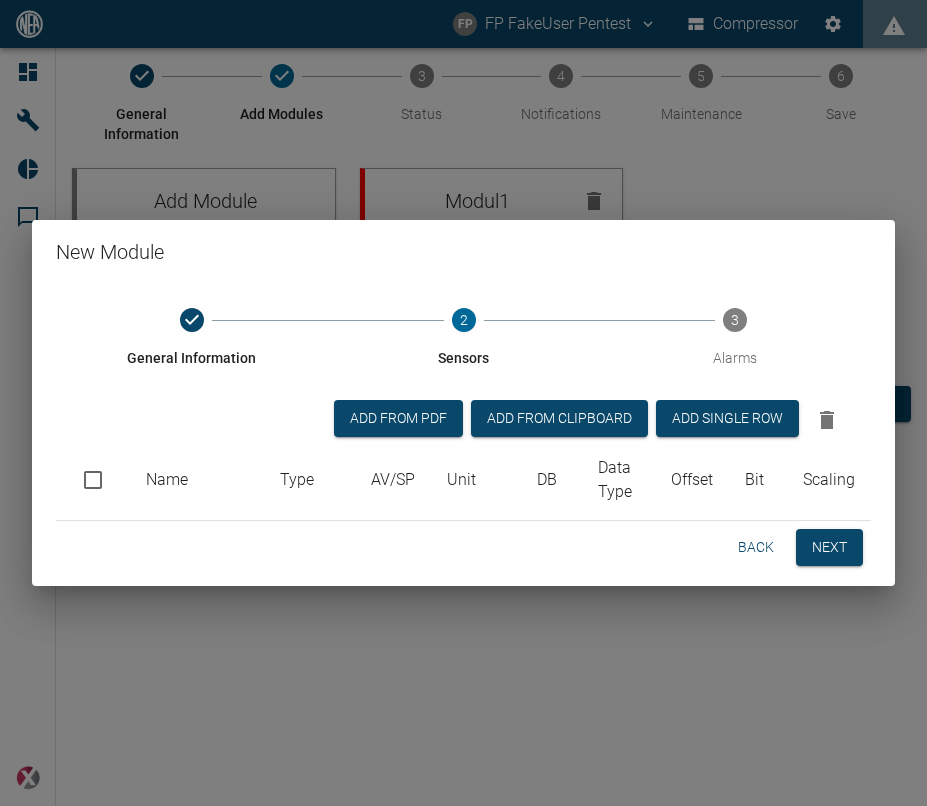 click at bounding box center (93, 480) 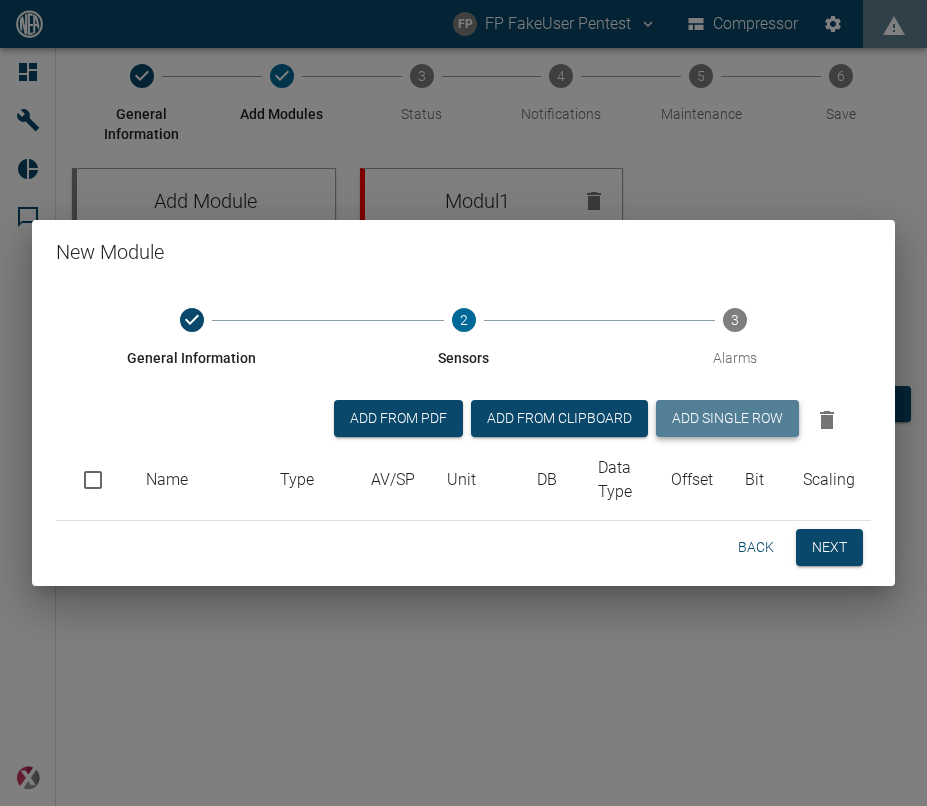 click on "Add single row" at bounding box center (727, 418) 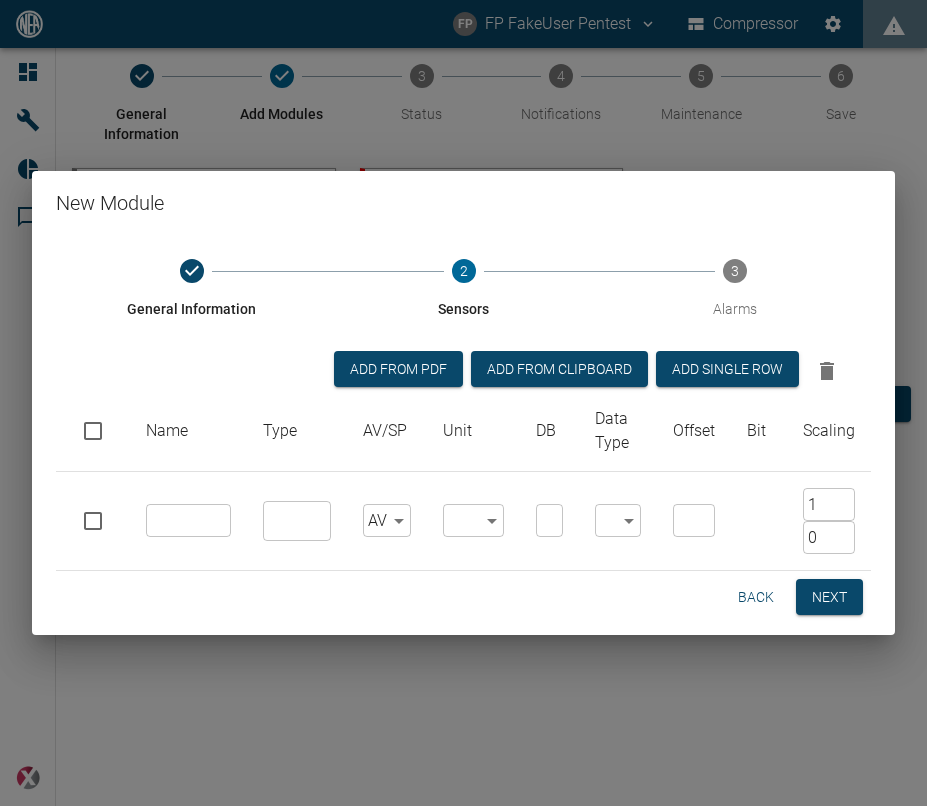 click at bounding box center [188, 520] 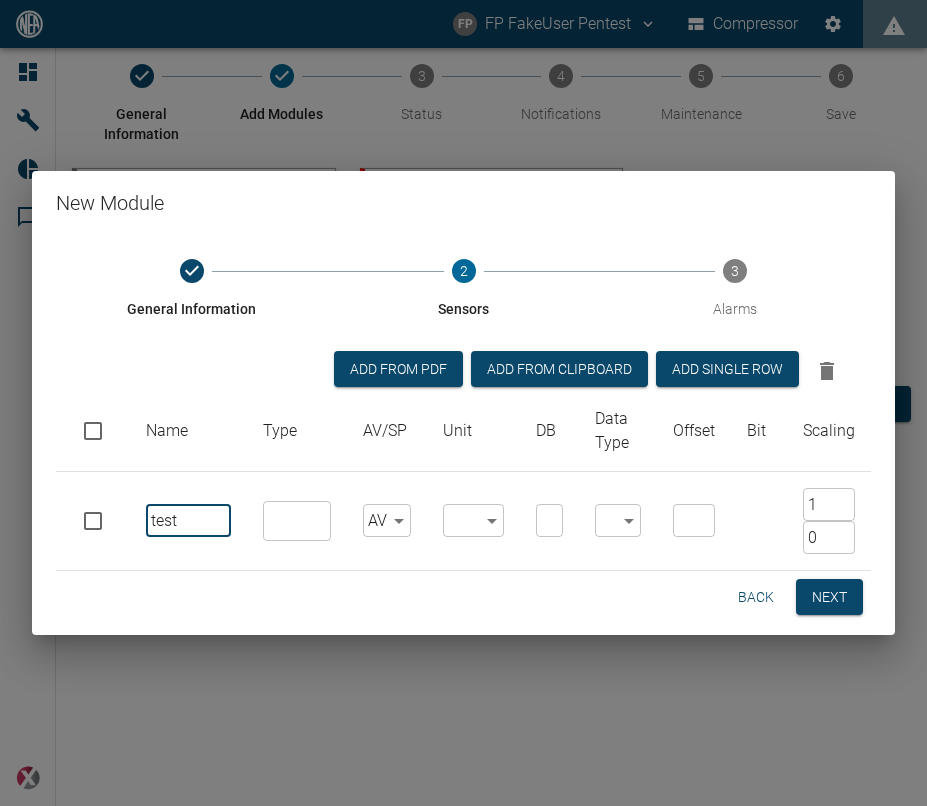 type on "test" 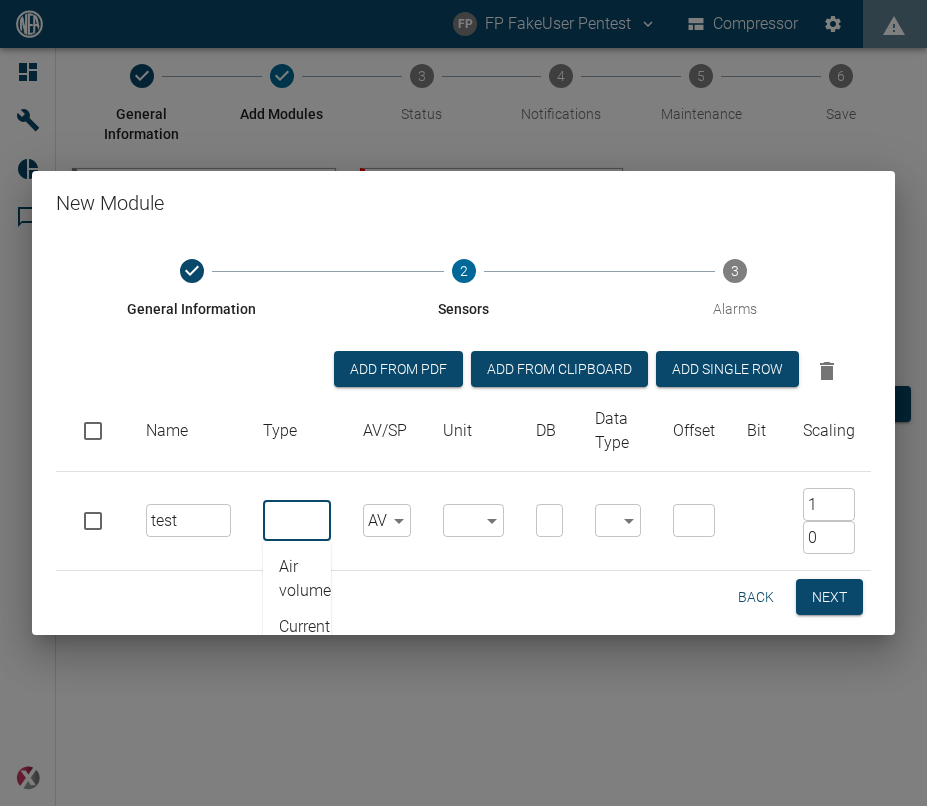 type on "1" 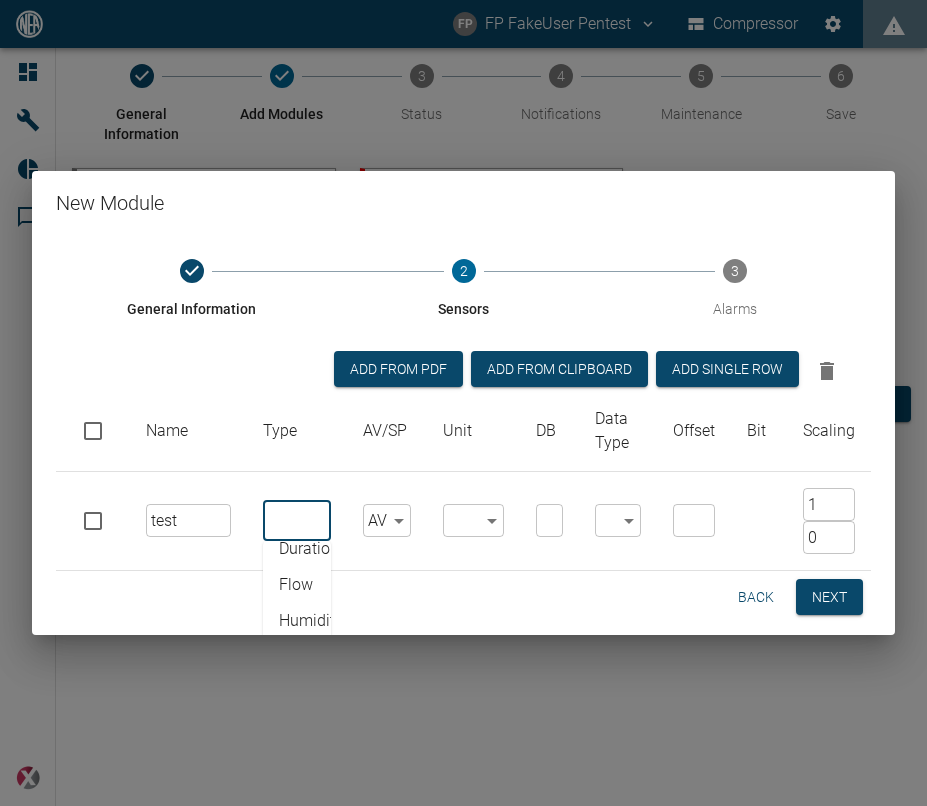 click on "Flow" at bounding box center (297, 585) 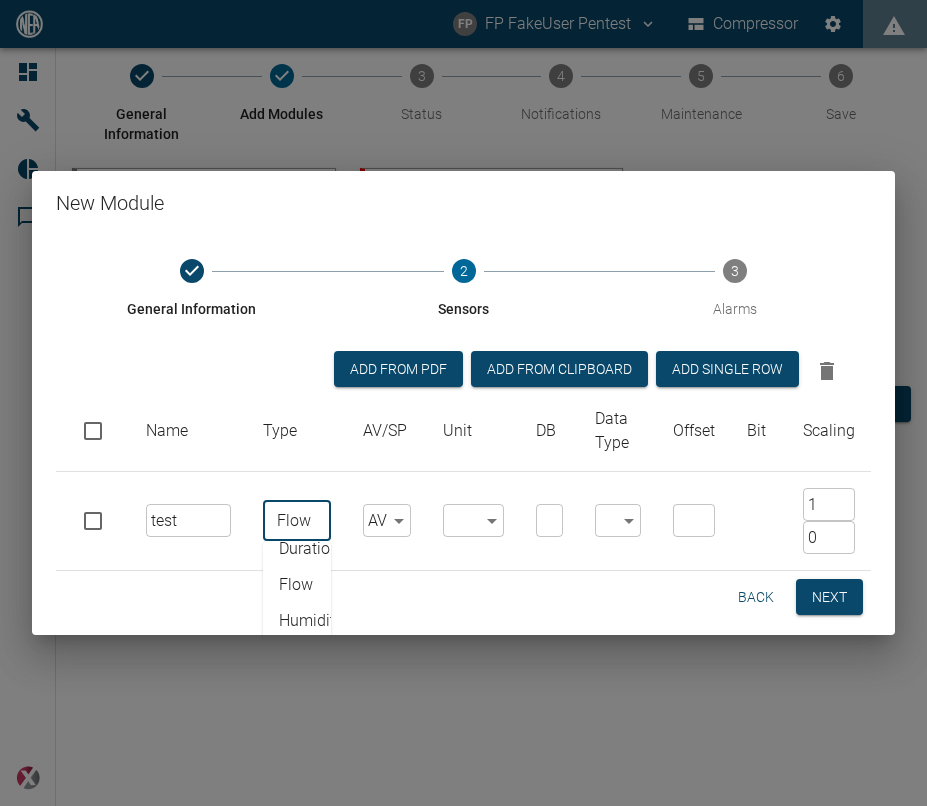 scroll, scrollTop: 0, scrollLeft: 0, axis: both 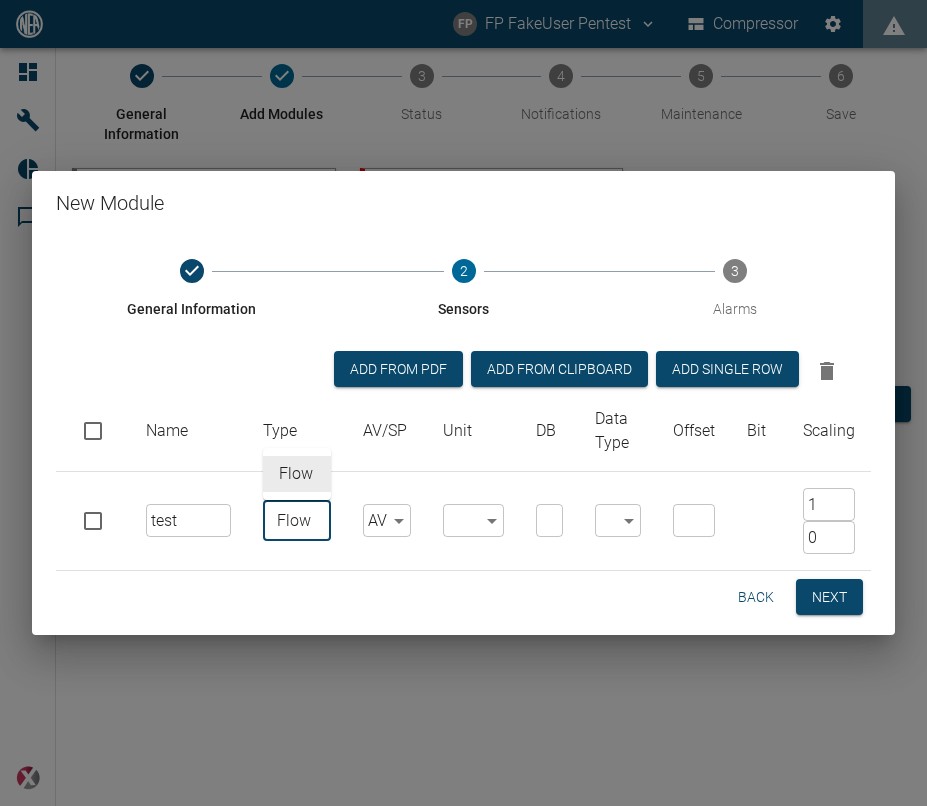 click on "​ ​" at bounding box center [473, 520] 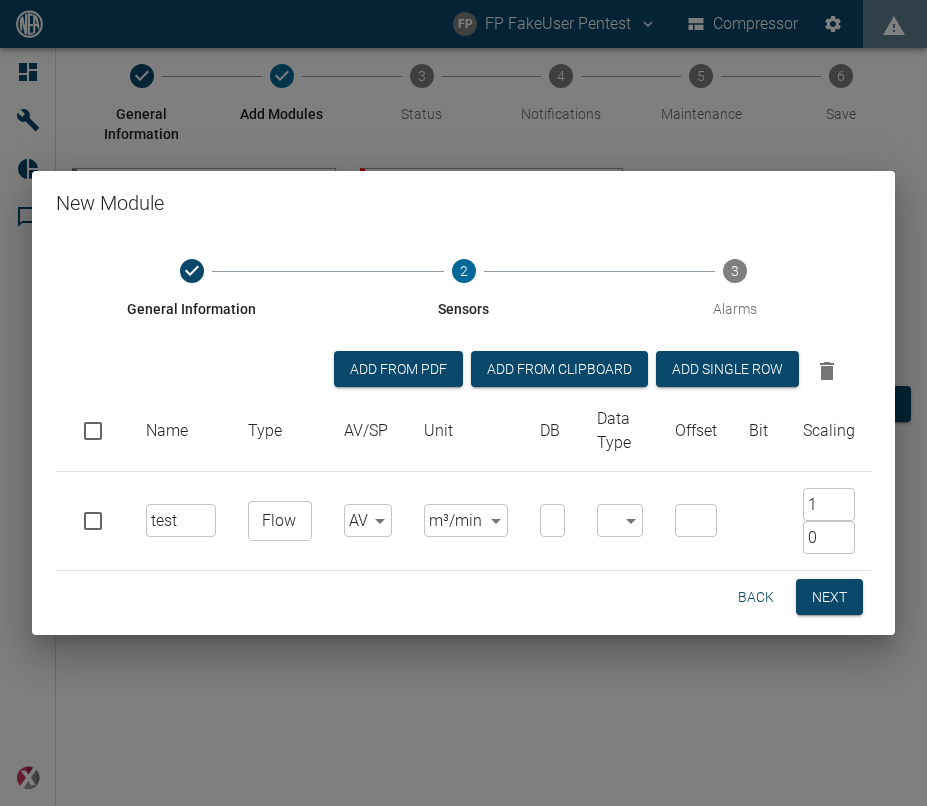 click on "FP FakeUser Pentest Compressor Dashboard Machines Reports Comments powered by General Information Add Modules 3 Status 4 Notifications 5 Maintenance 6 Save Add Module Modul1 PLC Module   Back Next ; New Module General Information 2 Sensors 3 Alarms Add from PDF Add from Clipboard Add single row Name Type AV/SP Unit DB Data Type Offset Bit Scaling test ​ Flow ​ AV false ​ m³/min m³/min ​ ​ ​ ​ ​ 1 ​ 0 ​ Back Next" at bounding box center (463, 403) 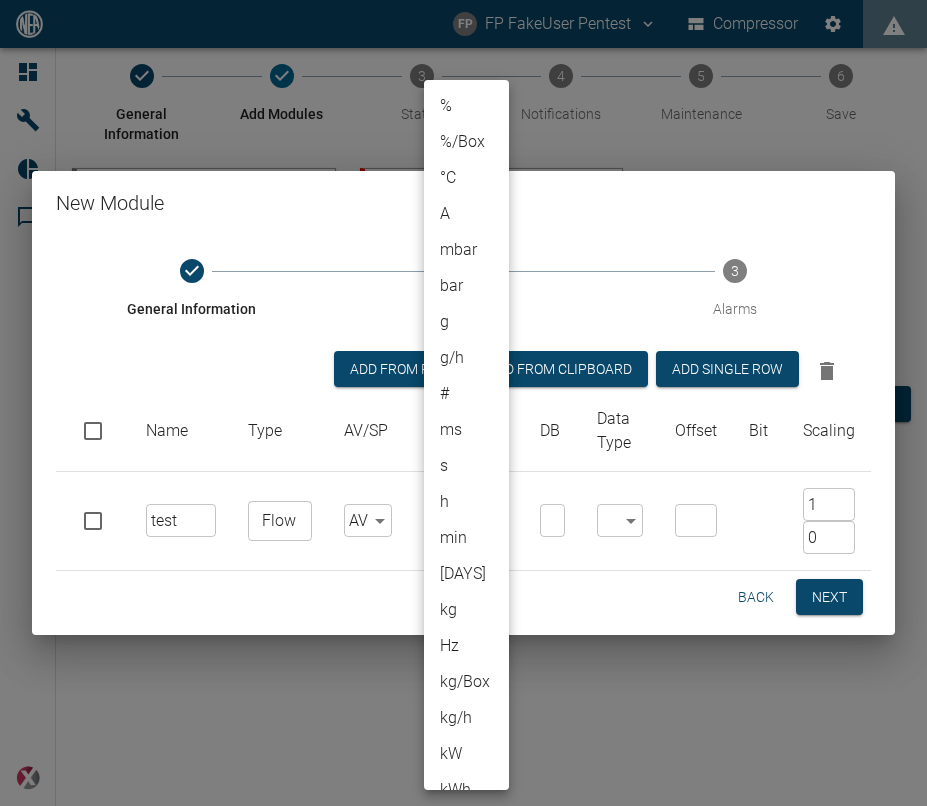 scroll, scrollTop: 314, scrollLeft: 0, axis: vertical 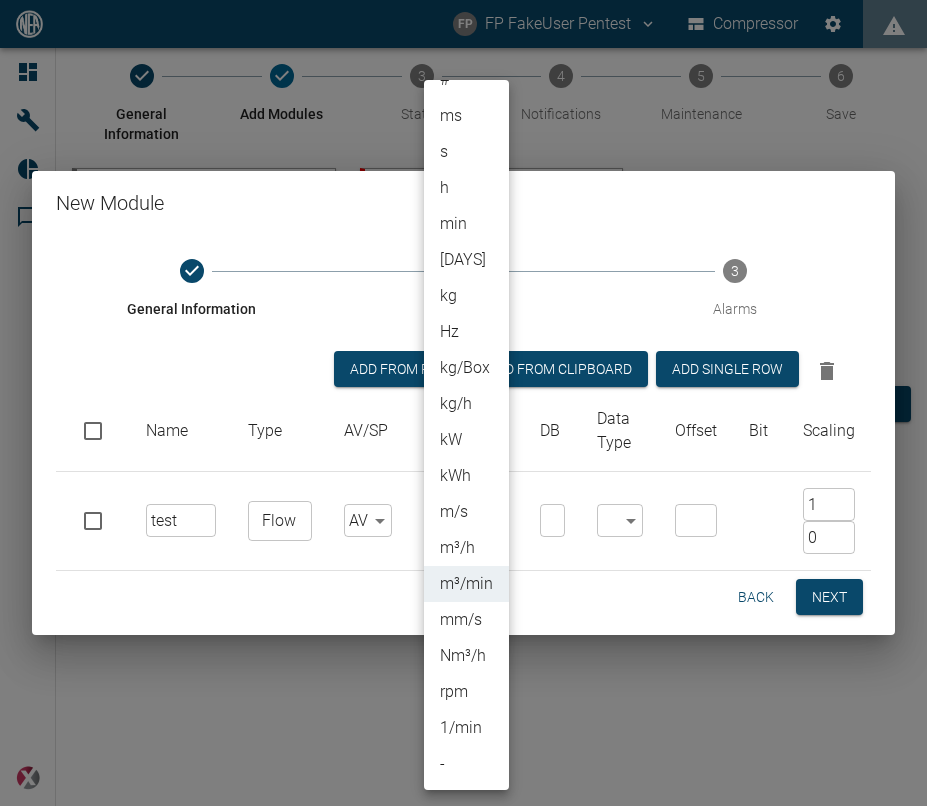 drag, startPoint x: 481, startPoint y: 523, endPoint x: 531, endPoint y: 531, distance: 50.635956 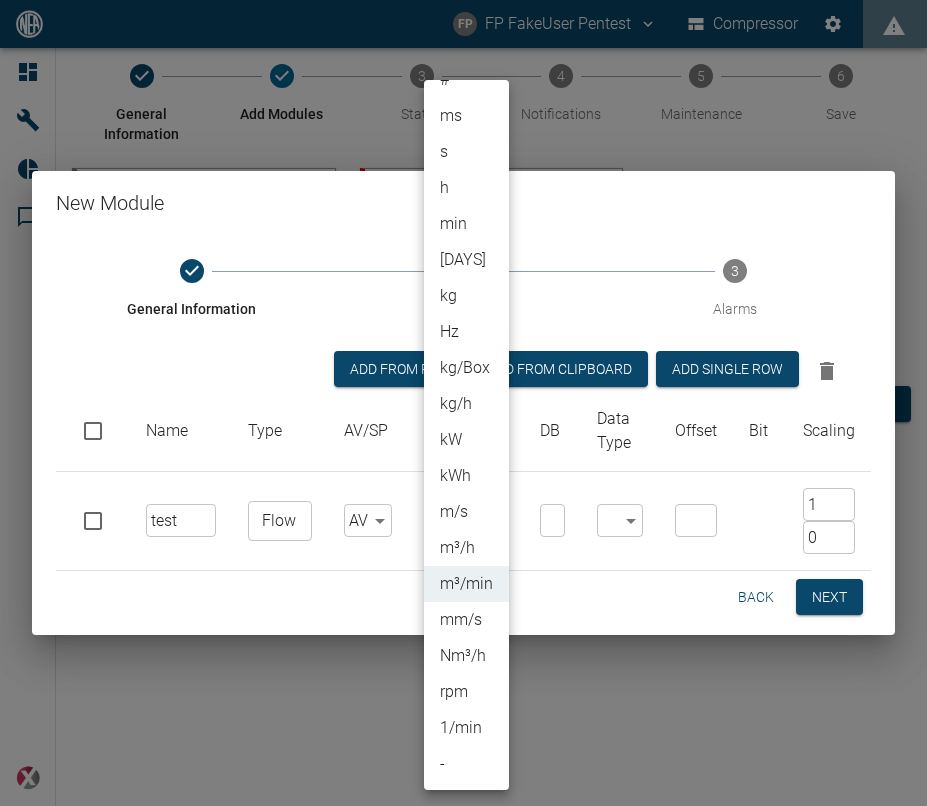 type on "m/s" 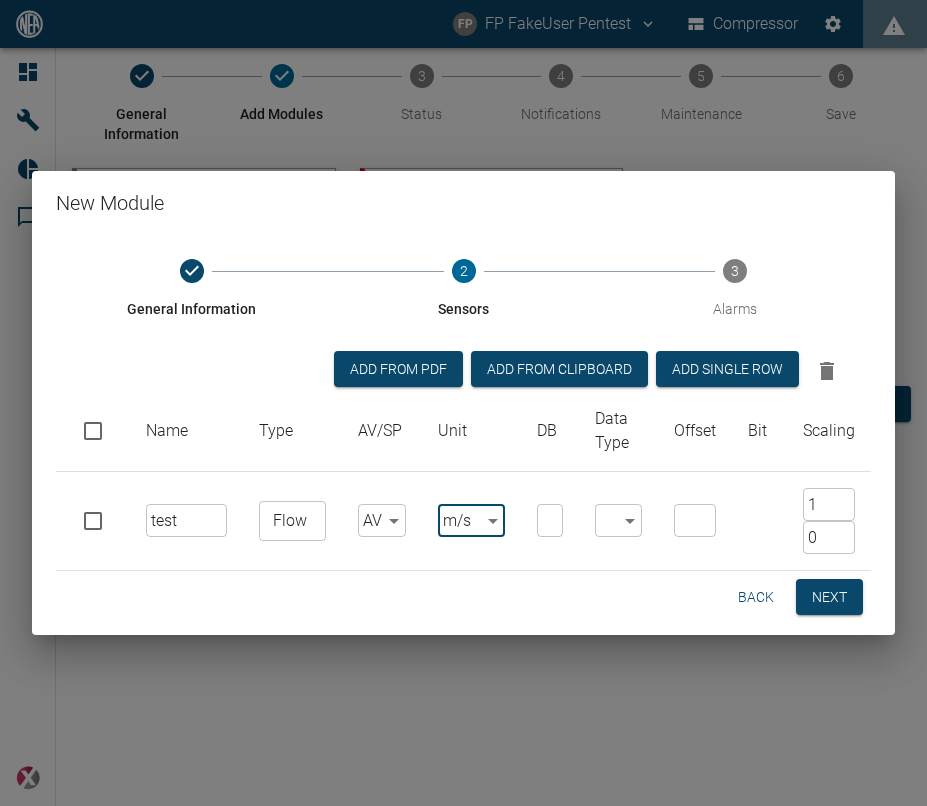 click on "FP FakeUser Pentest Compressor Dashboard Machines Reports Comments powered by General Information Add Modules 3 Status 4 Notifications 5 Maintenance 6 Save Add Module Modul1 PLC Module   Back Next ; New Module General Information 2 Sensors 3 Alarms Add from PDF Add from Clipboard Add single row Name Type AV/SP Unit DB Data Type Offset Bit Scaling test ​ Flow ​ AV false ​ m/s m/s ​ ​ ​ ​ ​ 1 ​ 0 ​ Back Next" at bounding box center [463, 403] 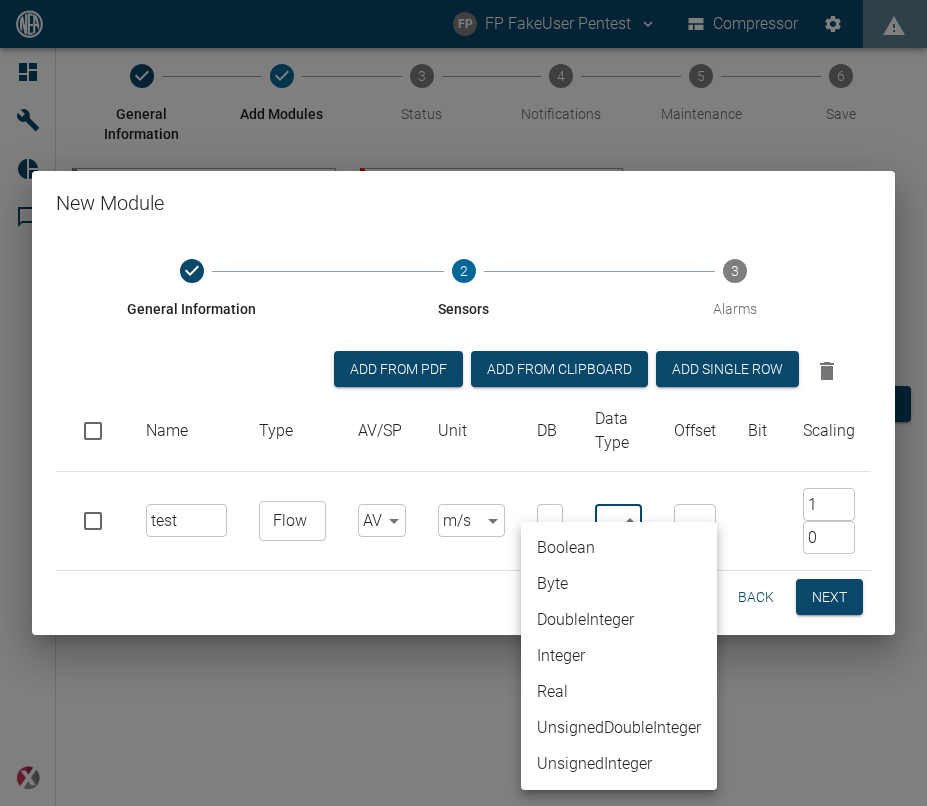 click on "Byte" at bounding box center [619, 584] 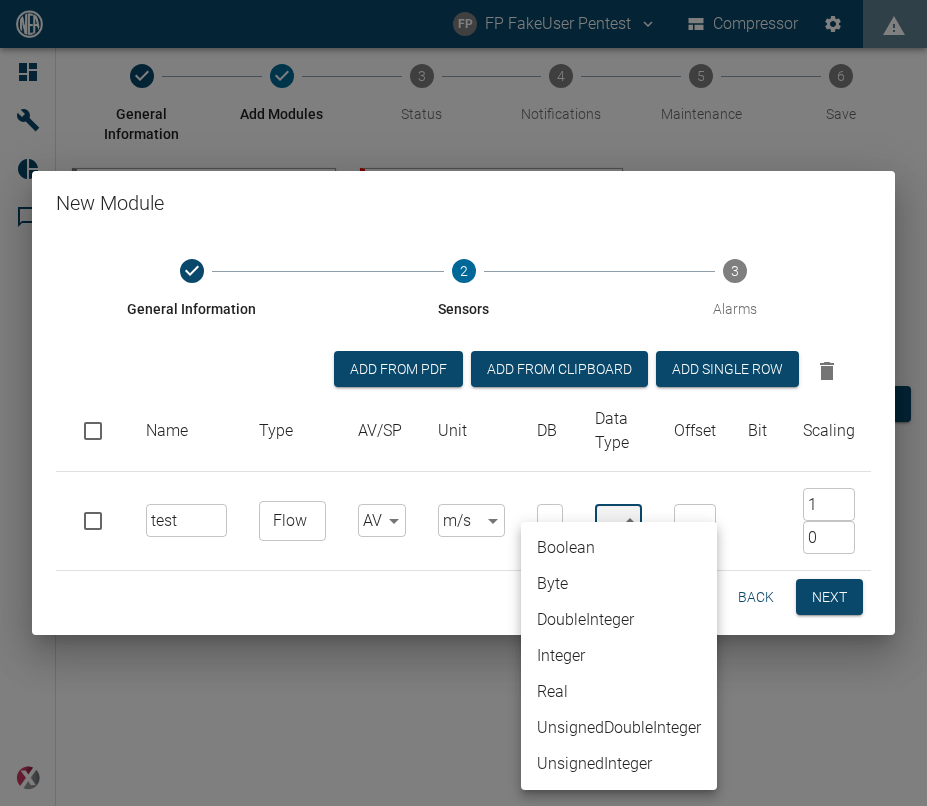 type on "Byte" 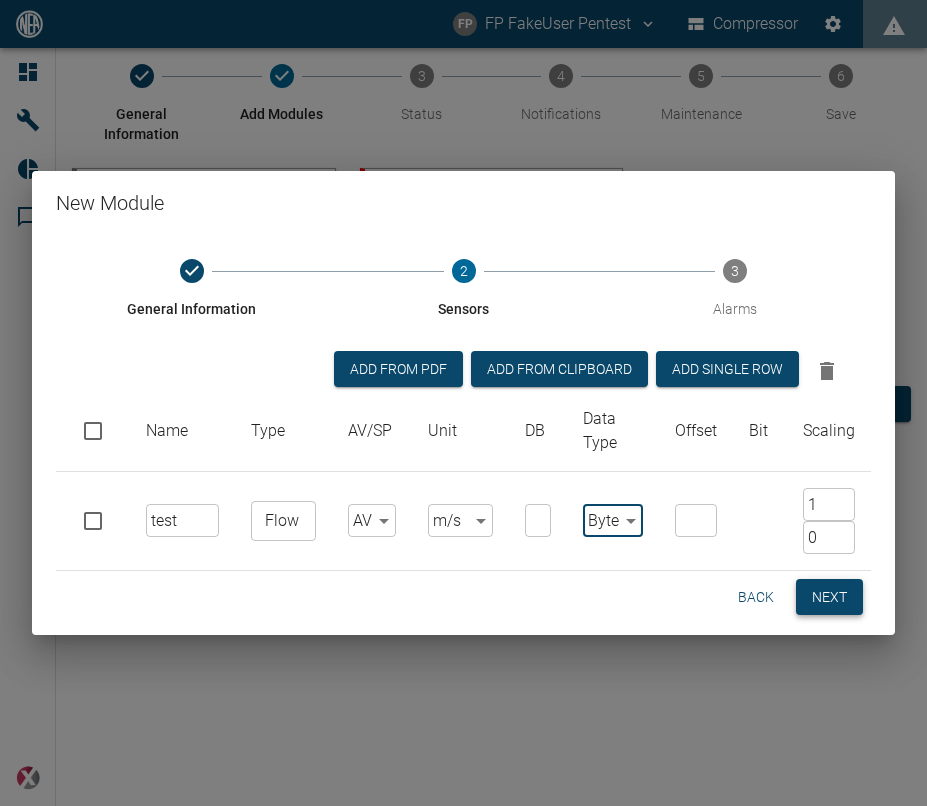 click on "Next" at bounding box center (829, 597) 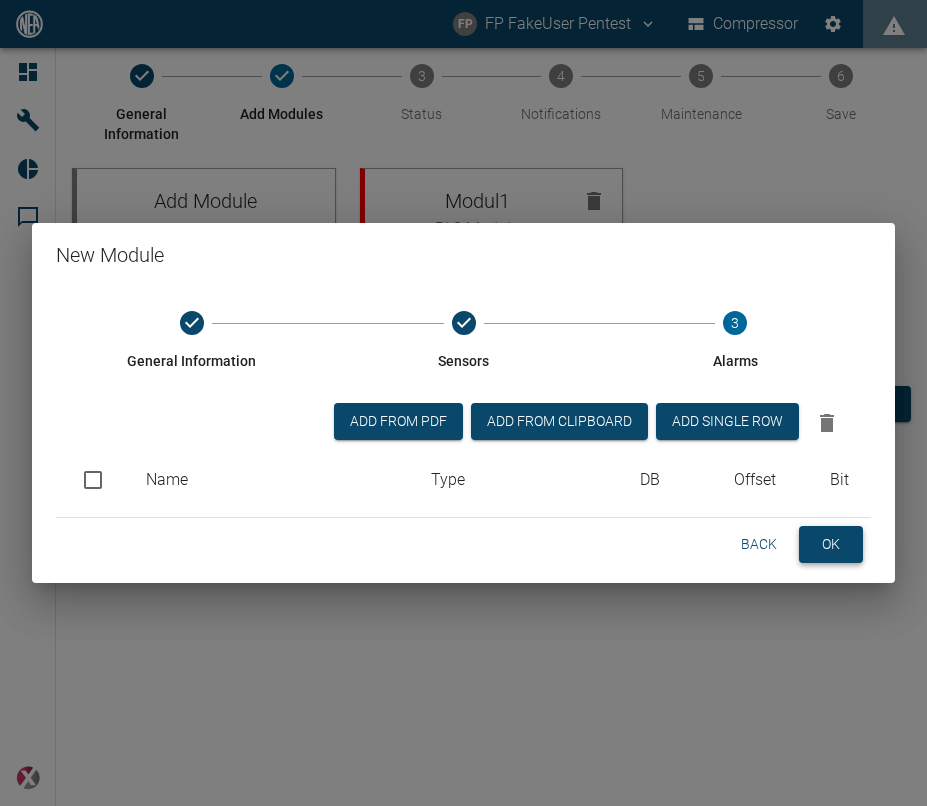 click on "OK" at bounding box center [831, 544] 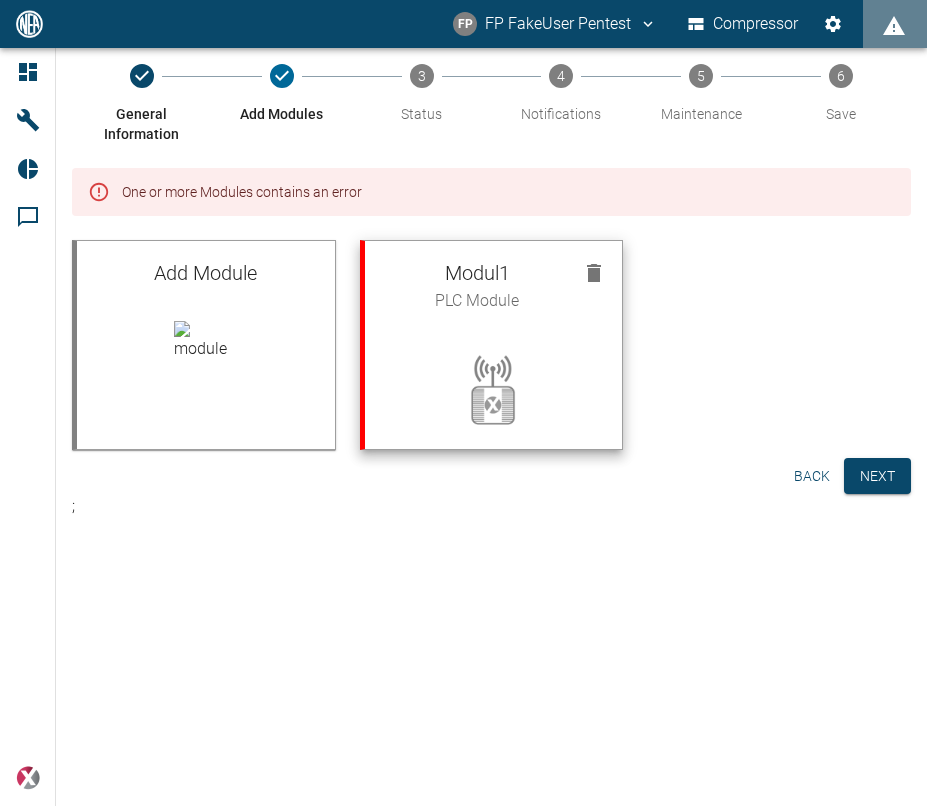 click on "PLC Module" at bounding box center [478, 301] 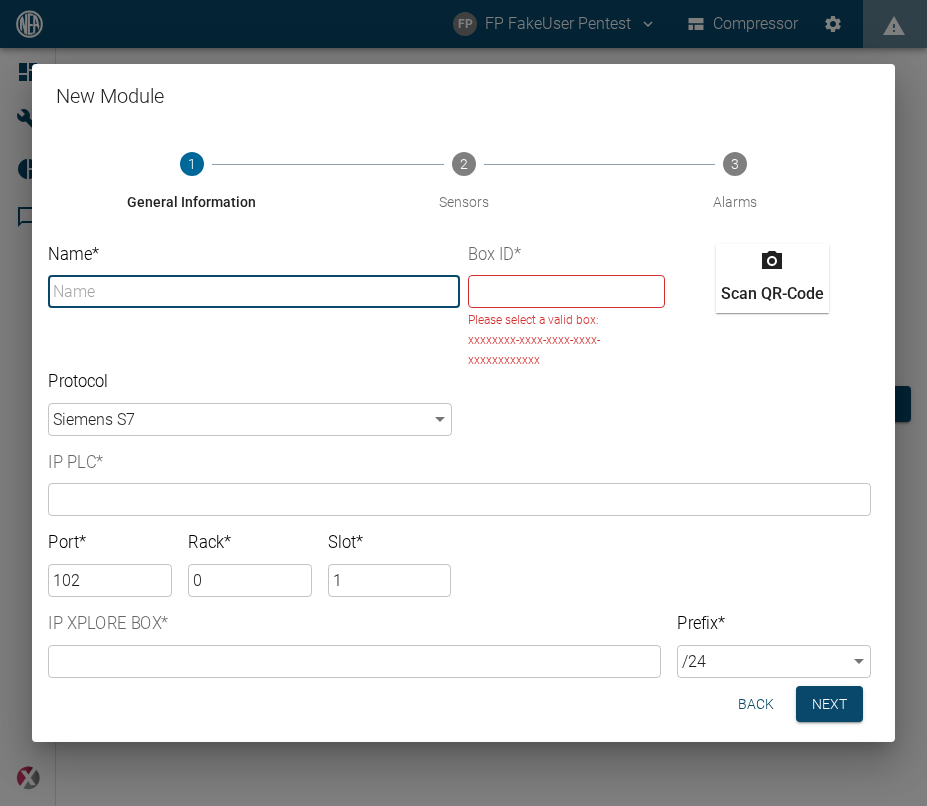 type on "Modul1" 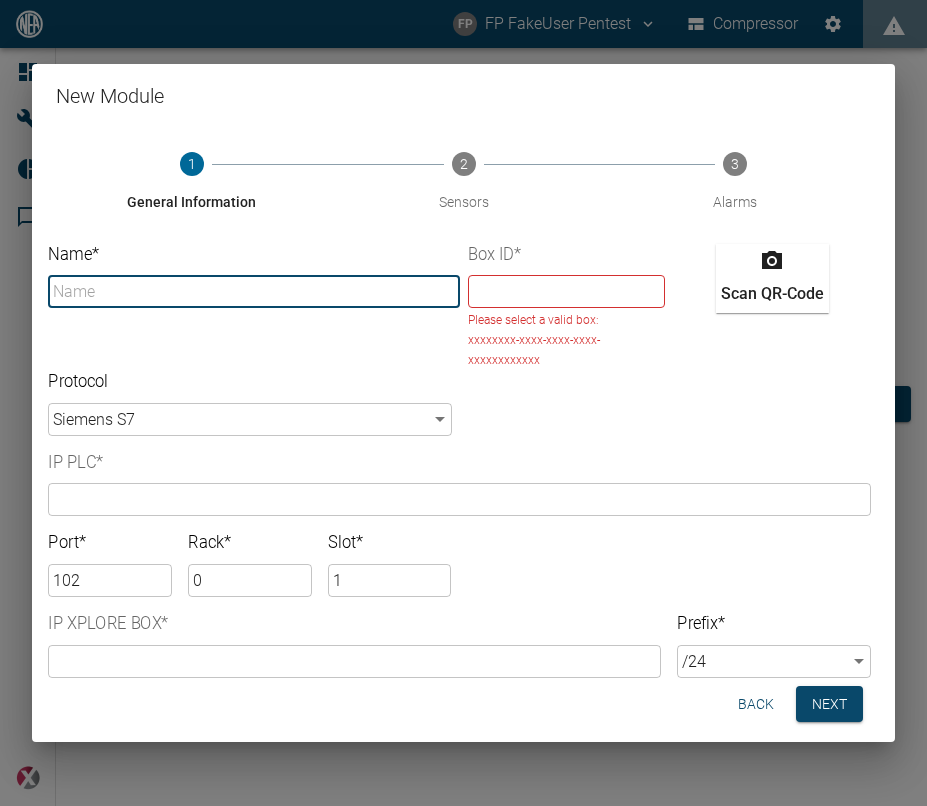 type on "12345678-1234-1234-1234-56789012" 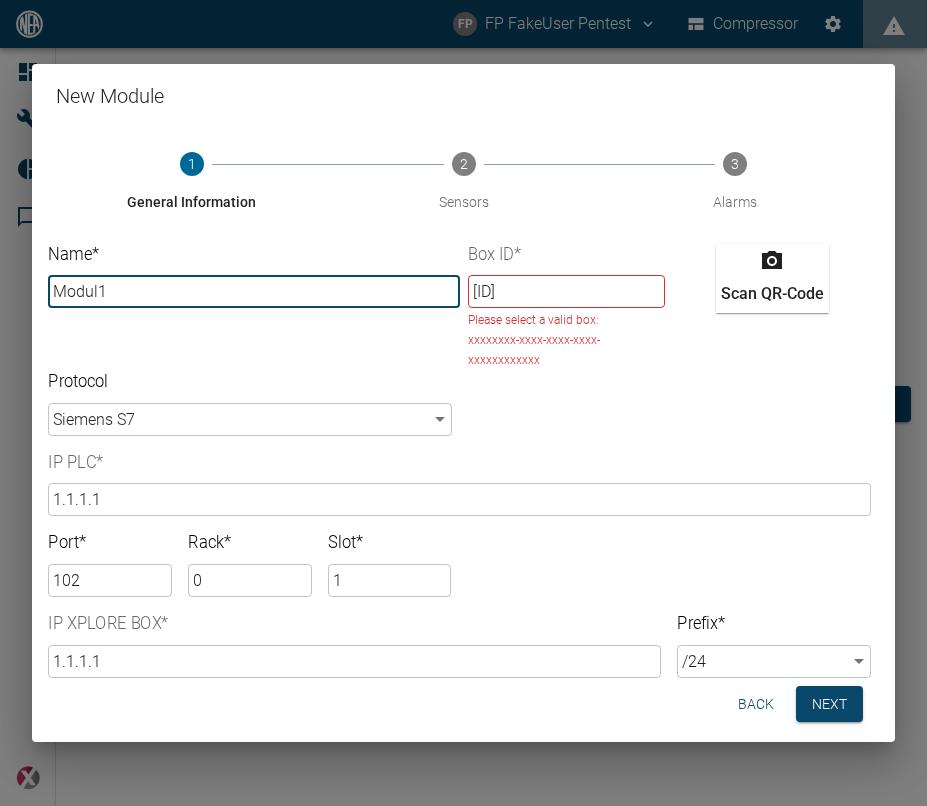 click on "Back" at bounding box center [756, 704] 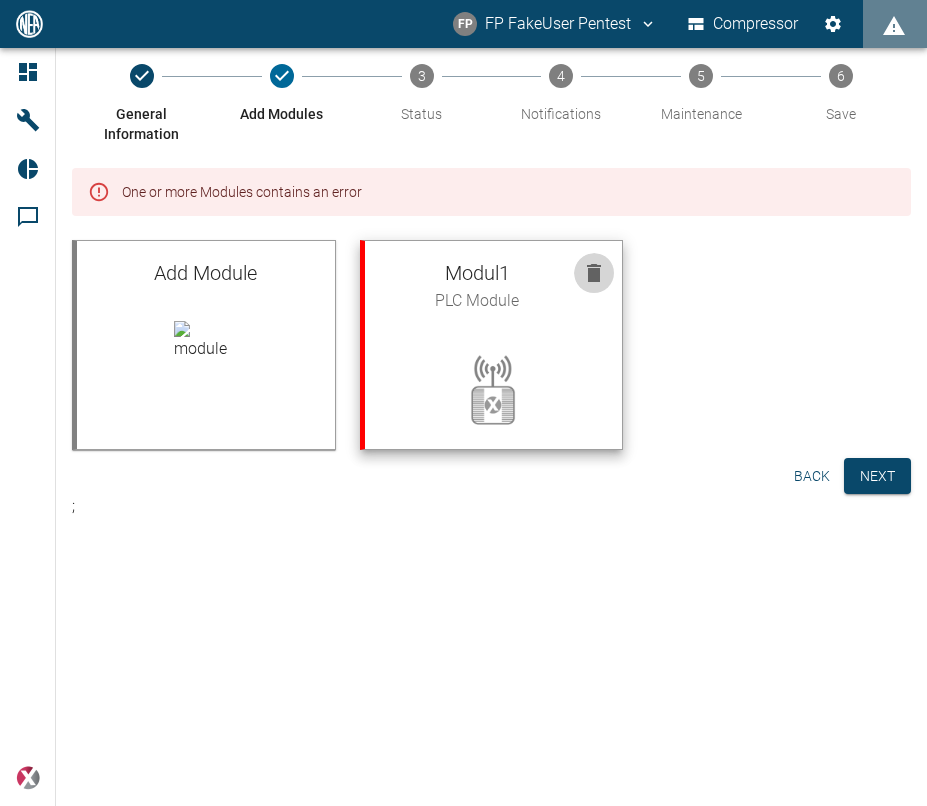 click 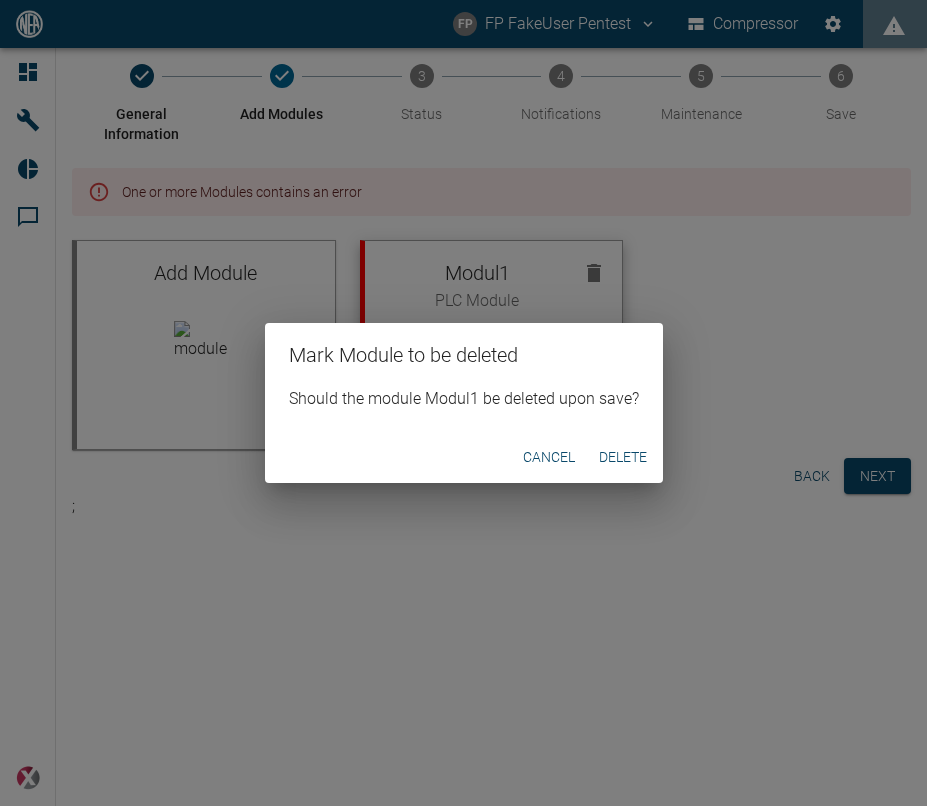 click on "Delete" at bounding box center (623, 457) 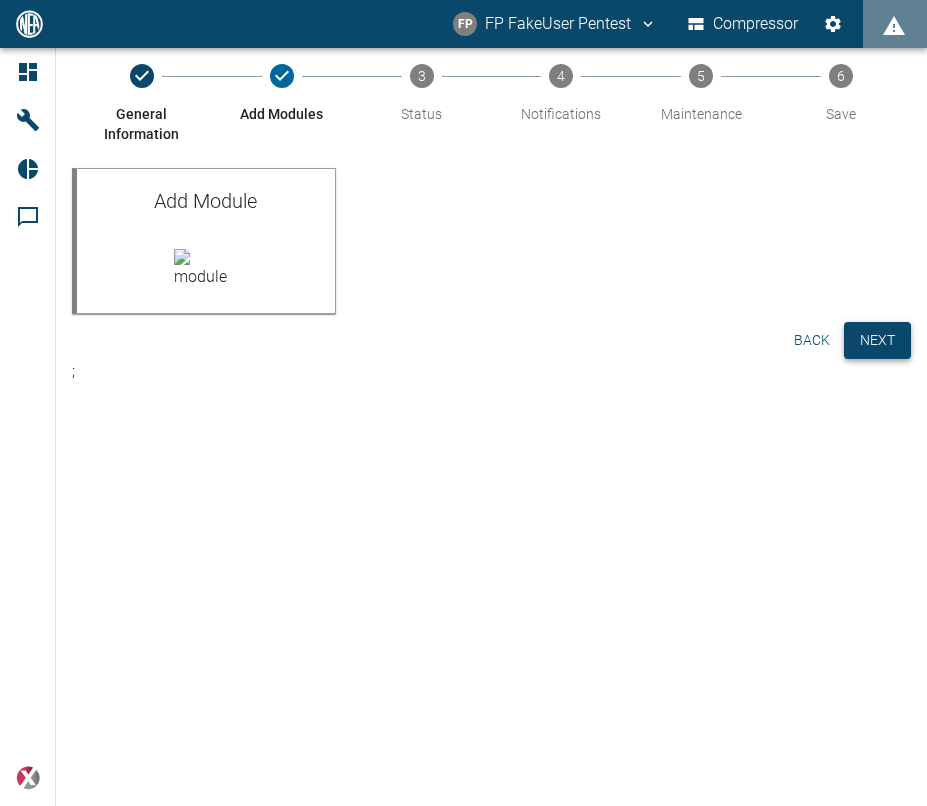 click on "Next" at bounding box center (877, 340) 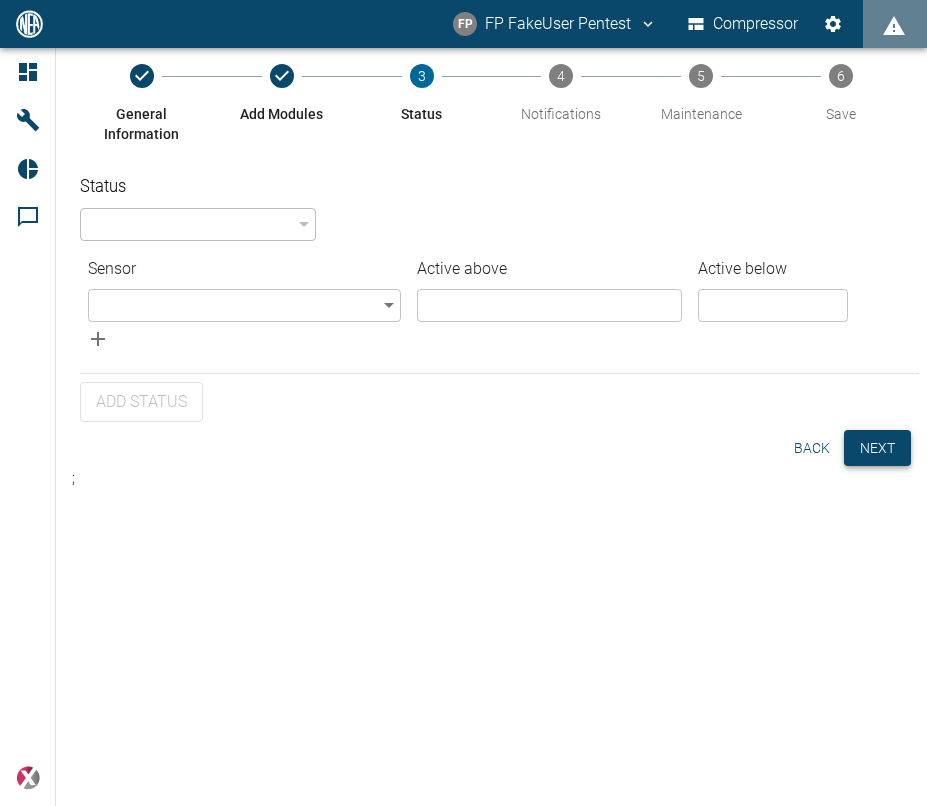 click on "Next" at bounding box center (877, 448) 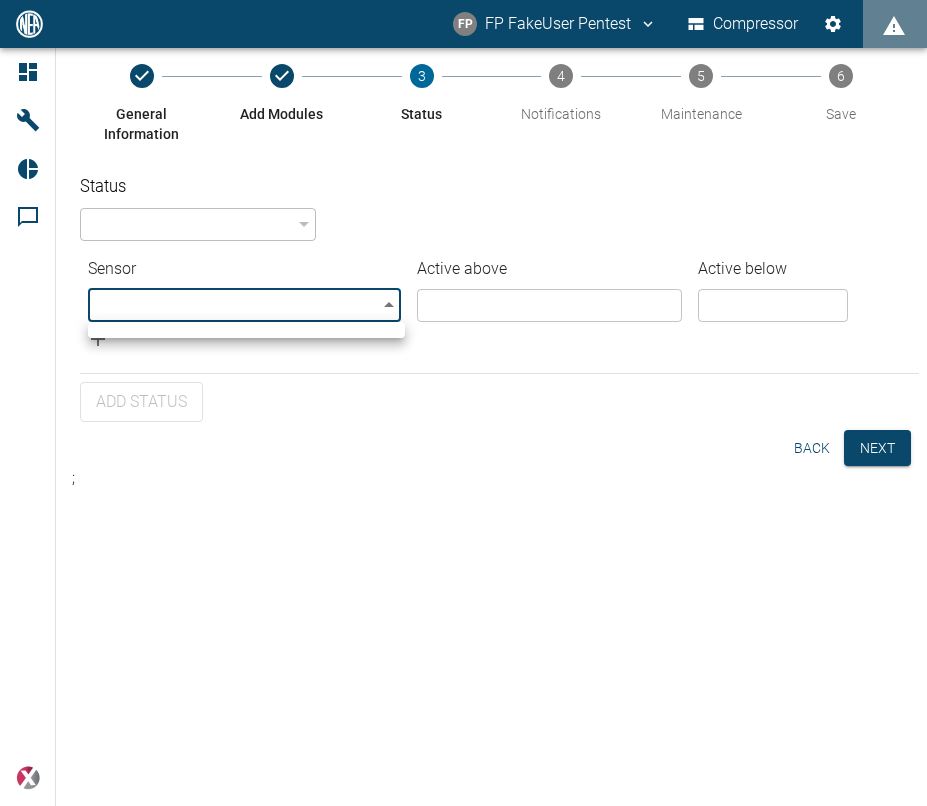 click on "FP [NAME] Pentest Compressor Dashboard Machines Reports Comments powered by General Information Add Modules 3 Status 4 Notifications 5 Maintenance 6 Save Status ​ [UUID] ​ Sensor Active above Active below ​ ​ ​ ​ Add Status Back Next ;" at bounding box center (463, 403) 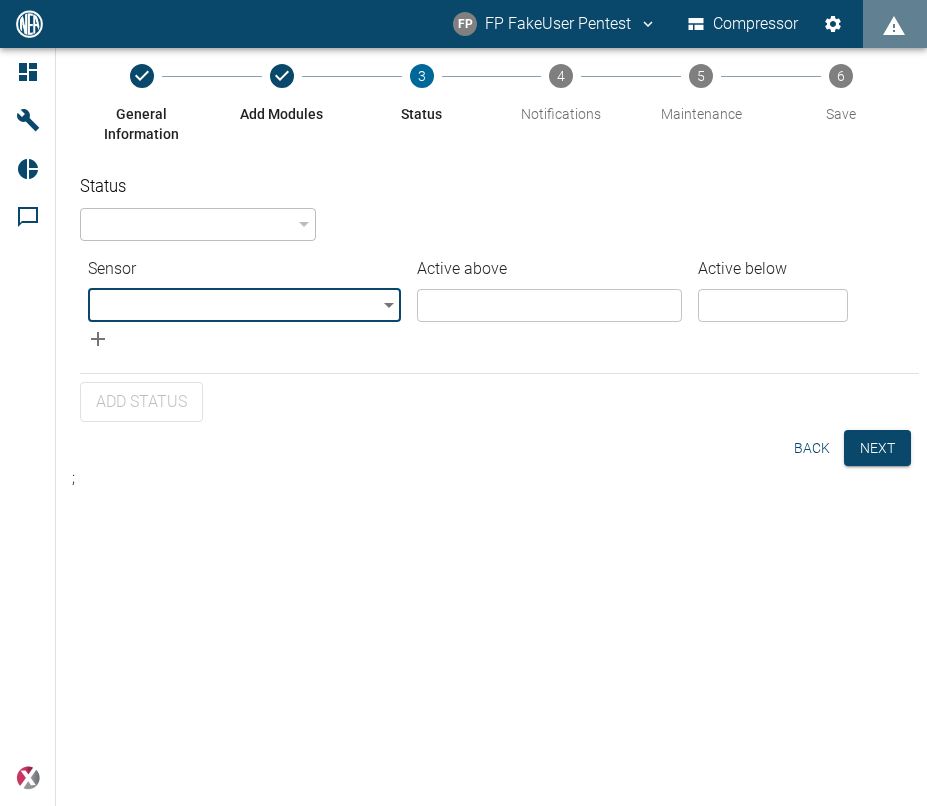 click 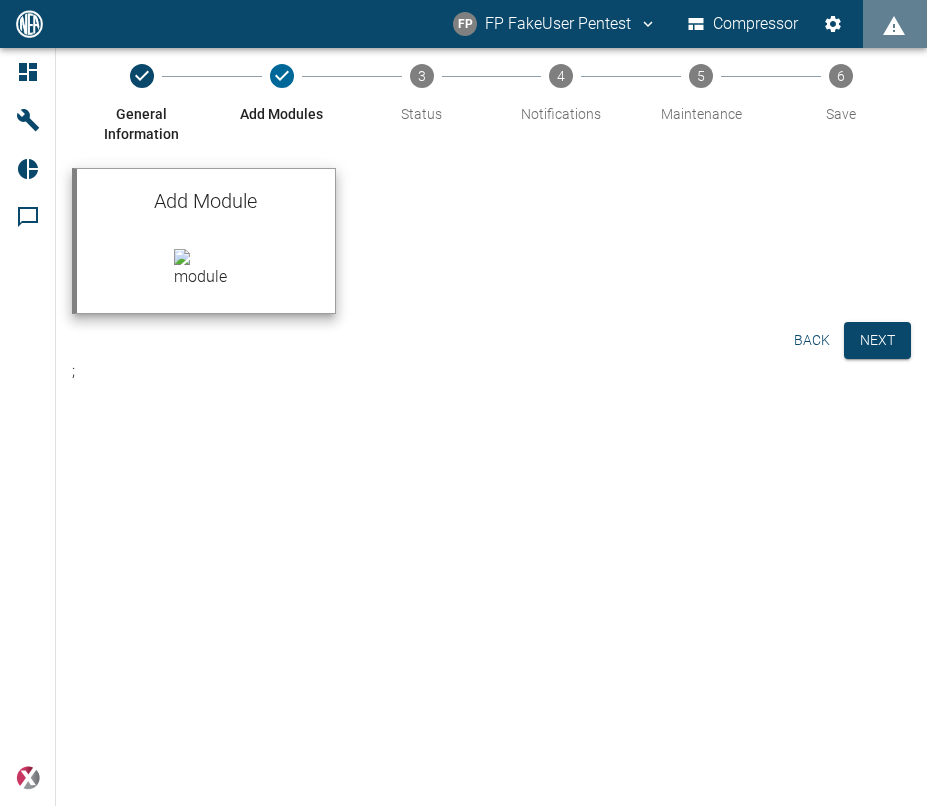 click at bounding box center (206, 273) 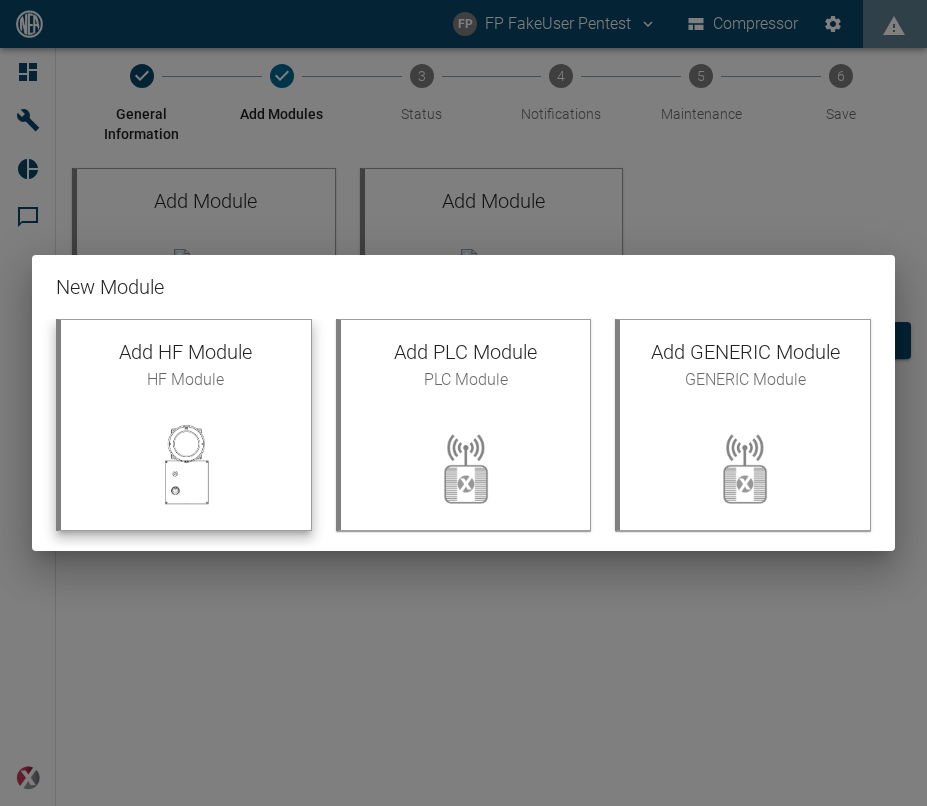 click on "Add HF Module HF Module" at bounding box center (186, 364) 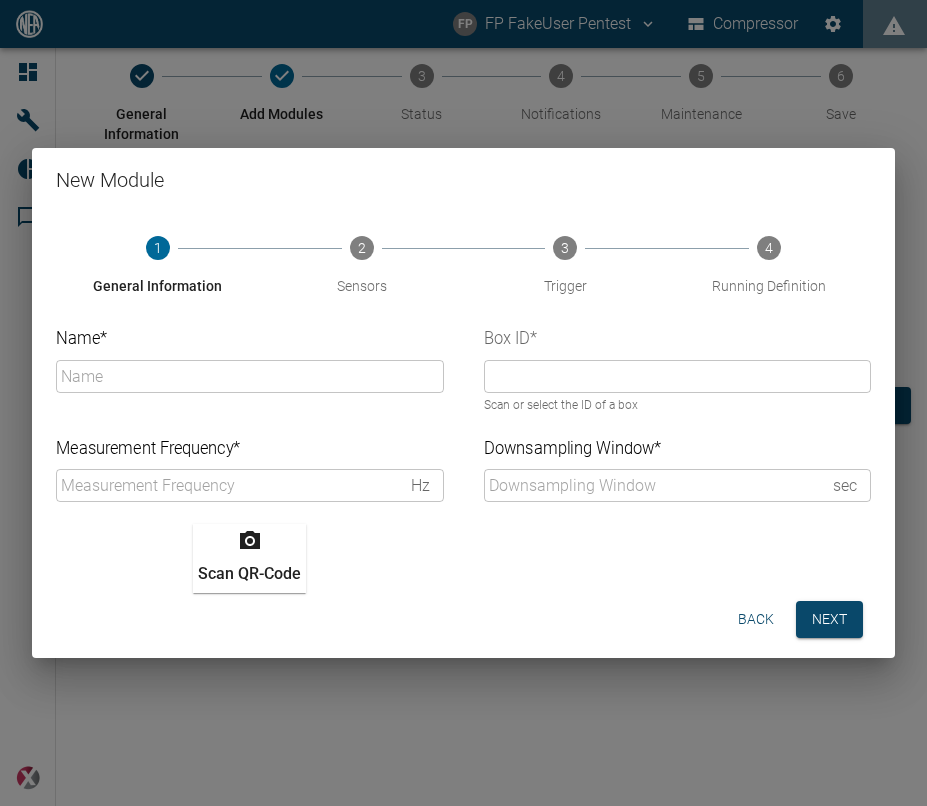 type on "0" 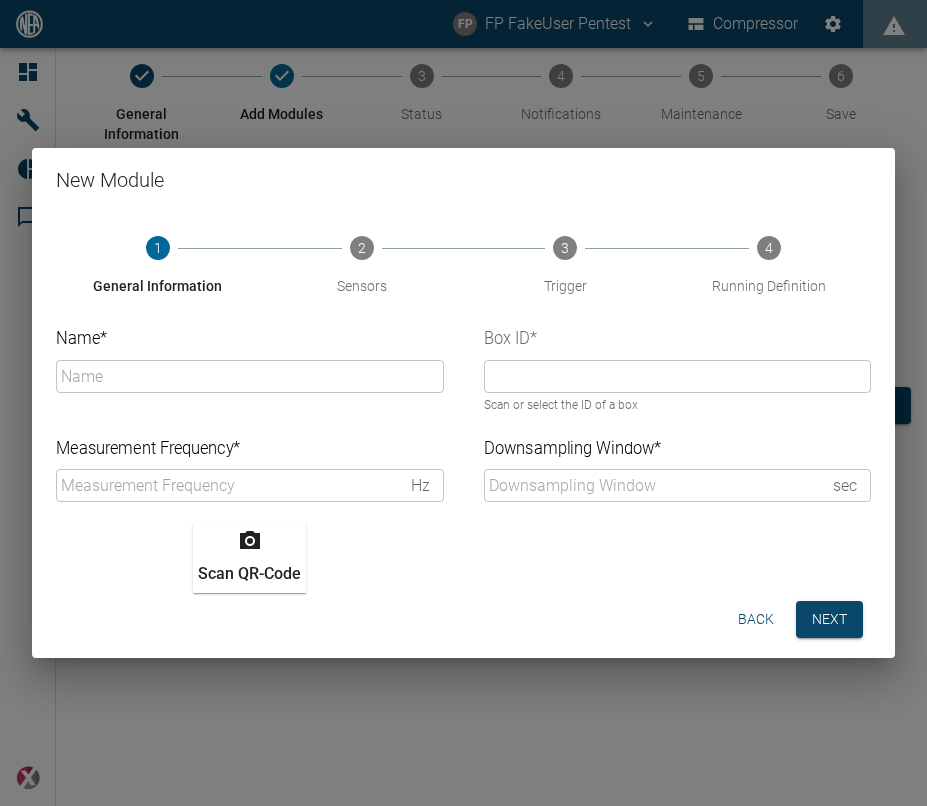 type on "1" 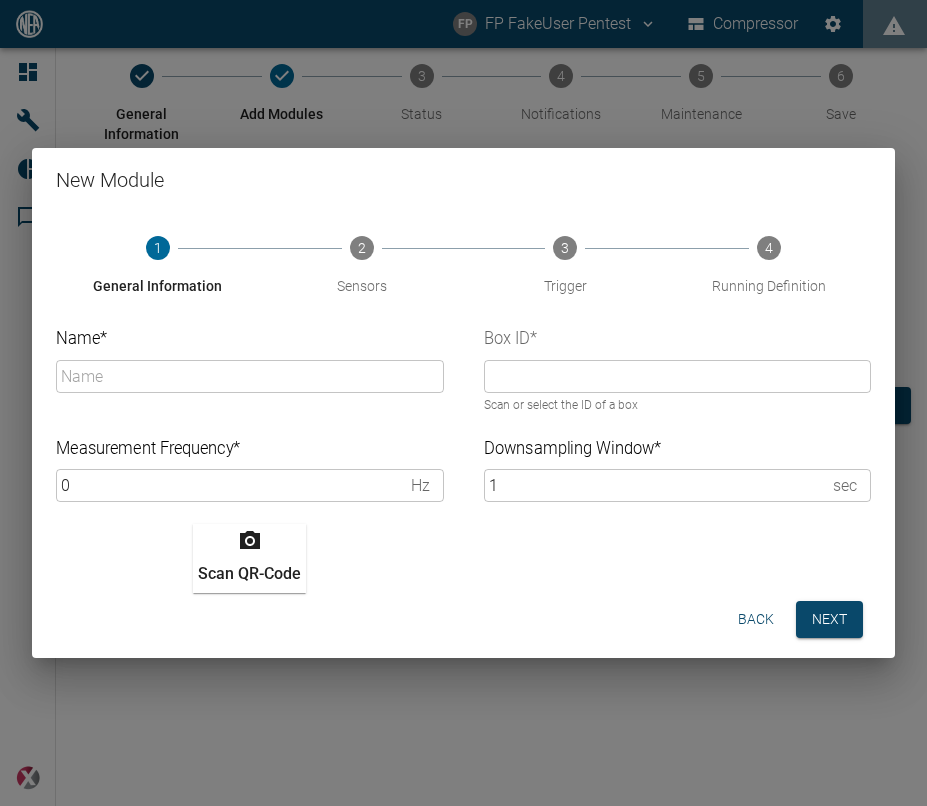 click on "Name *" at bounding box center (250, 376) 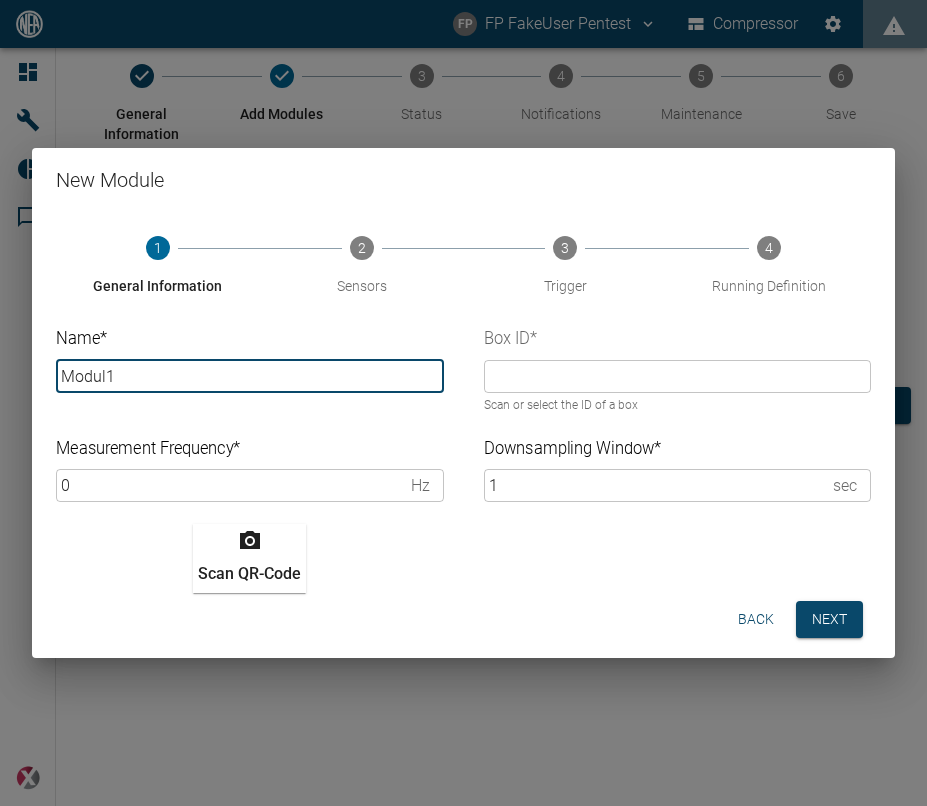 type on "Modul1" 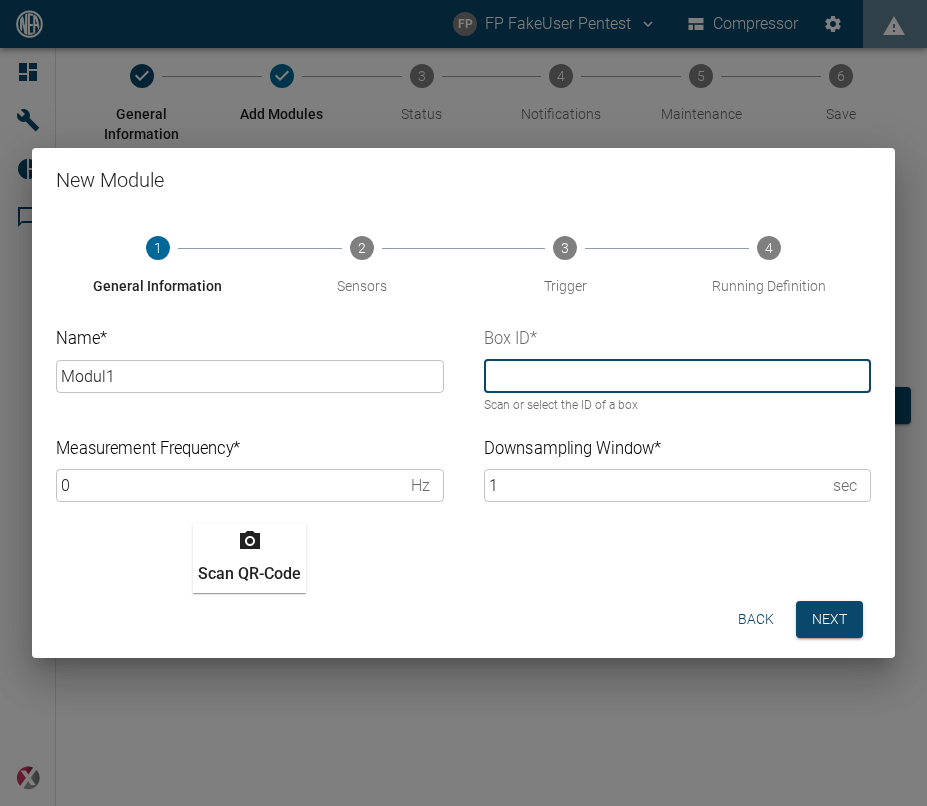 click on "0" at bounding box center [229, 485] 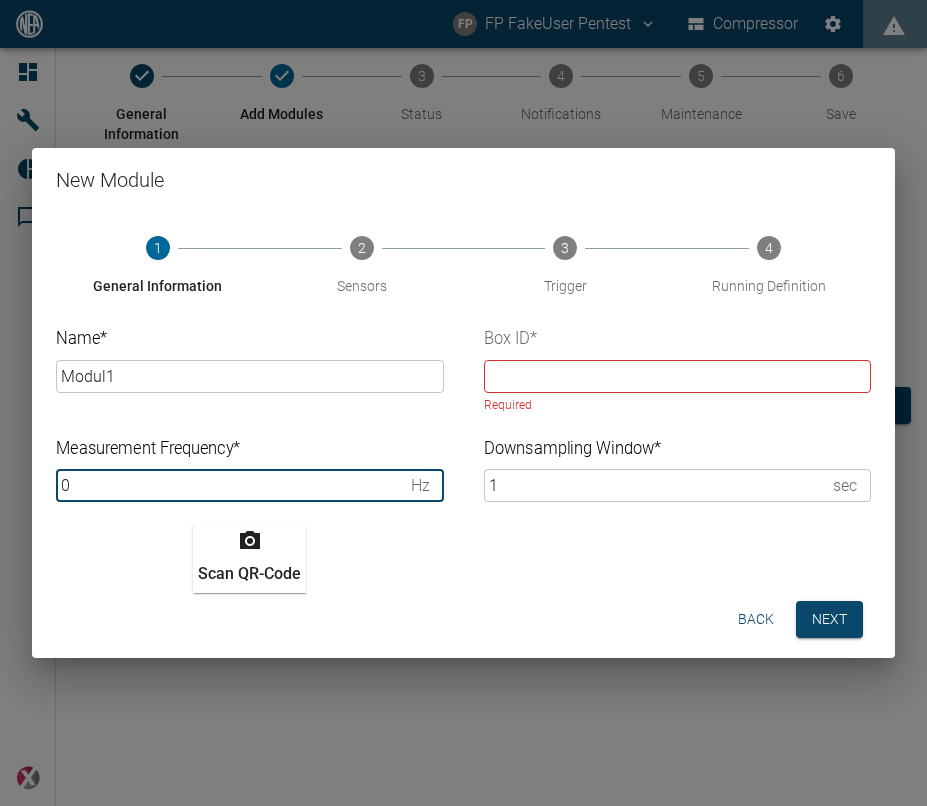 click on "1" at bounding box center [655, 485] 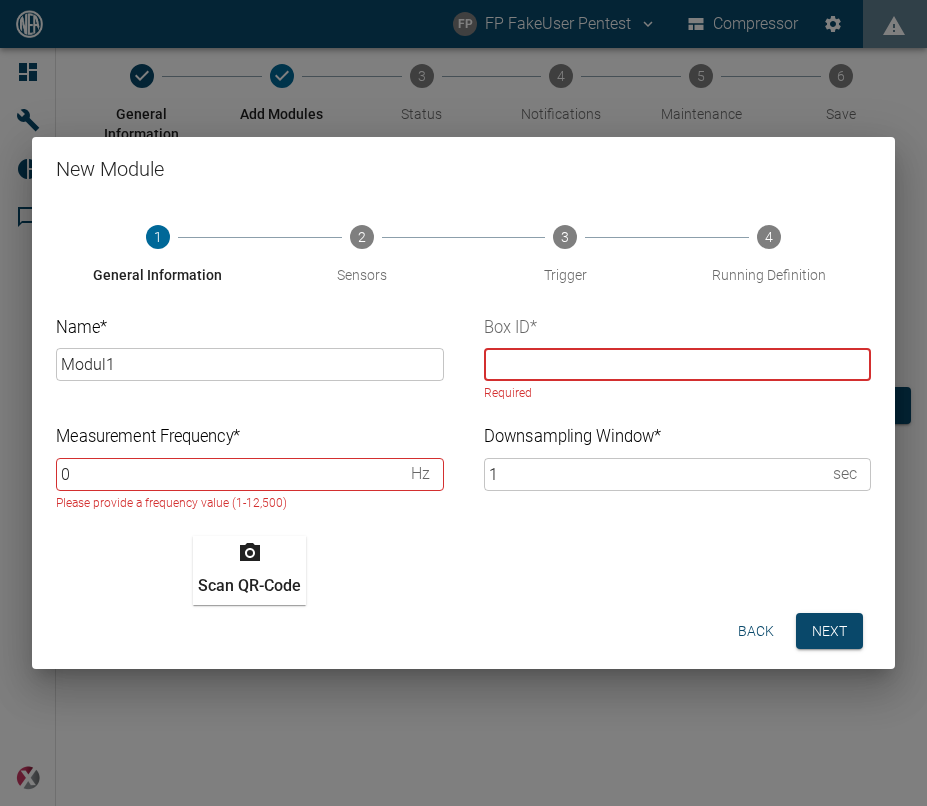click at bounding box center [678, 364] 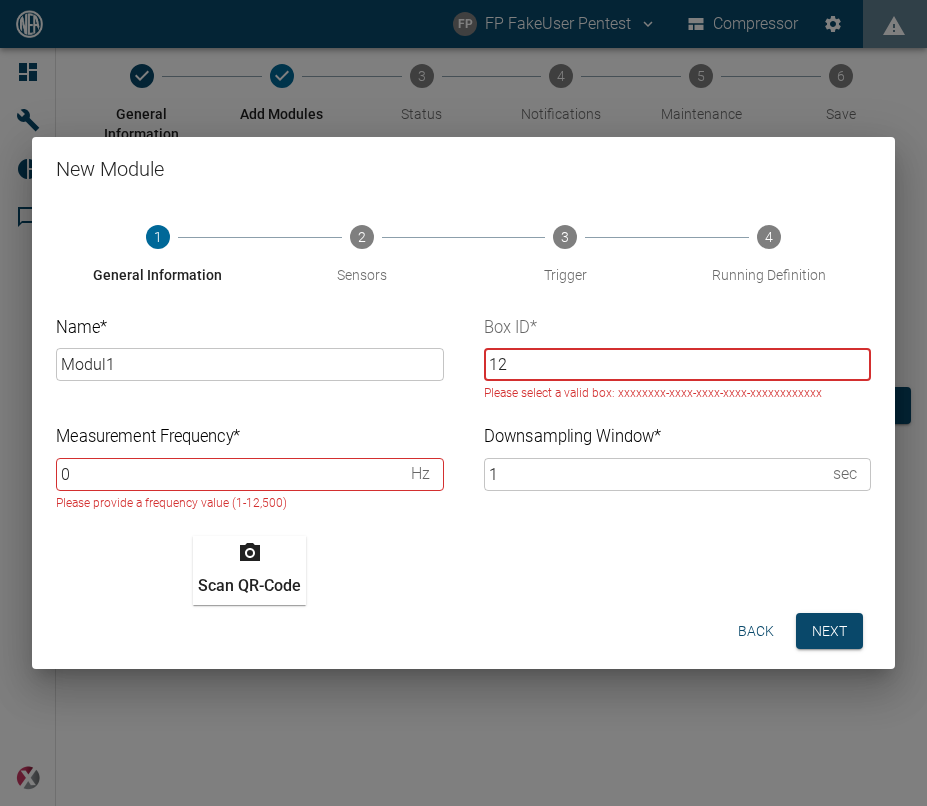 type on "1" 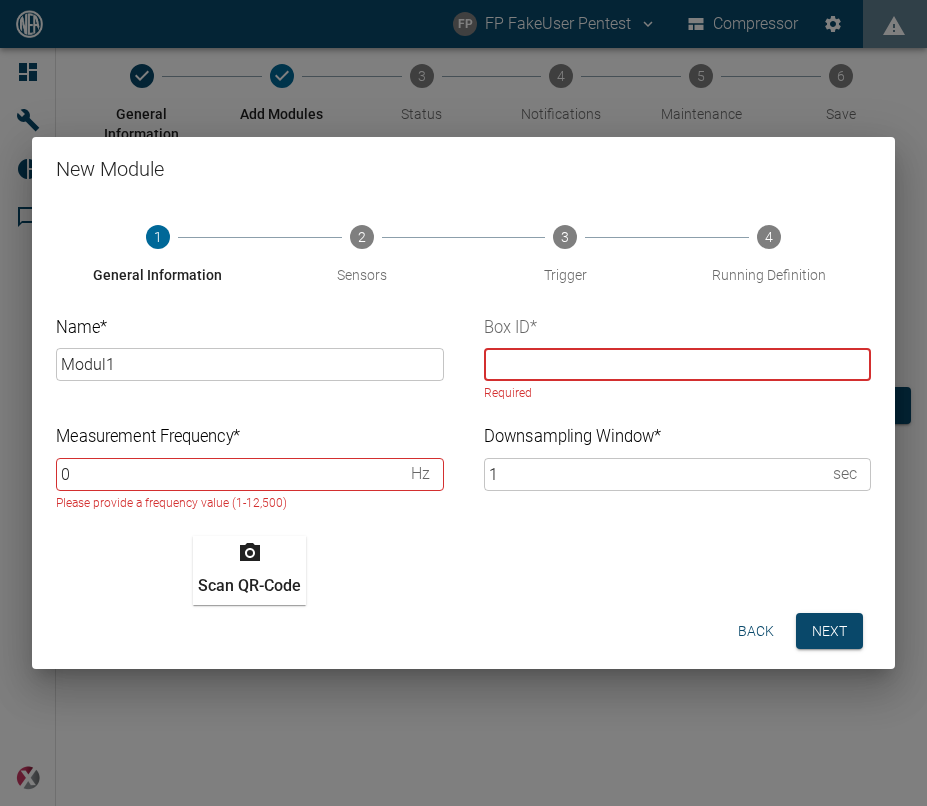 paste on "12345678-1234-1234-1234-56789012" 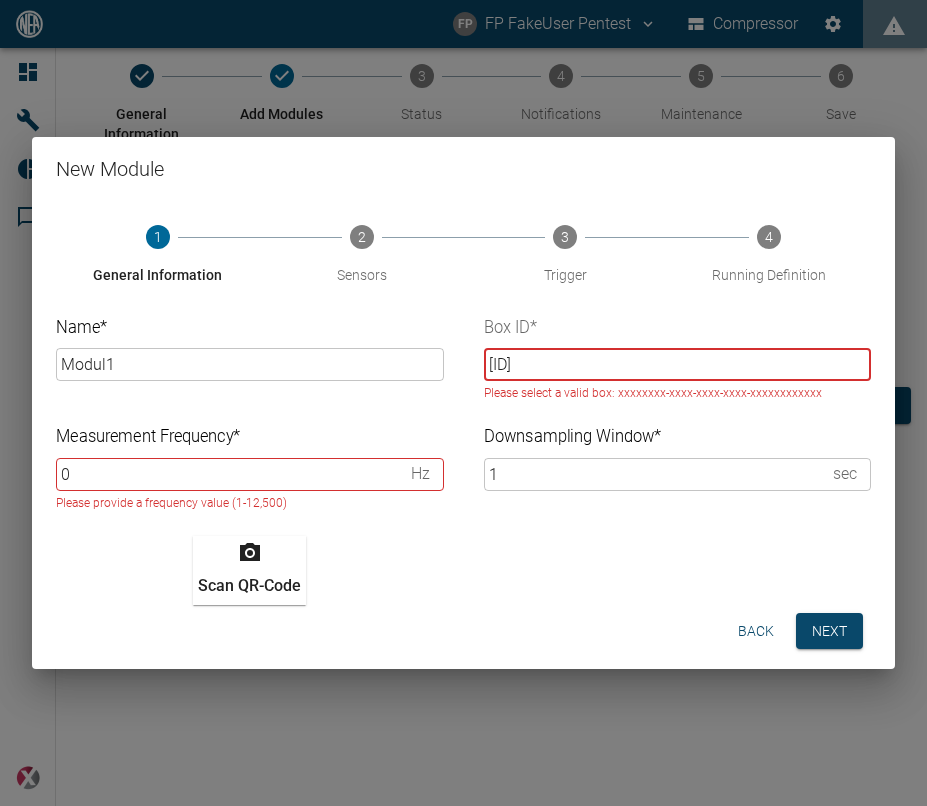 click on "12345678-1234-1234-1234-56789012" at bounding box center [678, 364] 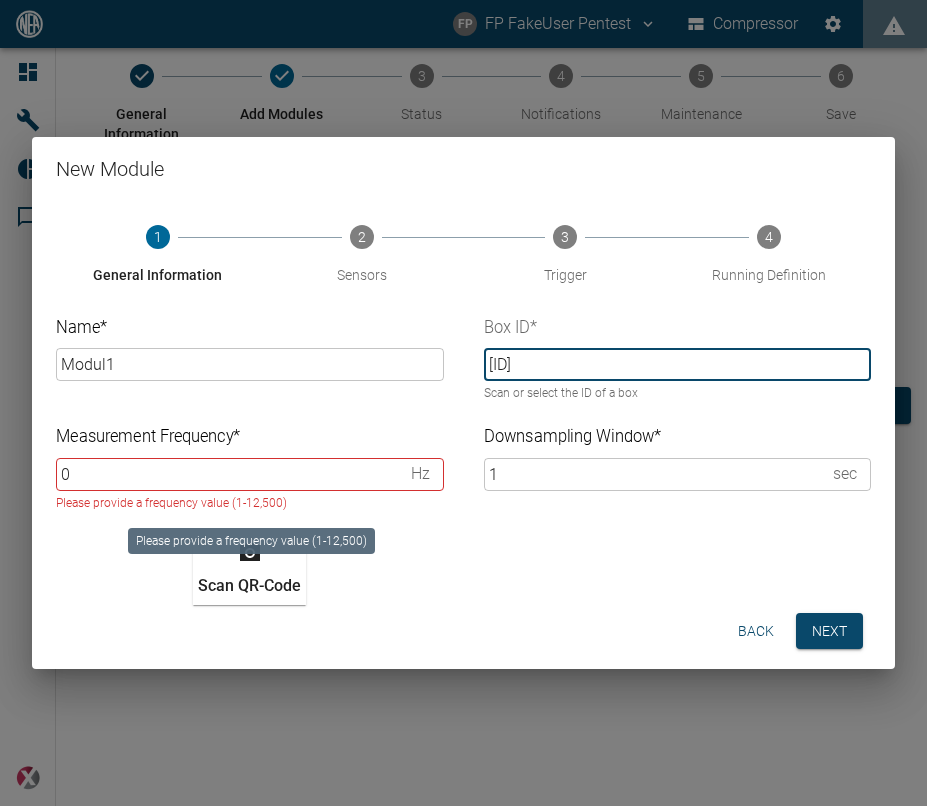type on "[UUID]" 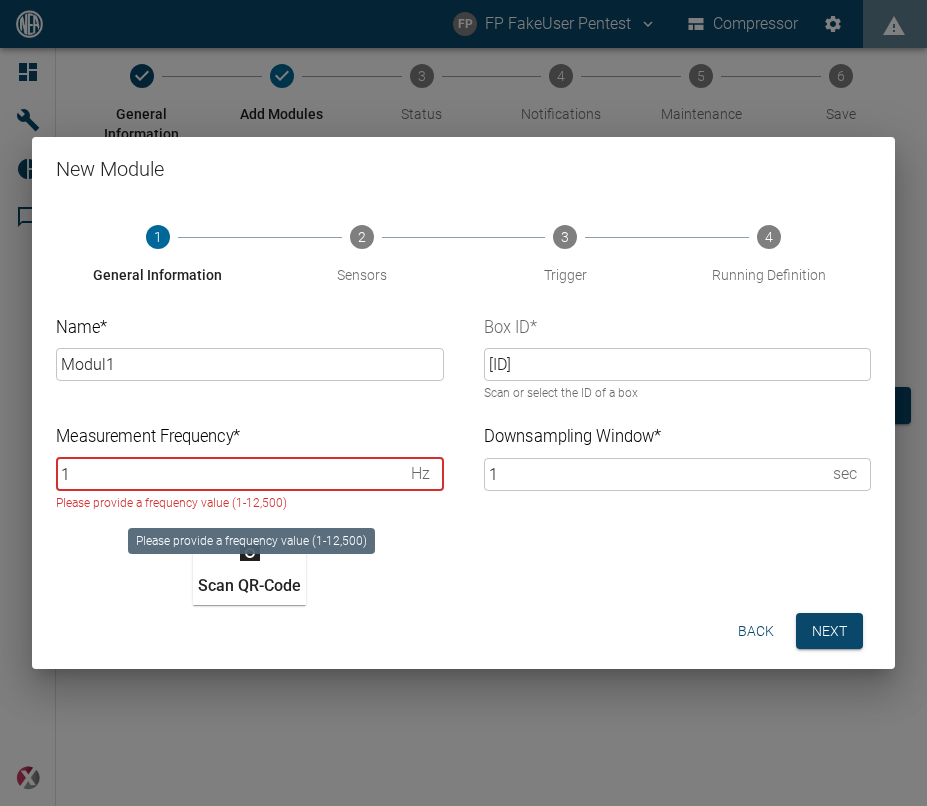 click on "1" at bounding box center [229, 474] 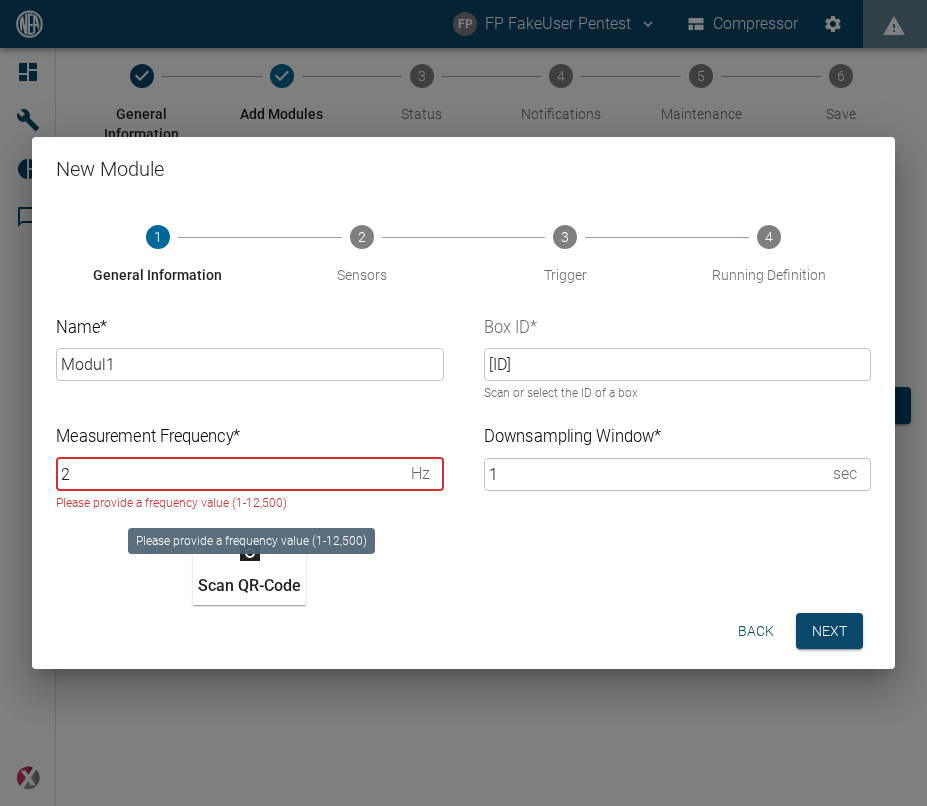 type on "2" 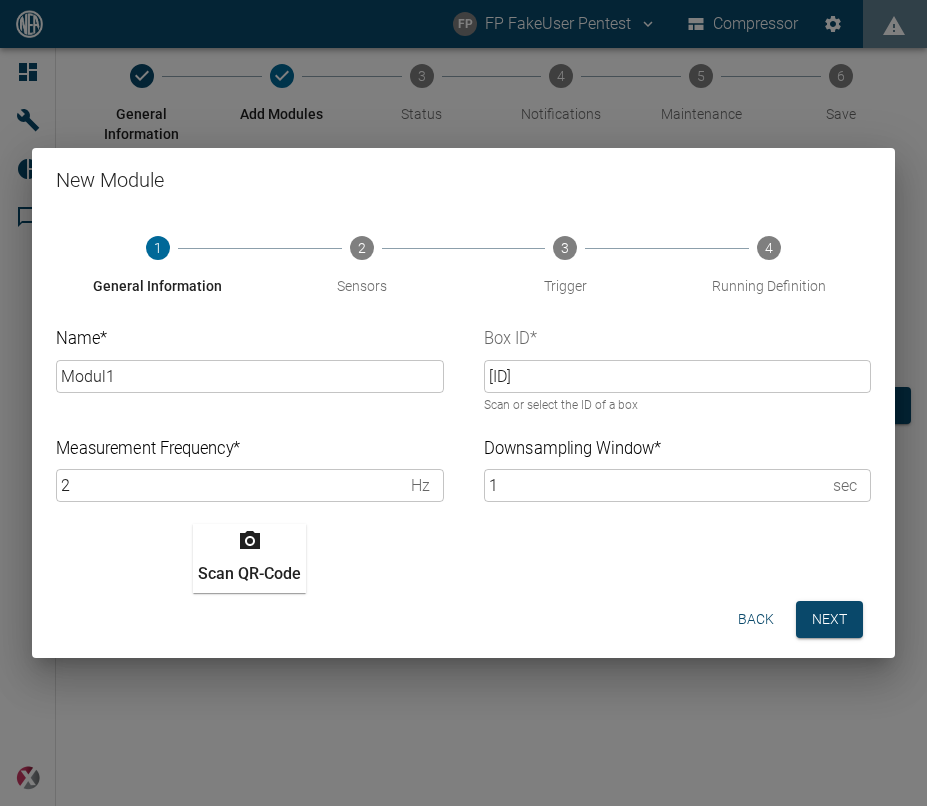 click on "Measurement Frequency * 2 Hz ​" at bounding box center (250, 470) 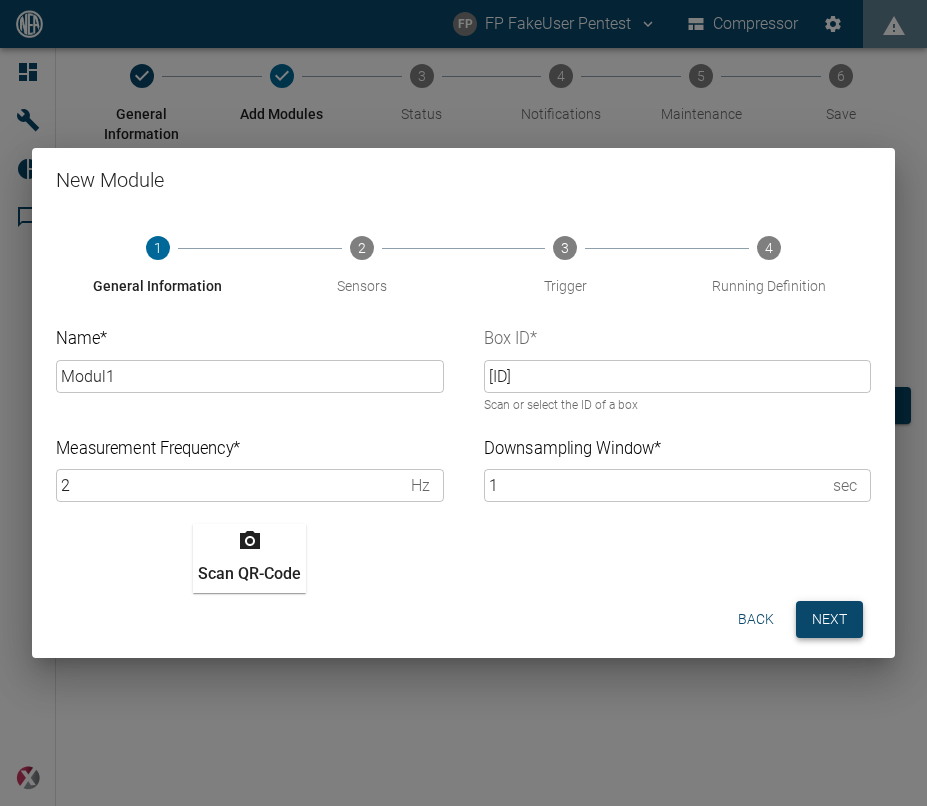 click on "Next" at bounding box center [829, 619] 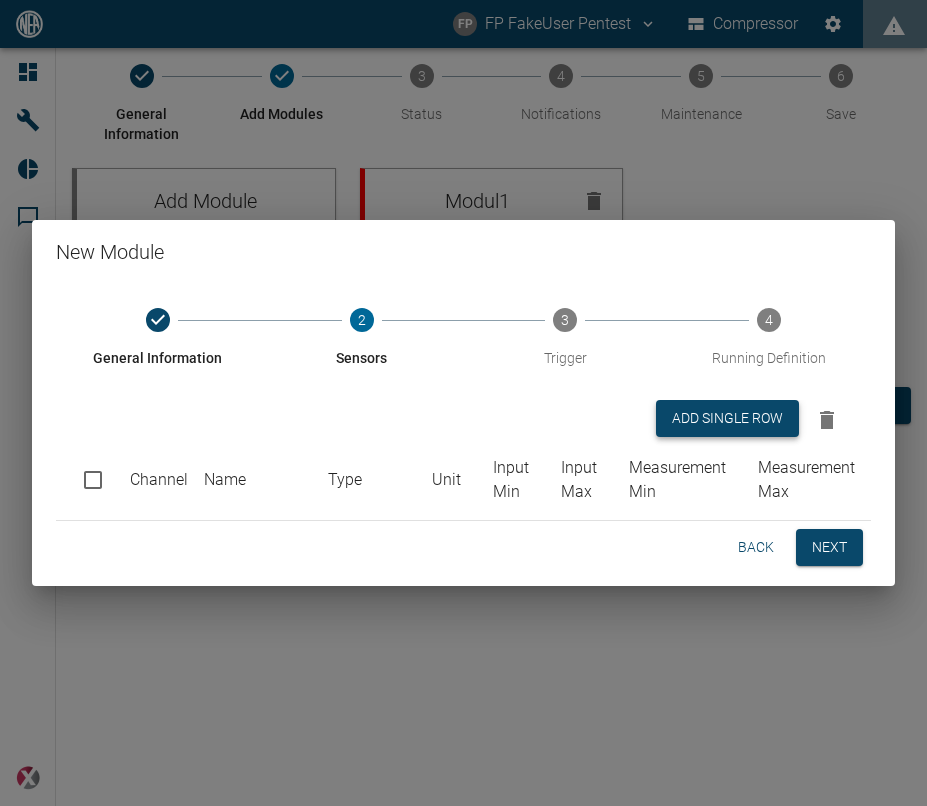 click on "Add single row" at bounding box center [727, 418] 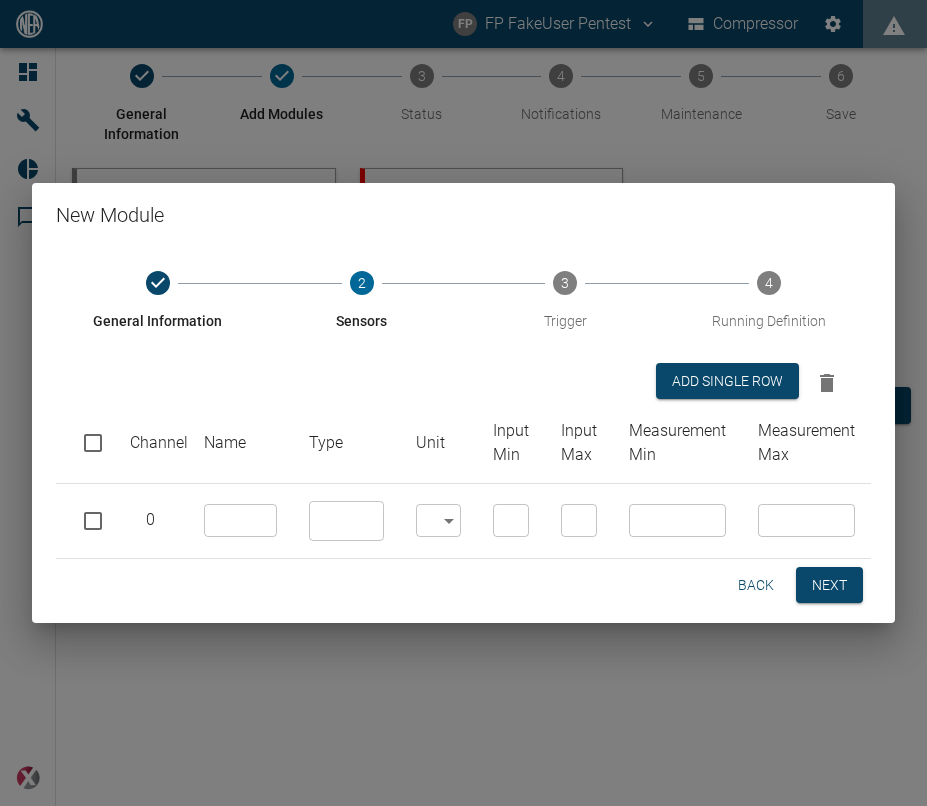 click at bounding box center (93, 521) 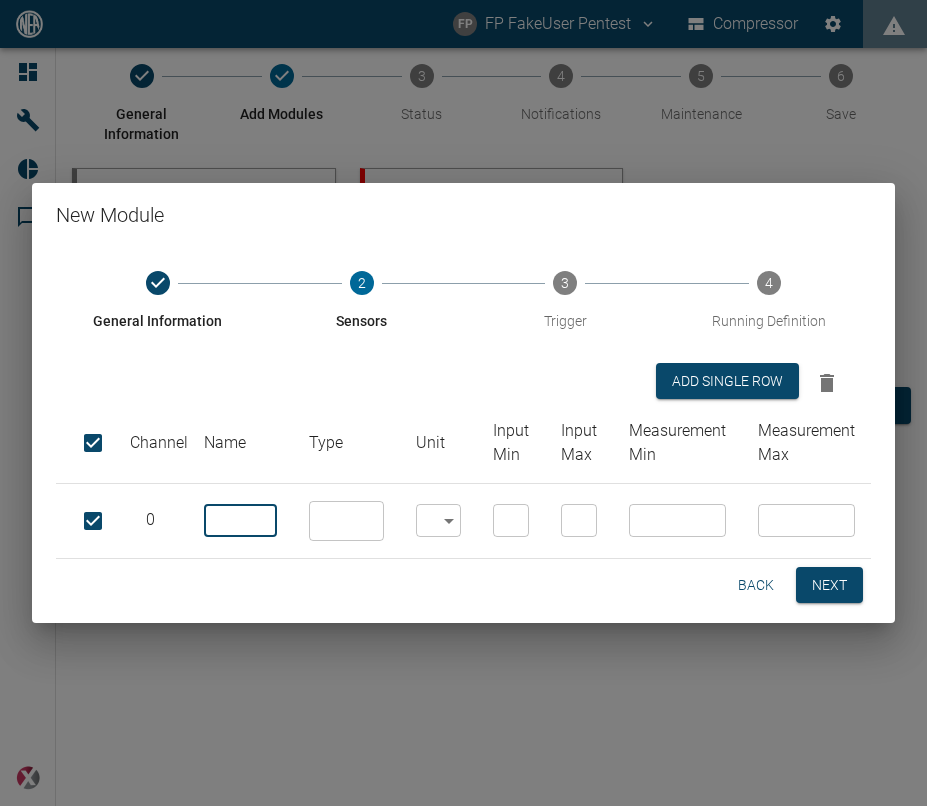 click at bounding box center (240, 520) 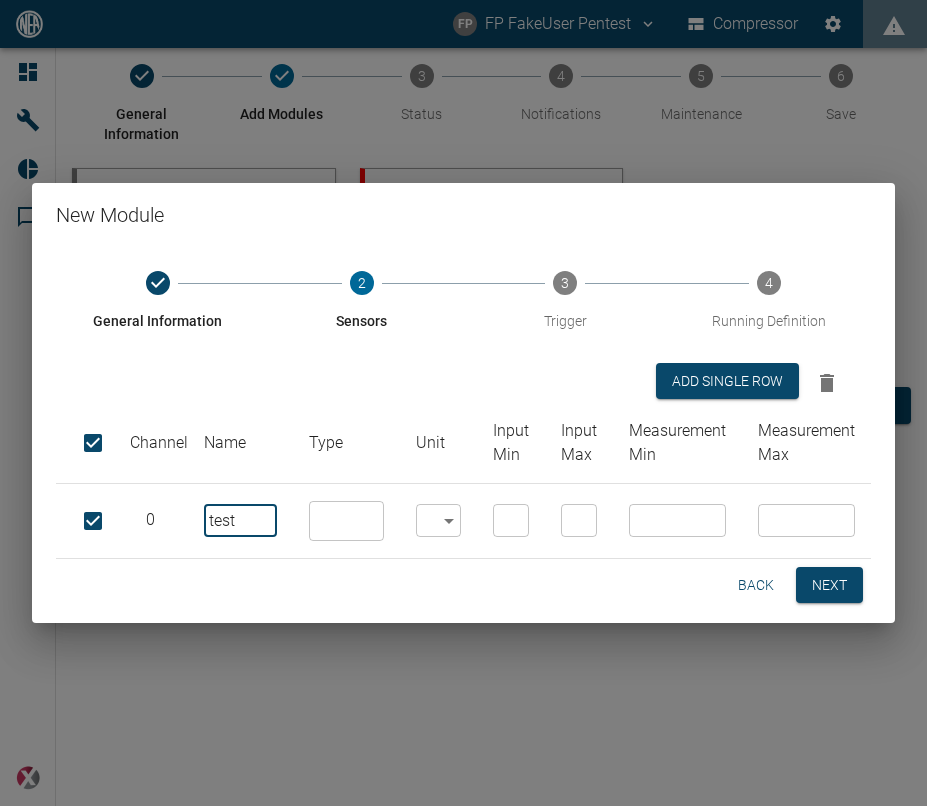 type on "test" 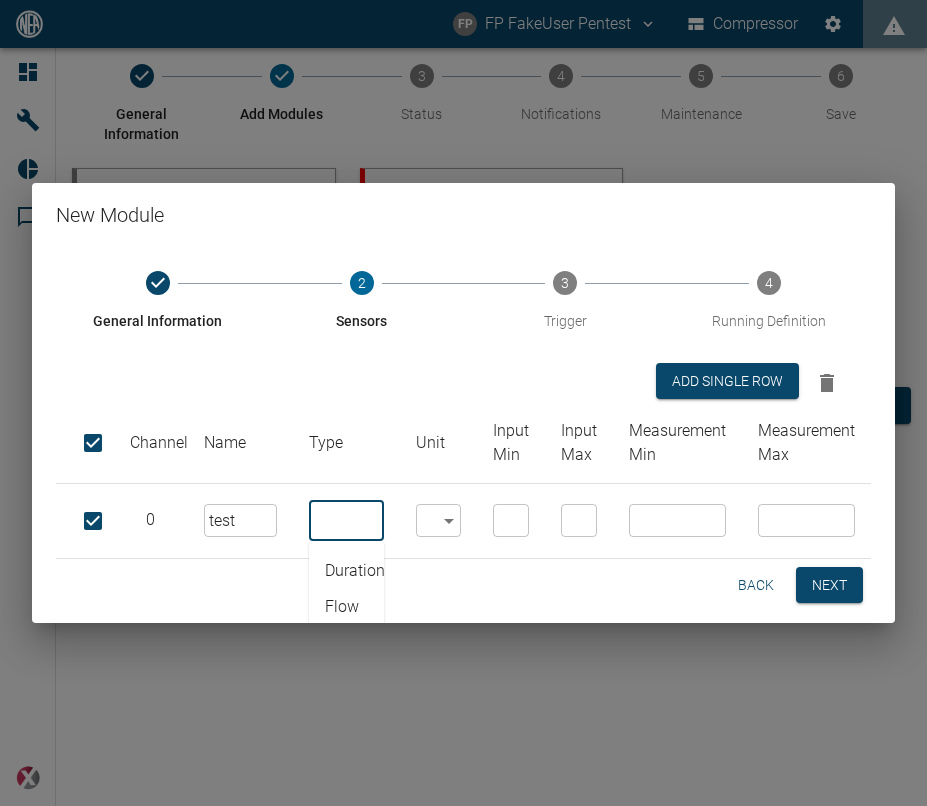 scroll, scrollTop: 114, scrollLeft: 0, axis: vertical 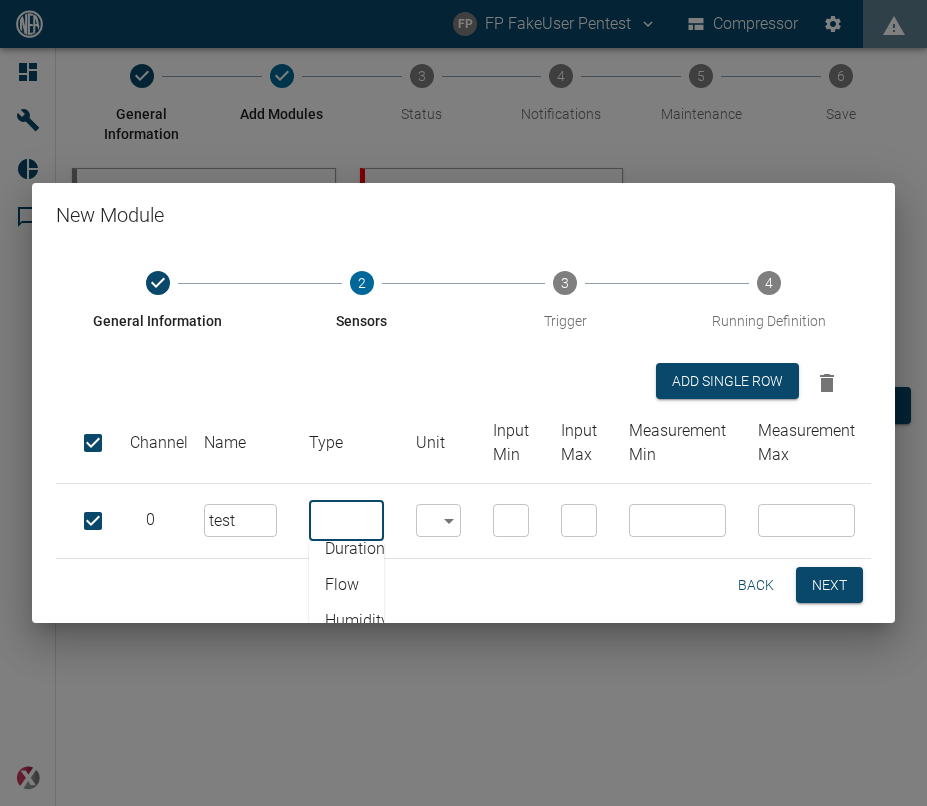 click on "Flow" at bounding box center (346, 585) 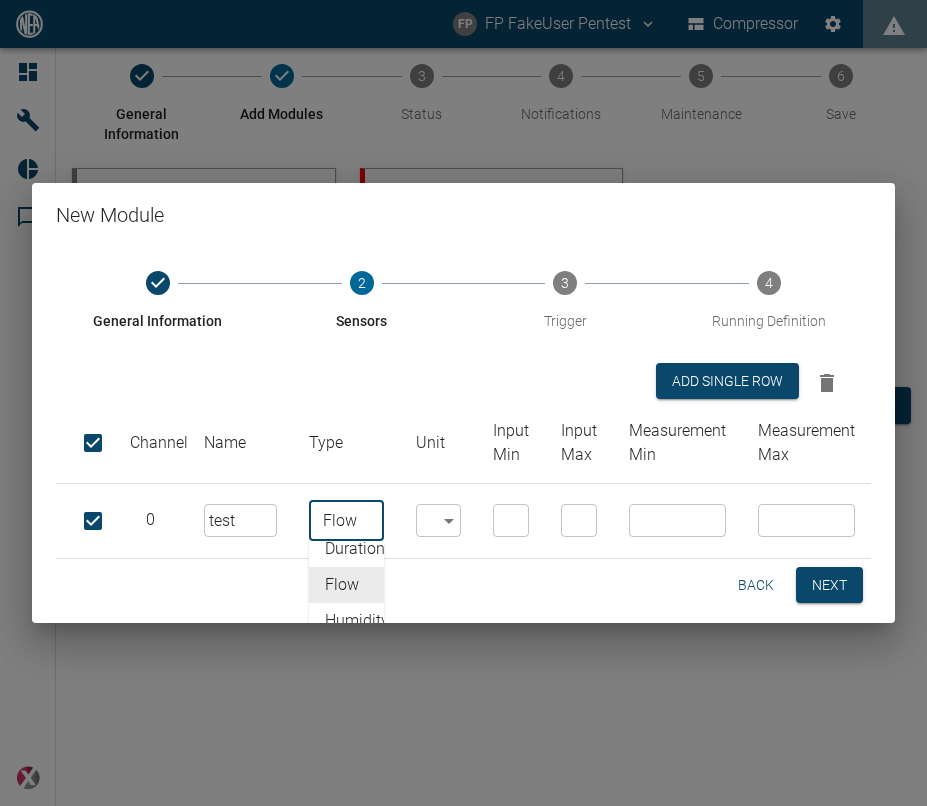 click on "FP FakeUser Pentest Compressor Dashboard Machines Reports Comments powered by General Information Add Modules 3 Status 4 Notifications 5 Maintenance 6 Save Add Module Modul1 HF Module   Back Next ; New Module General Information 2 Sensors 3 Trigger 4 Running Definition Add single row Channel Name Type Unit Input Min Input Max Measurement Min Measurement Max 0 test ​ Flow ​ Air volume Current Duration Flow Humidity Number Percentage Power Power Consumption Pressure Rotational Speed Speed Status Temperature Throughput Vibration Velocity Weight Torque TDC ​ ​ ​ ​ ​ ​ Back Next" at bounding box center (463, 403) 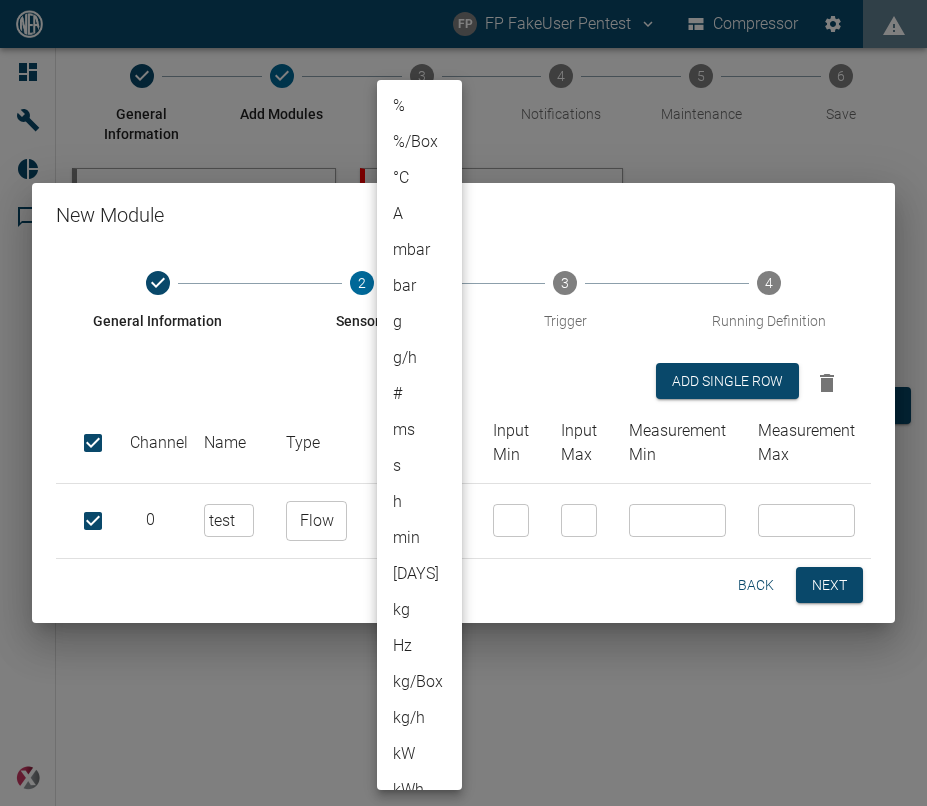 type on "m³/min" 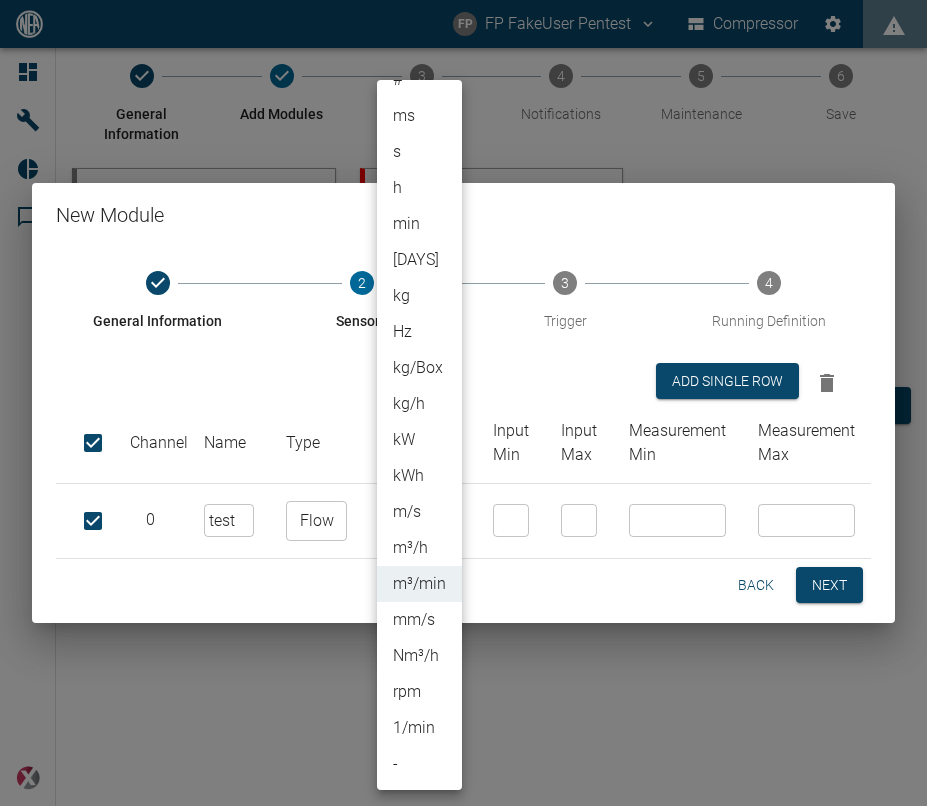 click on "m³/min" at bounding box center [419, 584] 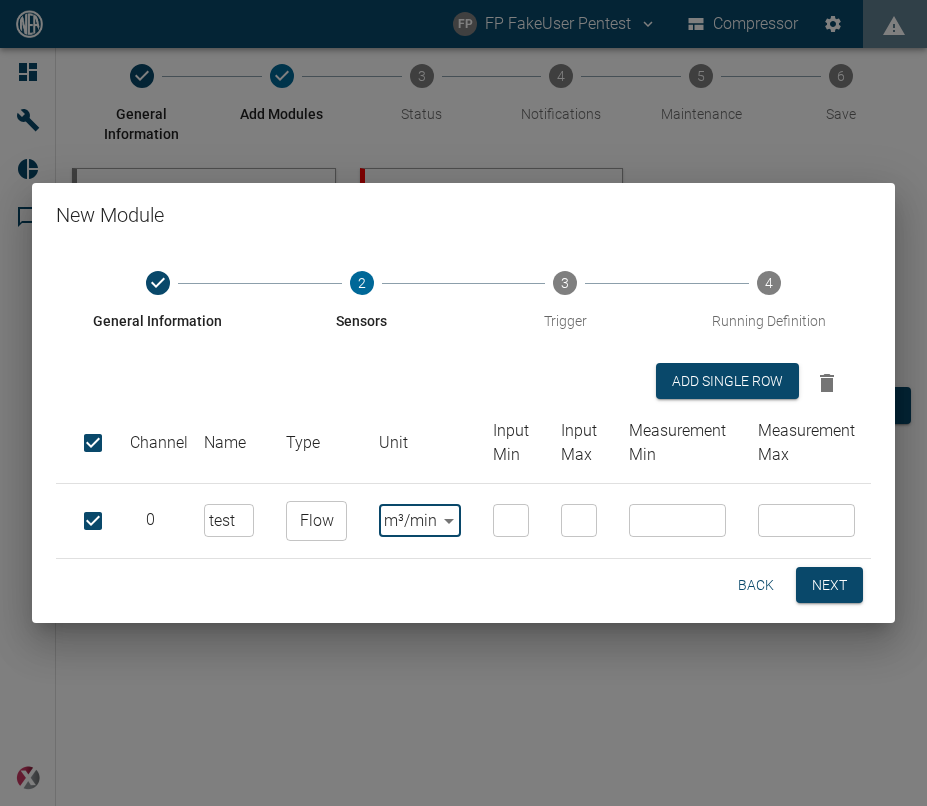 click on "​" at bounding box center [579, 520] 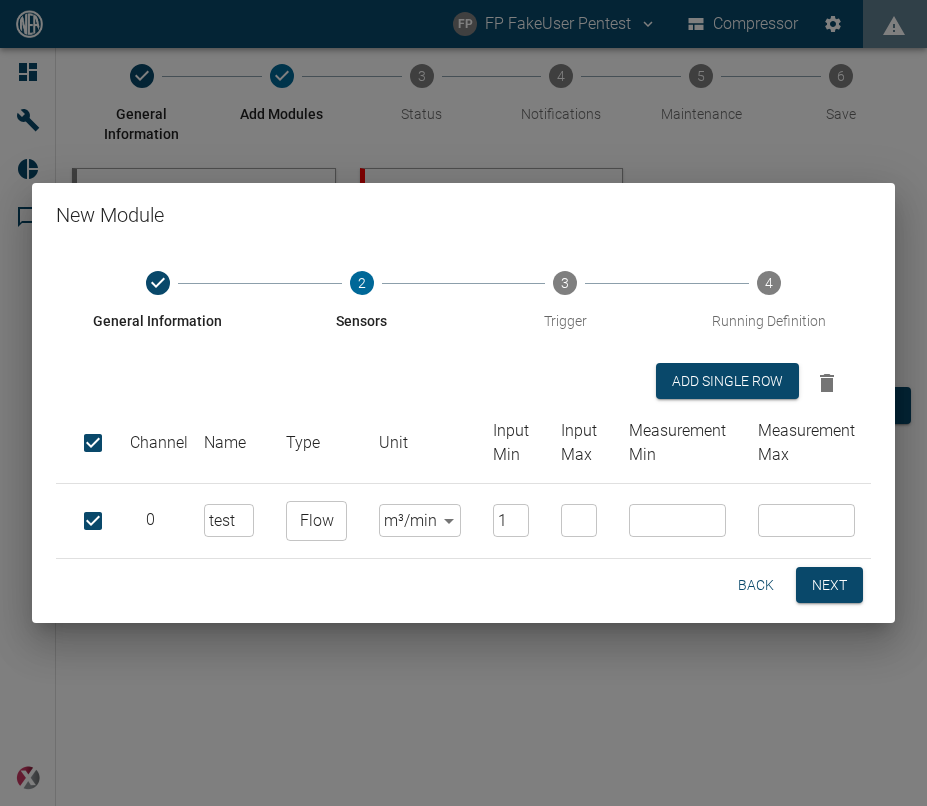 click on "1" at bounding box center (511, 520) 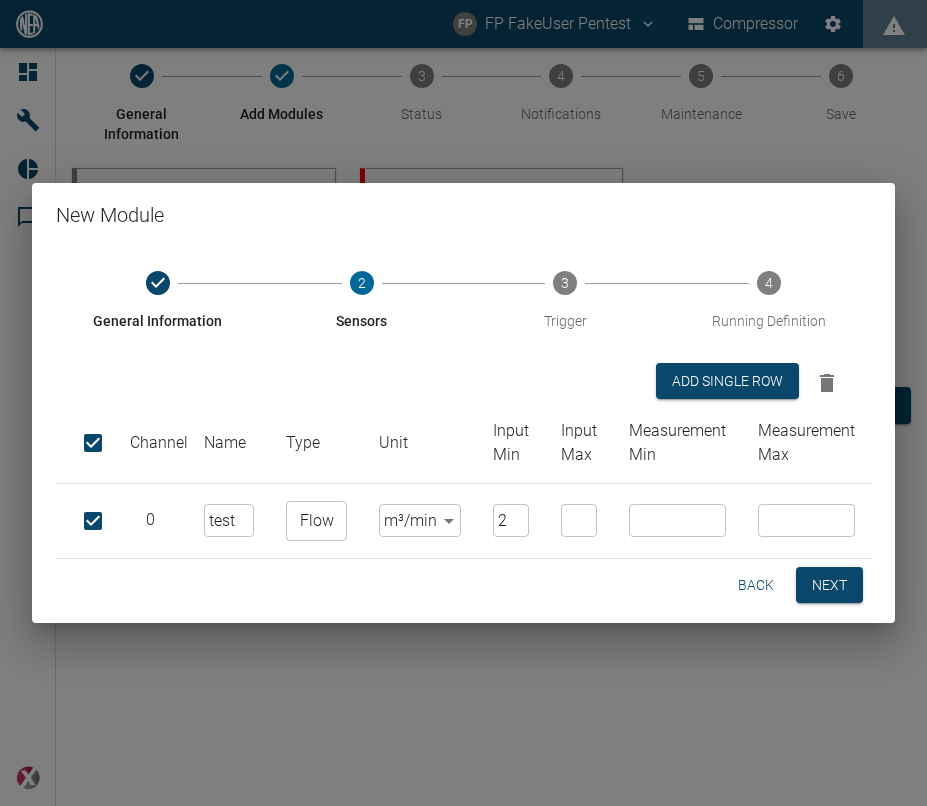 type on "2" 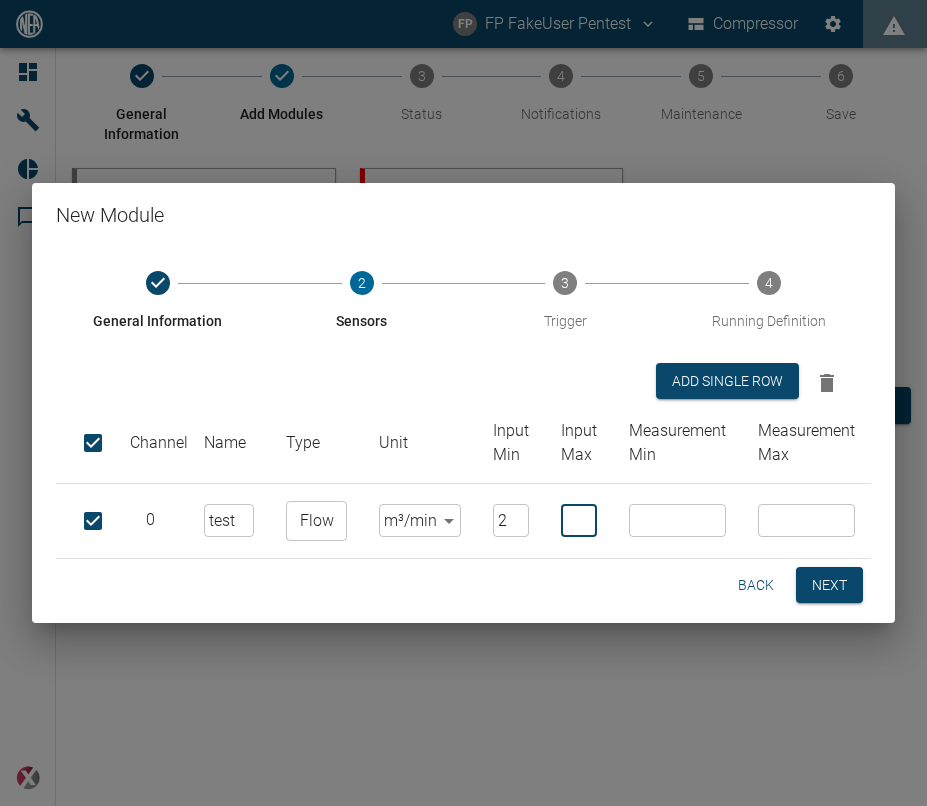 click at bounding box center [579, 520] 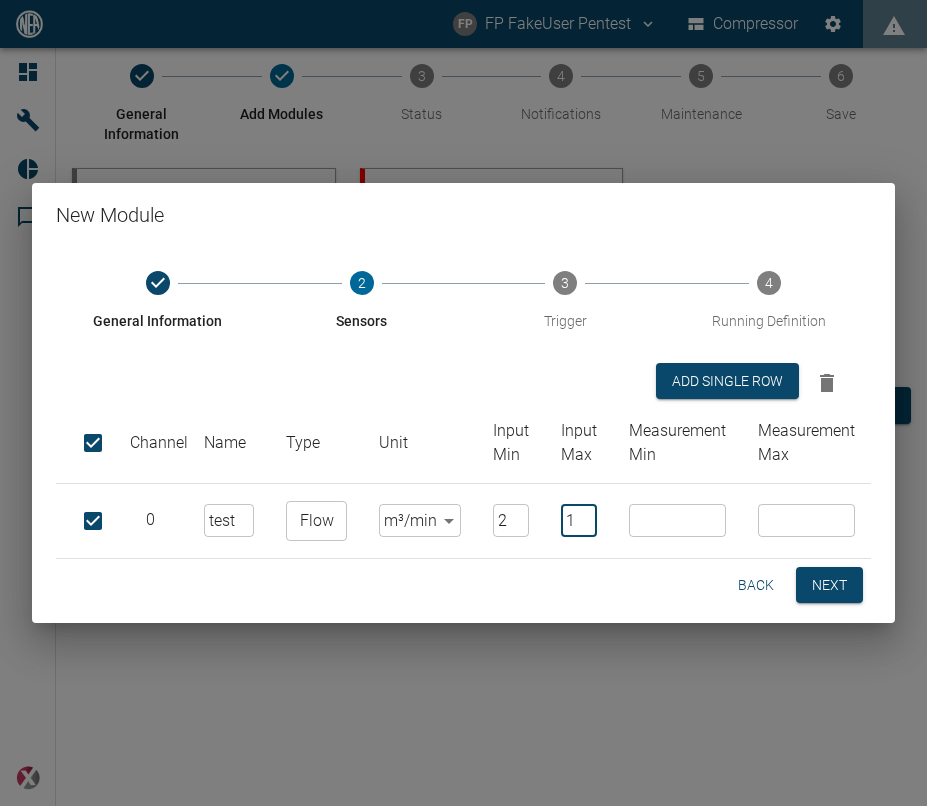 click on "1" at bounding box center [579, 520] 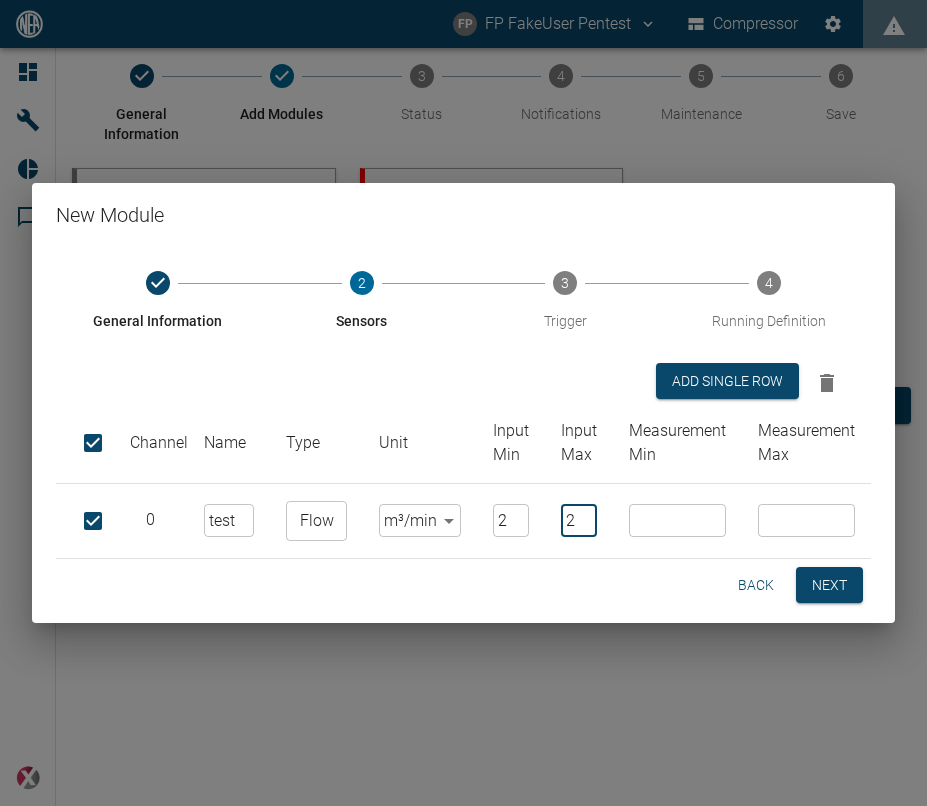 click on "2" at bounding box center (579, 520) 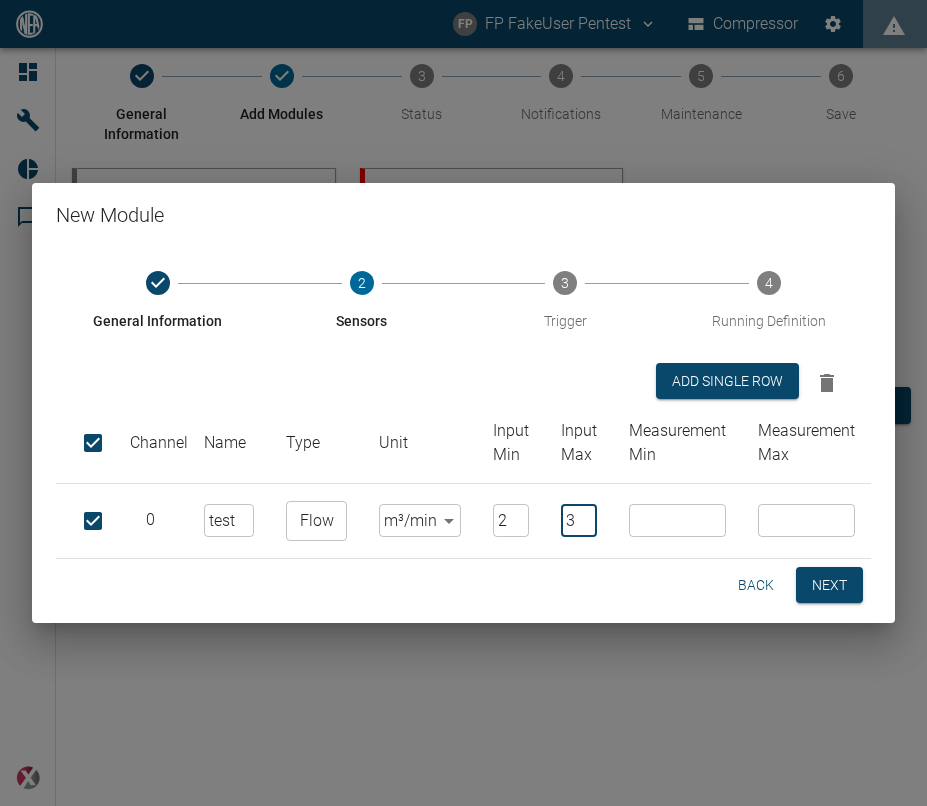 click on "3" at bounding box center (579, 520) 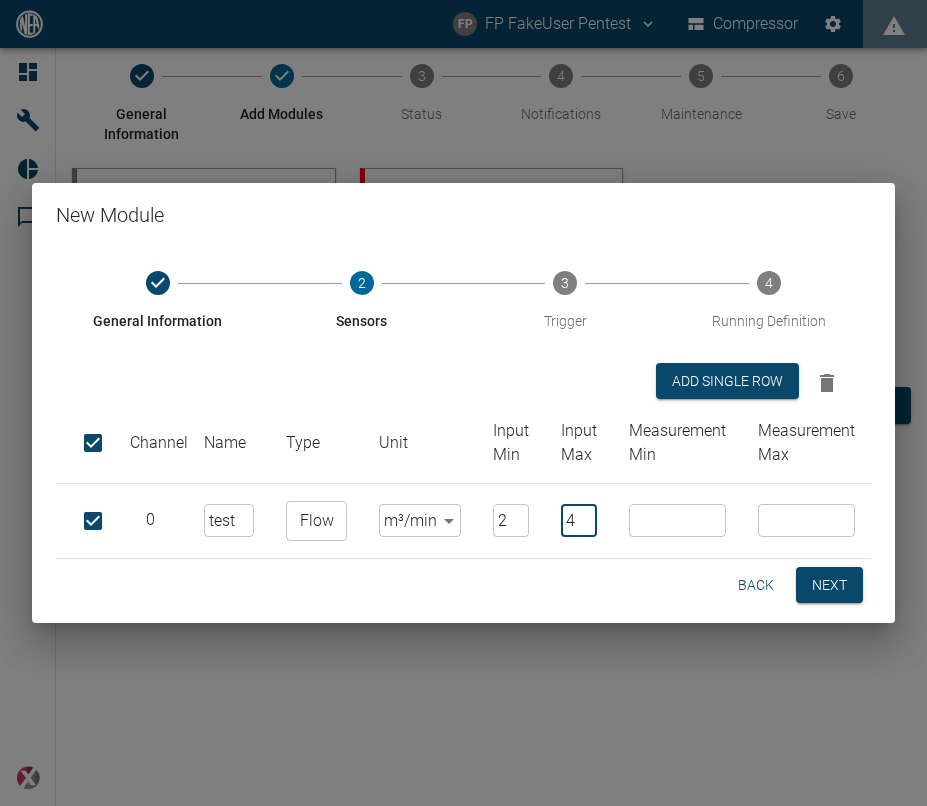 click on "4" at bounding box center (579, 520) 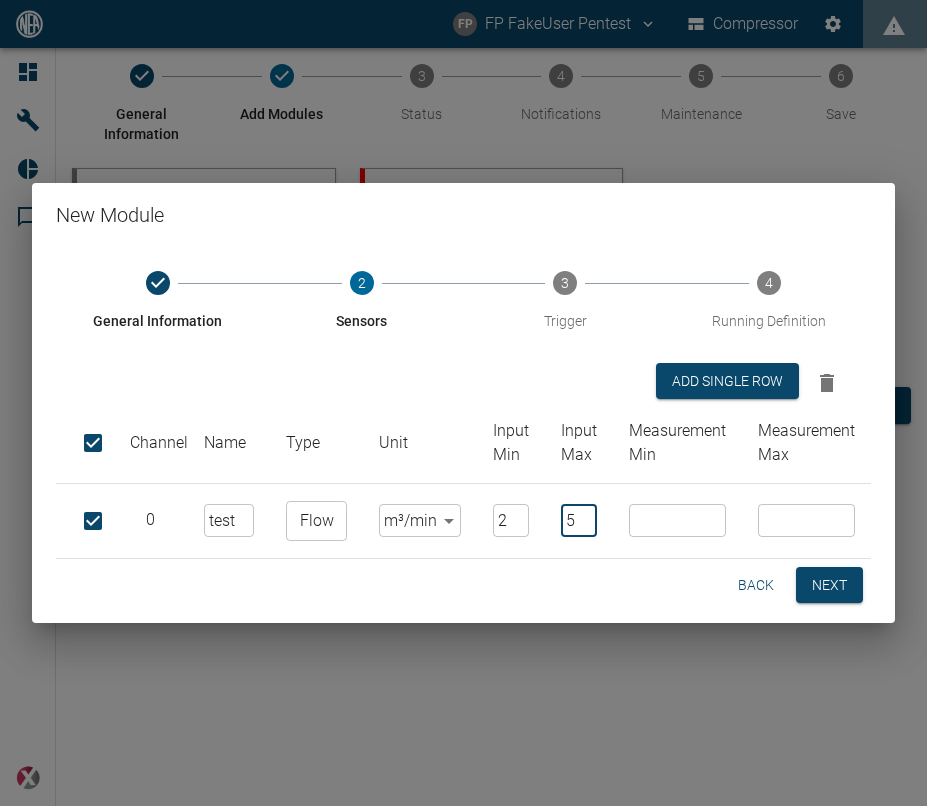 type on "5" 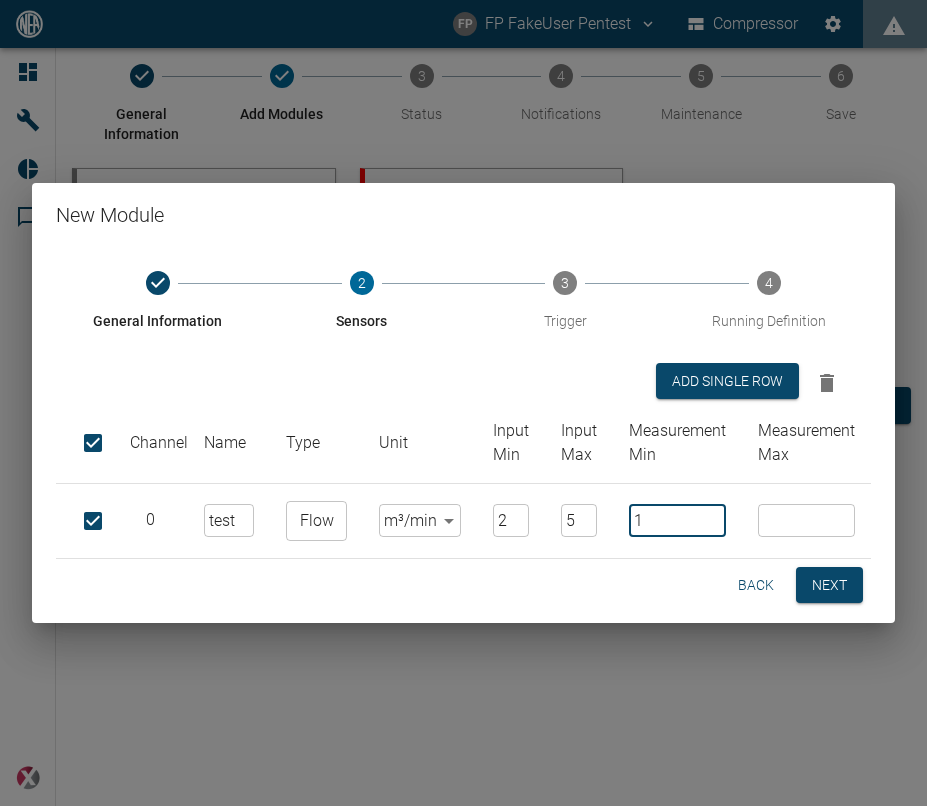 type on "1" 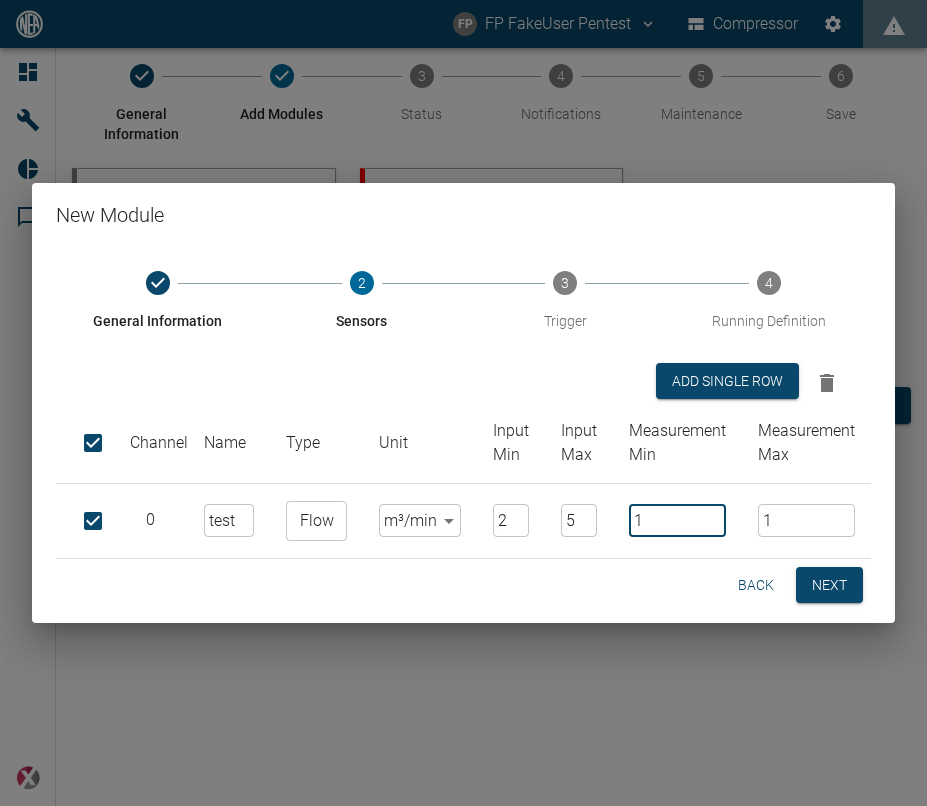 click on "1" at bounding box center (806, 520) 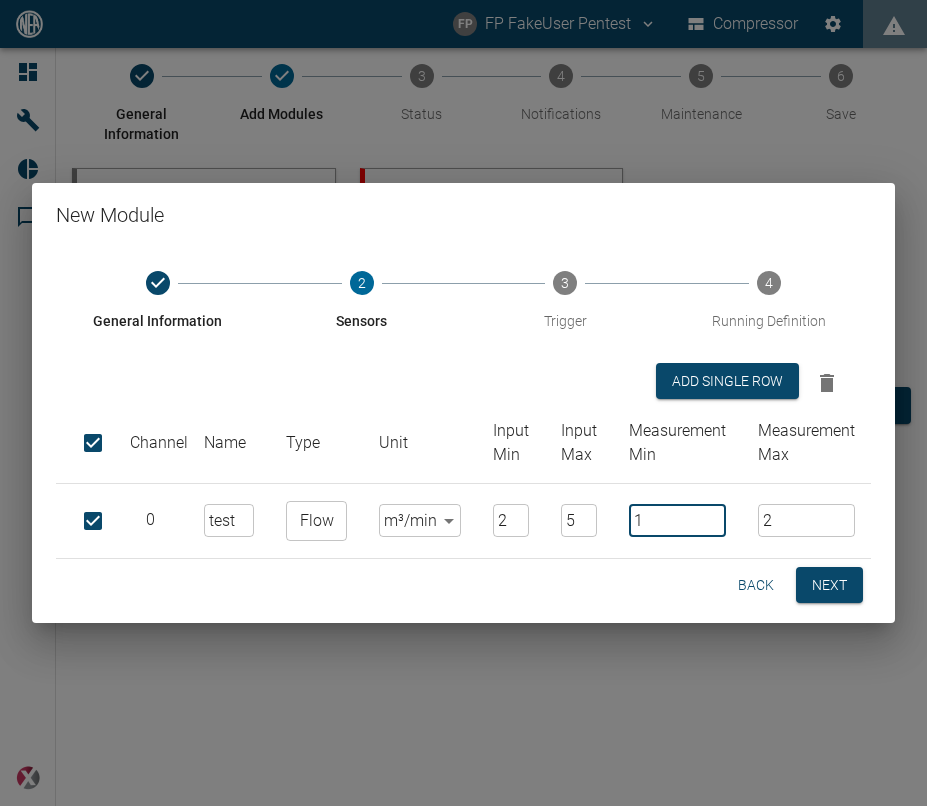 click on "2" at bounding box center (806, 520) 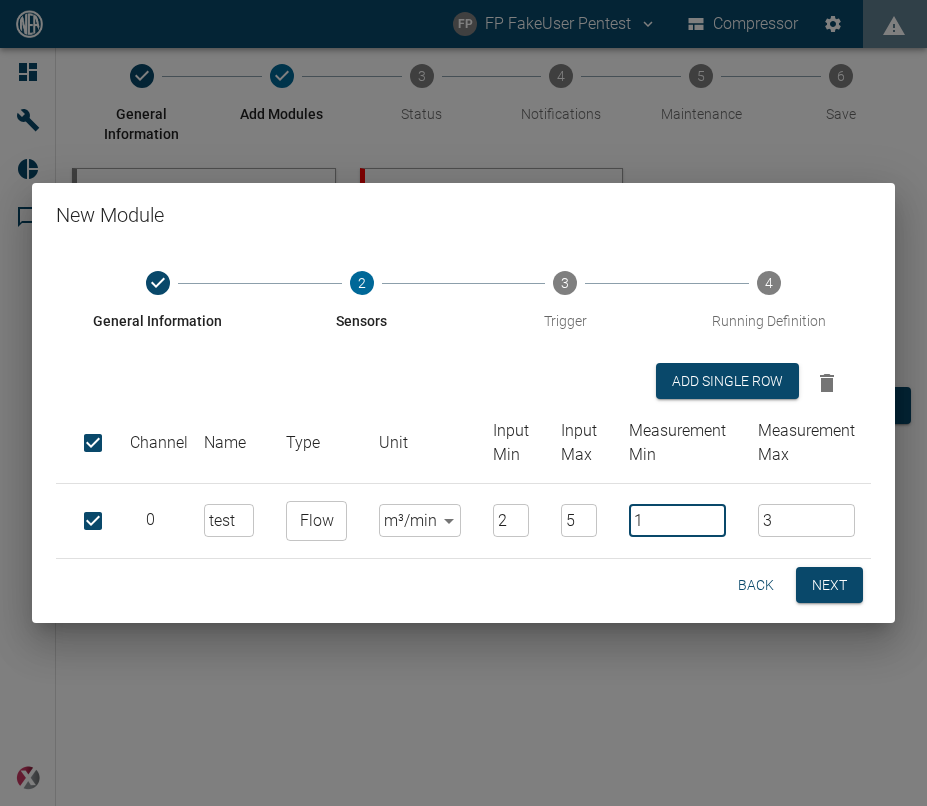 type on "3" 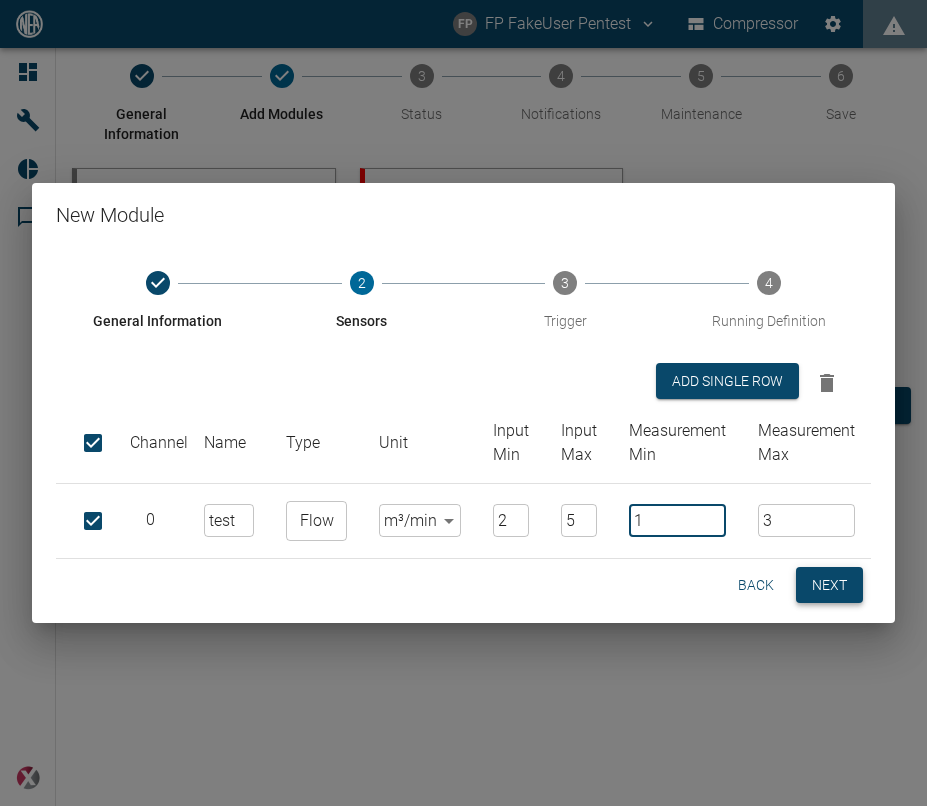 click on "Next" at bounding box center (829, 585) 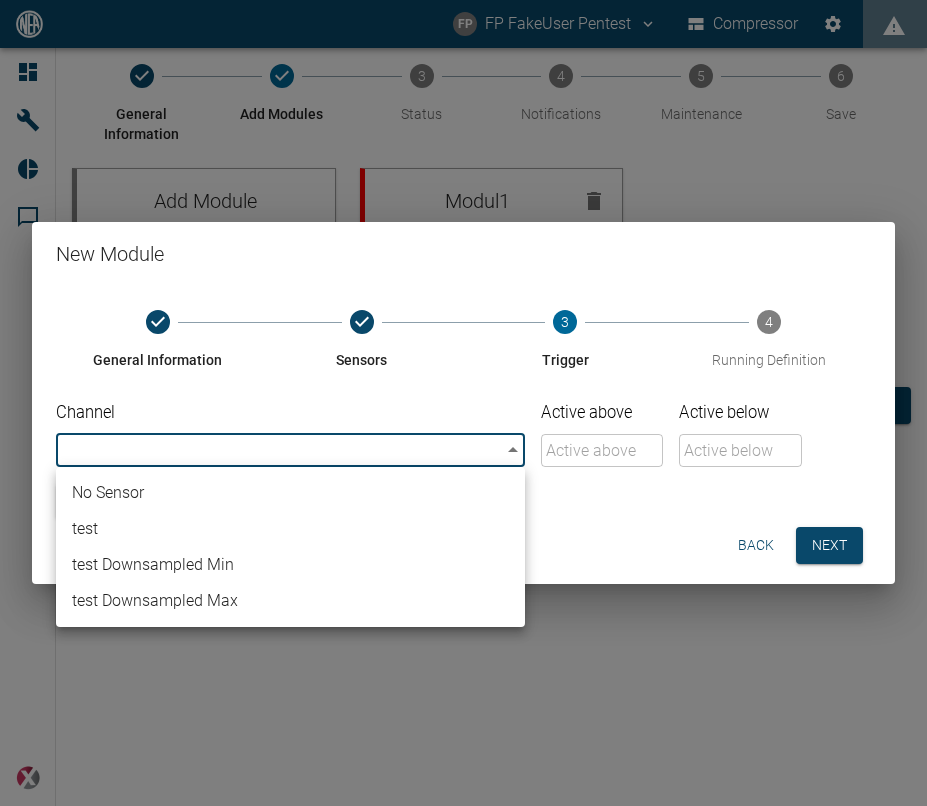 click on "FP FakeUser Pentest Compressor Dashboard Machines Reports Comments powered by General Information Add Modules 3 Status 4 Notifications 5 Maintenance 6 Save Add Module Modul1 HF Module   Back Next ; New Module General Information Sensors 3 Trigger 4 Running Definition Channel ​ ​ Active above ​ Active below ​ Add Trigger Back Next No Sensor test test Downsampled Min test Downsampled Max" at bounding box center (463, 403) 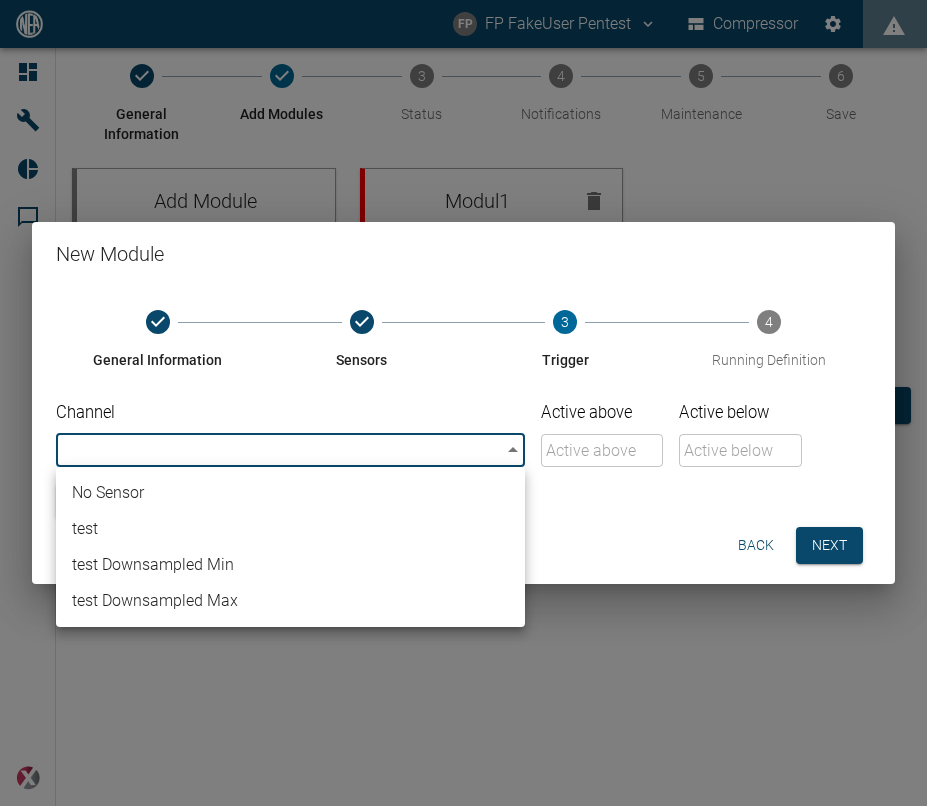 click on "test" at bounding box center (290, 529) 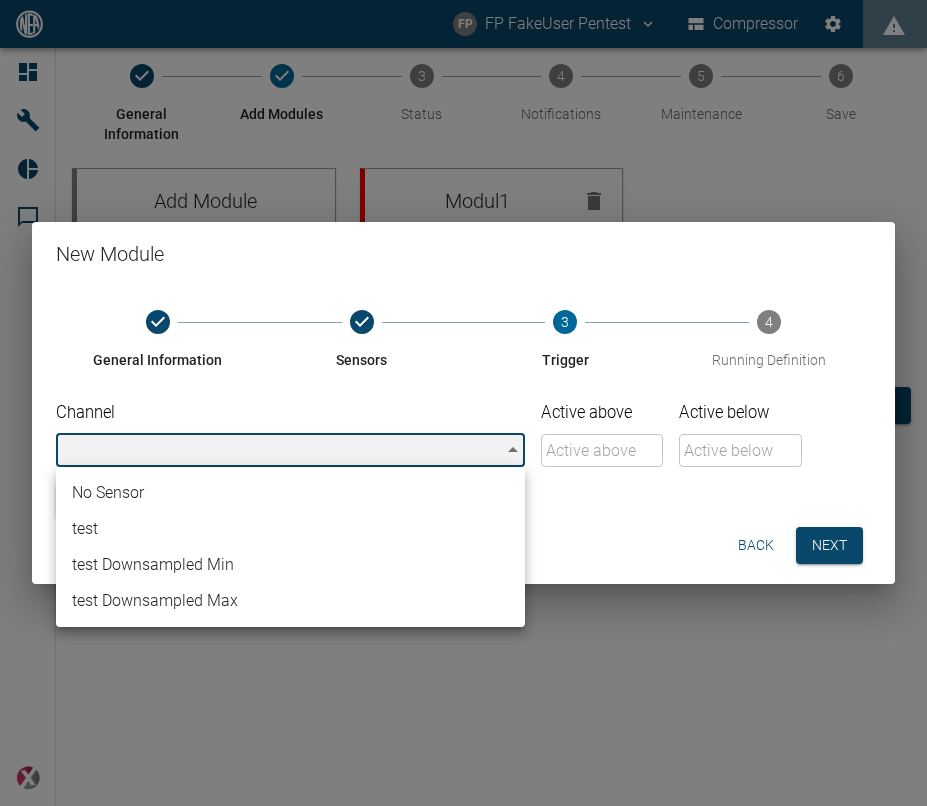 type on "05dfda94-74d5-4582-b875-84862115304b" 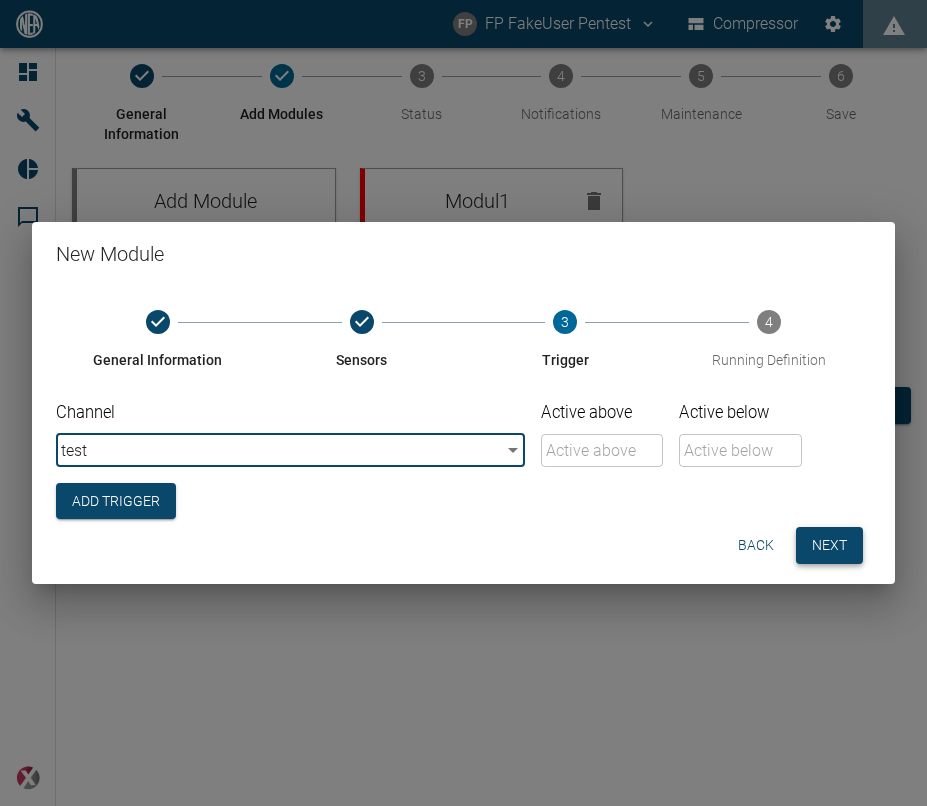 click on "Next" at bounding box center (829, 545) 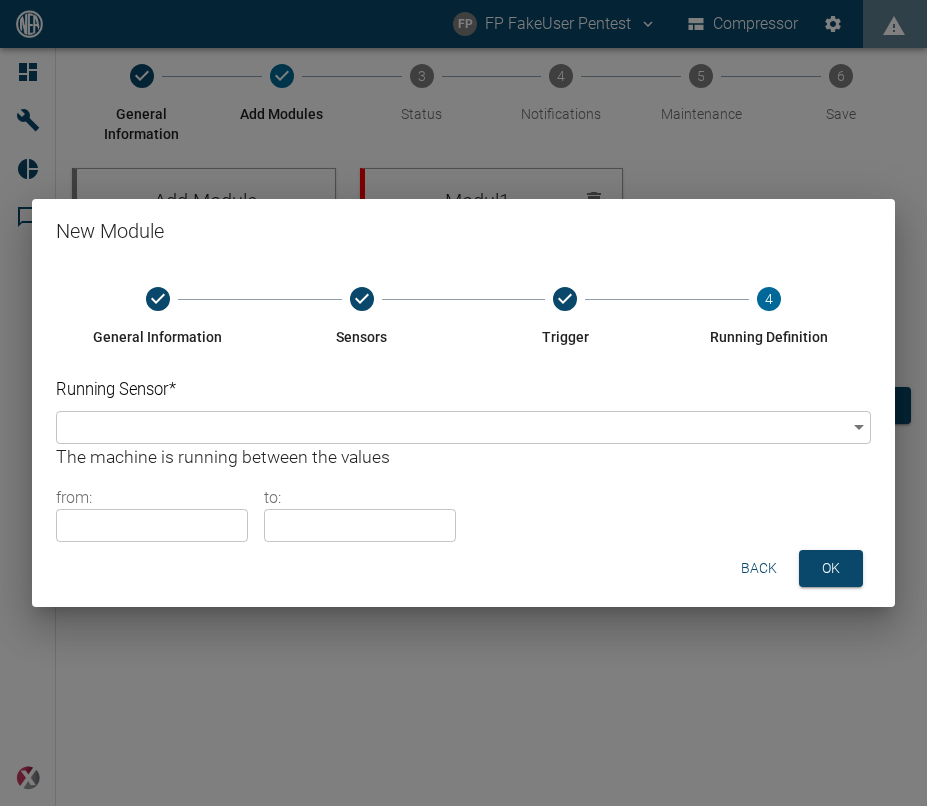 click on "FP FakeUser Pentest Compressor Dashboard Machines Reports Comments powered by General Information Add Modules 3 Status 4 Notifications 5 Maintenance 6 Save Add Module Modul1 HF Module   Back Next ; New Module General Information Sensors Trigger 4 Running Definition Running Sensor * ​ ​ The machine is running between the values from : ​ to : ​ Back OK" at bounding box center [463, 403] 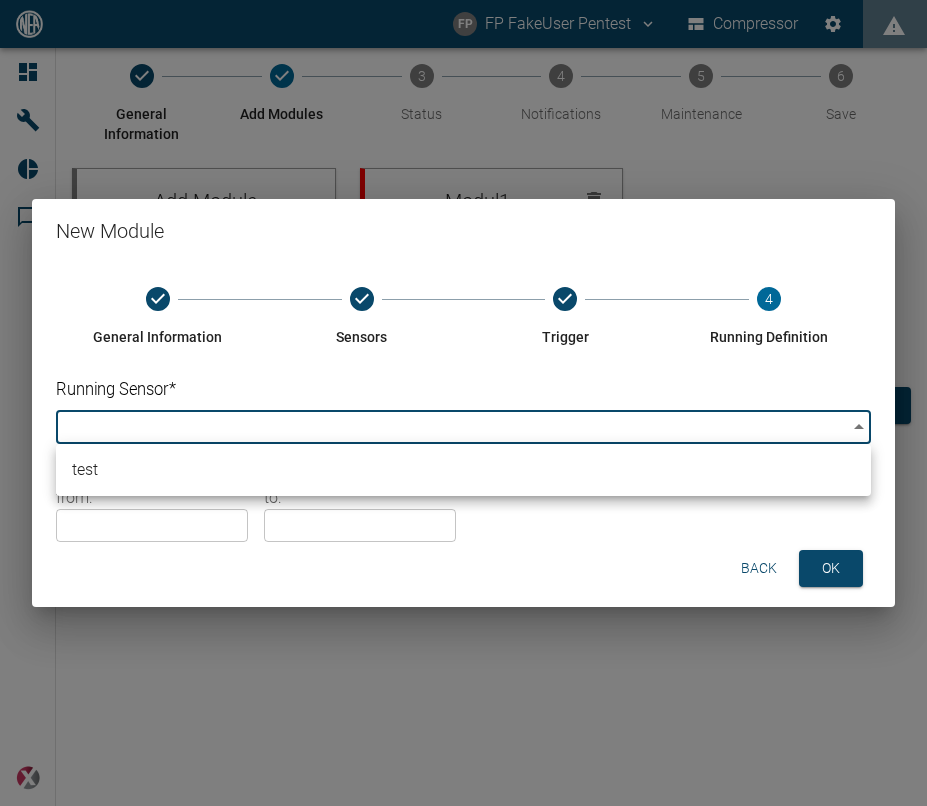 click on "test" at bounding box center [463, 470] 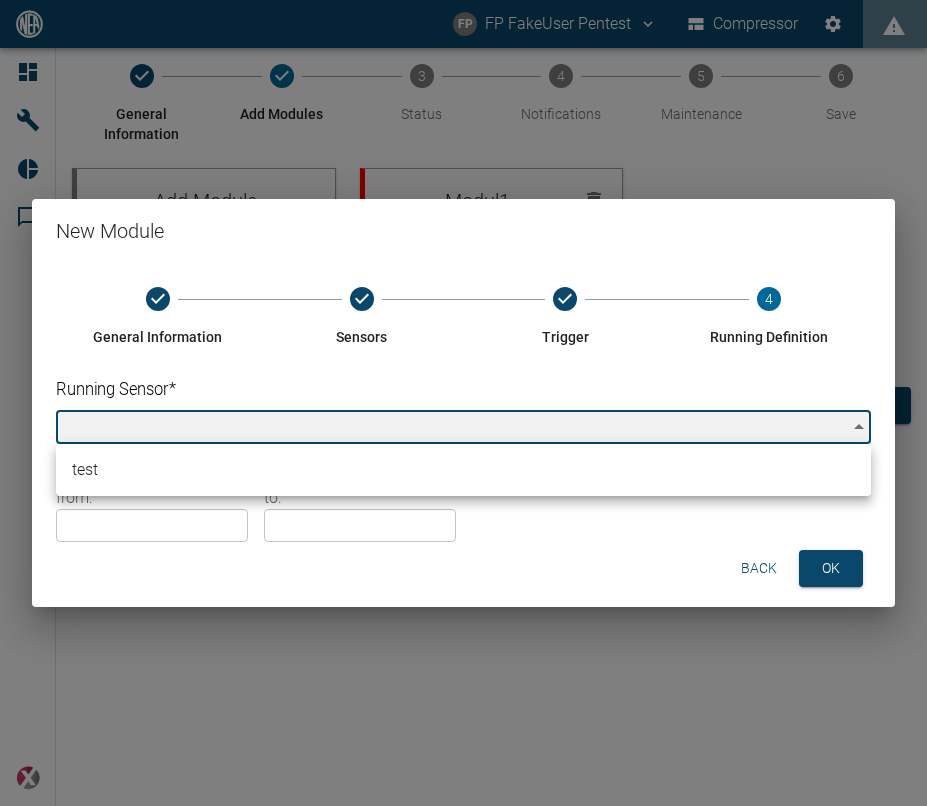 type on "05dfda94-74d5-4582-b875-84862115304b" 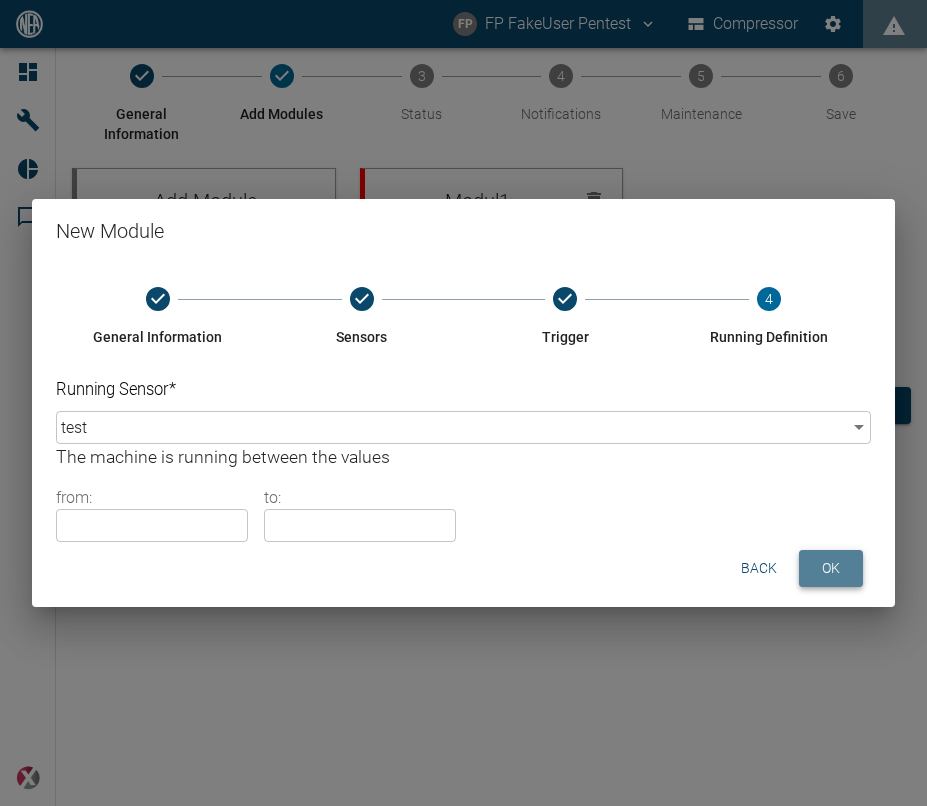 click on "OK" at bounding box center (831, 568) 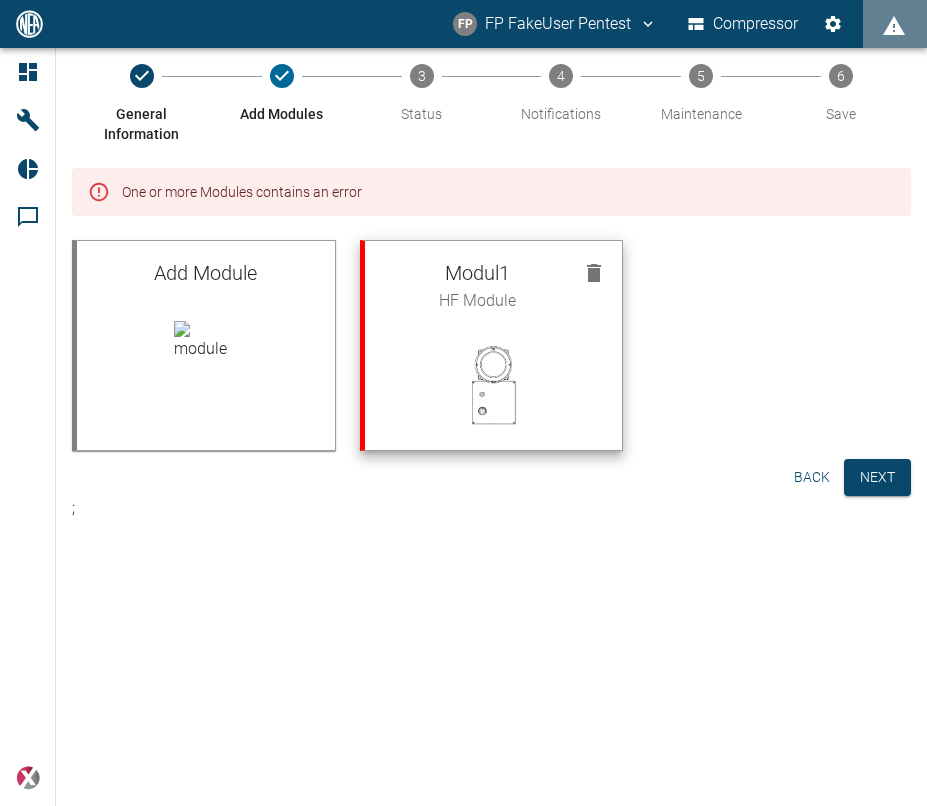 click on "Modul1 HF Module" at bounding box center [494, 285] 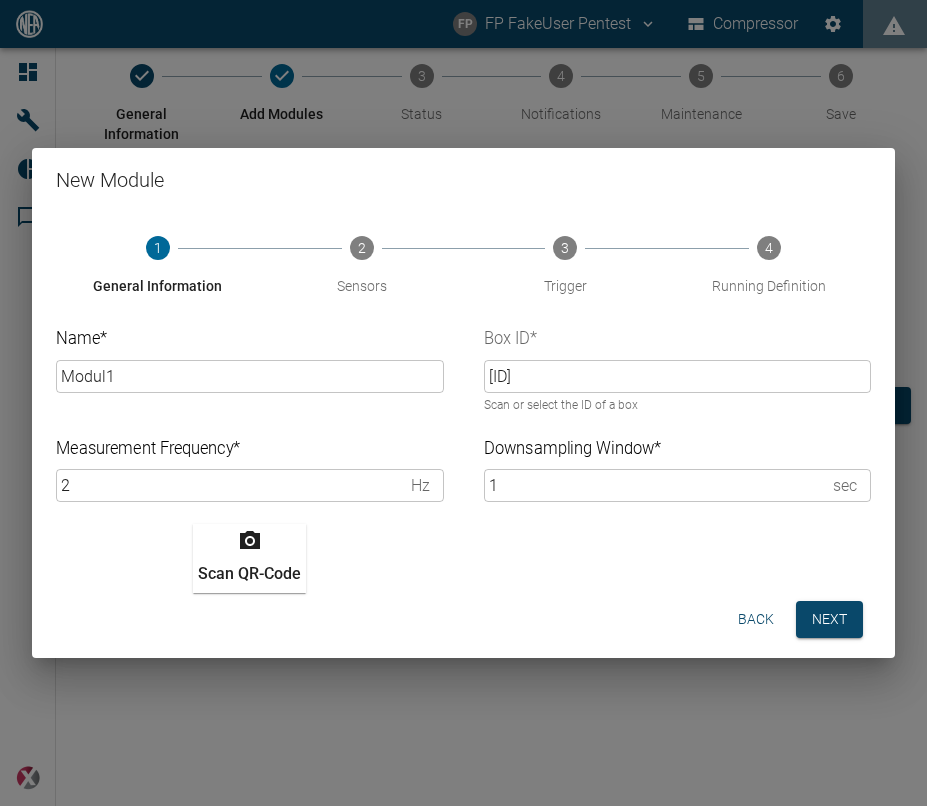click on "2 Sensors" at bounding box center (362, 266) 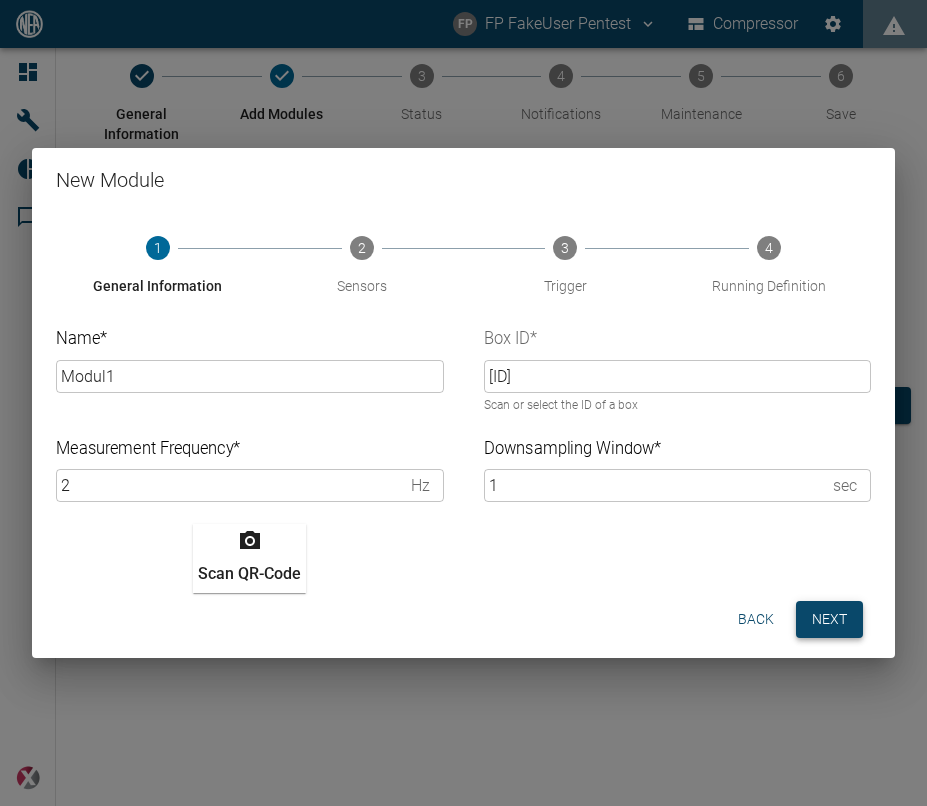 click on "Next" at bounding box center (829, 619) 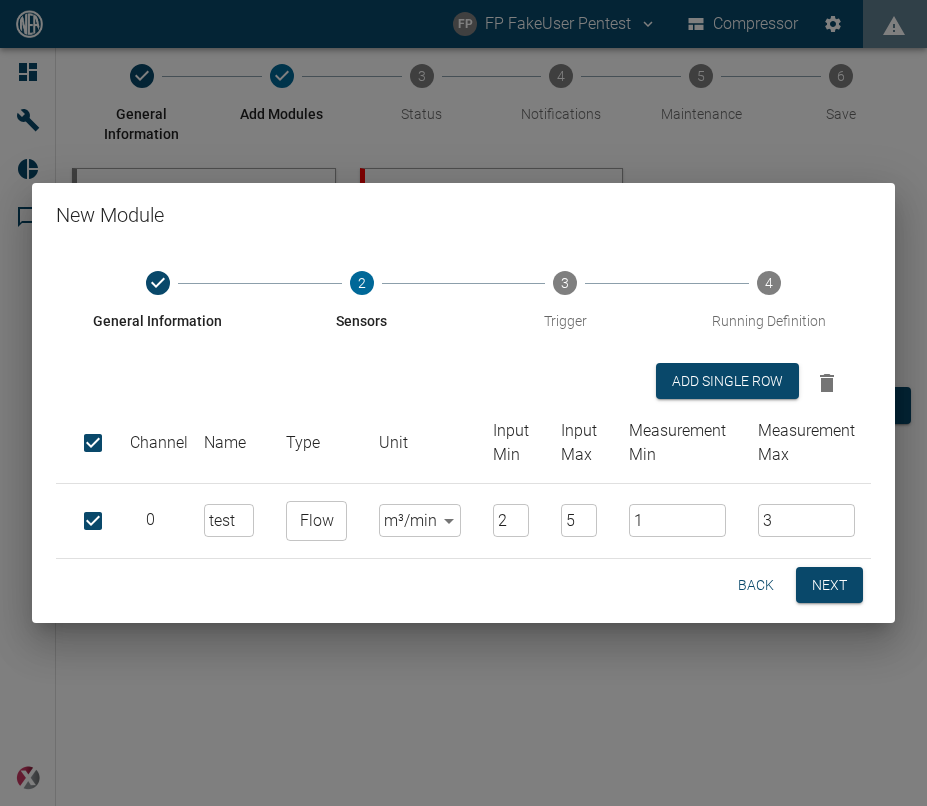 click on "General Information 2 Sensors 3 Trigger 4 Running Definition Add single row Channel Name Type Unit Input Min Input Max Measurement Min Measurement Max 0 test ​ Flow ​ m³/min m³/min ​ 2 ​ 5 ​ 1 ​ 3 ​ Back Next" at bounding box center (463, 435) 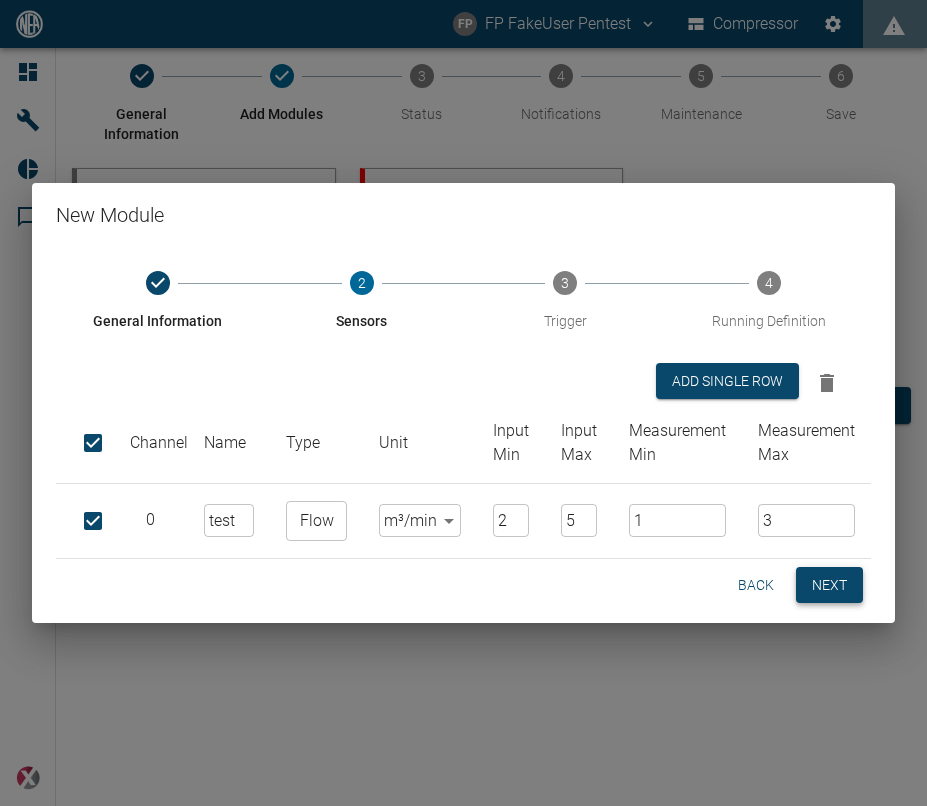 click on "Next" at bounding box center (829, 585) 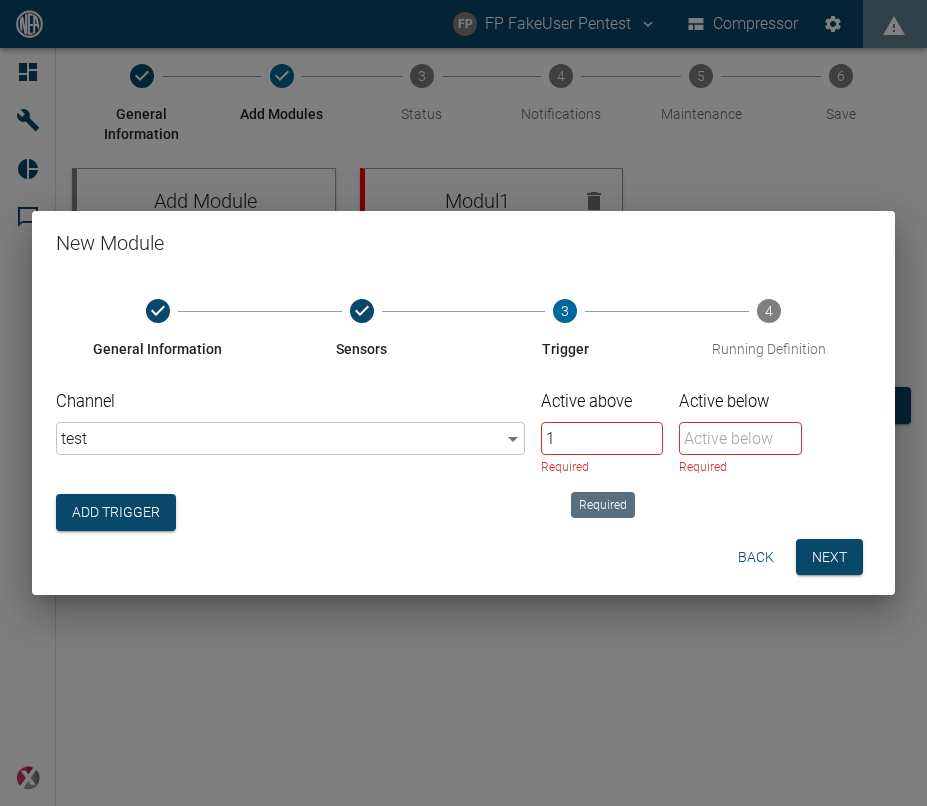 type on "1" 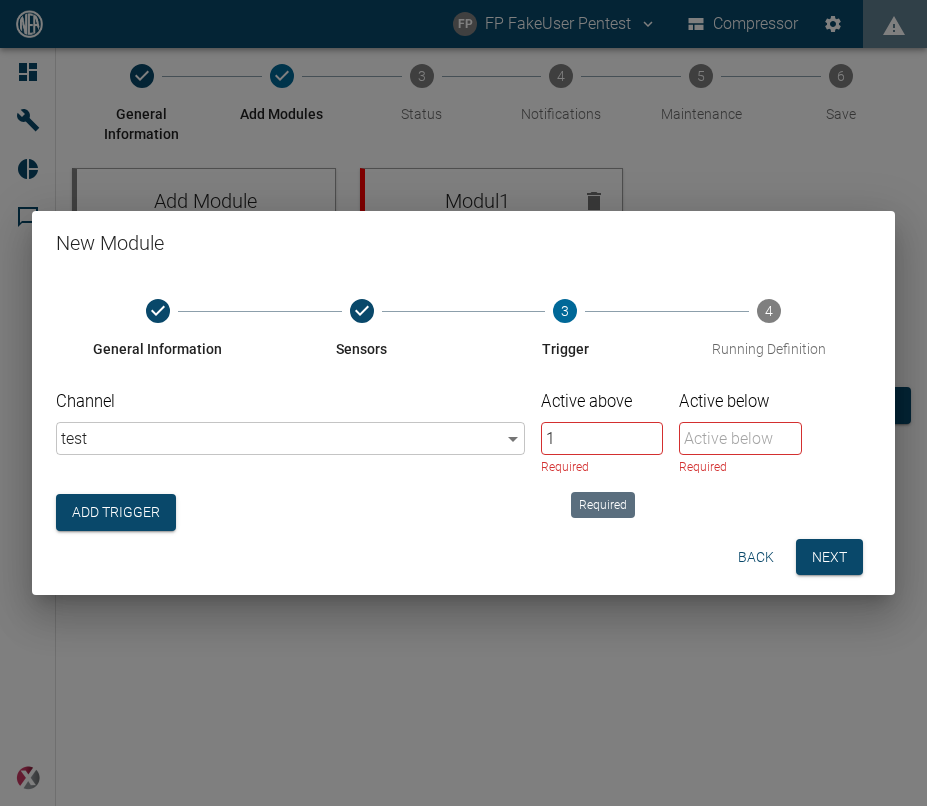 click on "1" at bounding box center (602, 438) 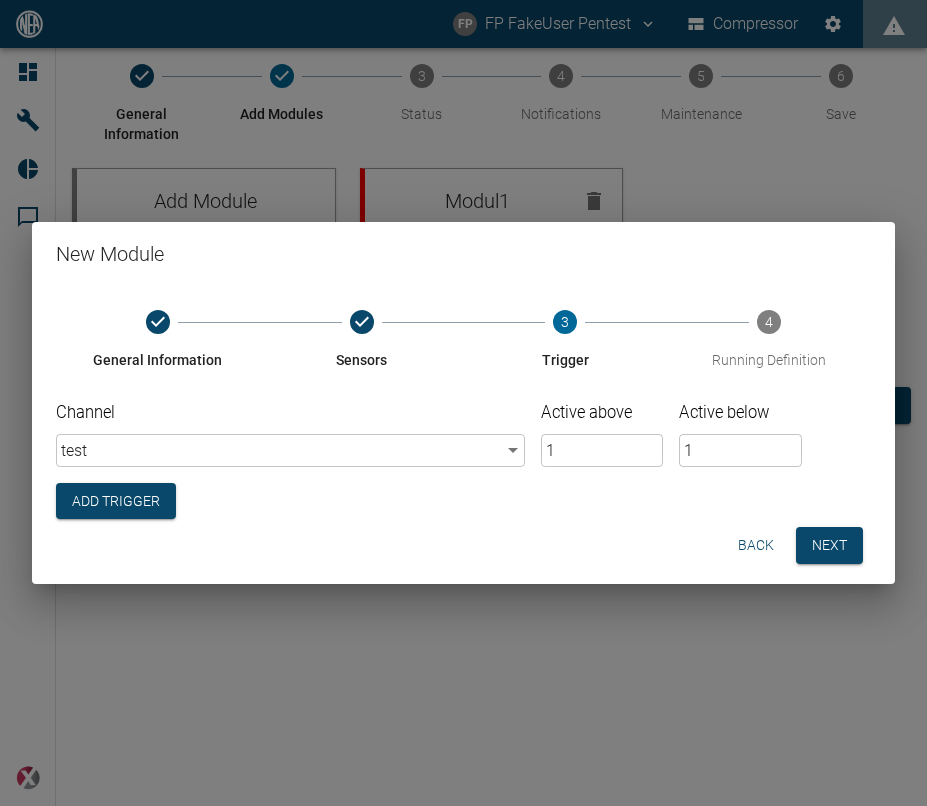 type on "1" 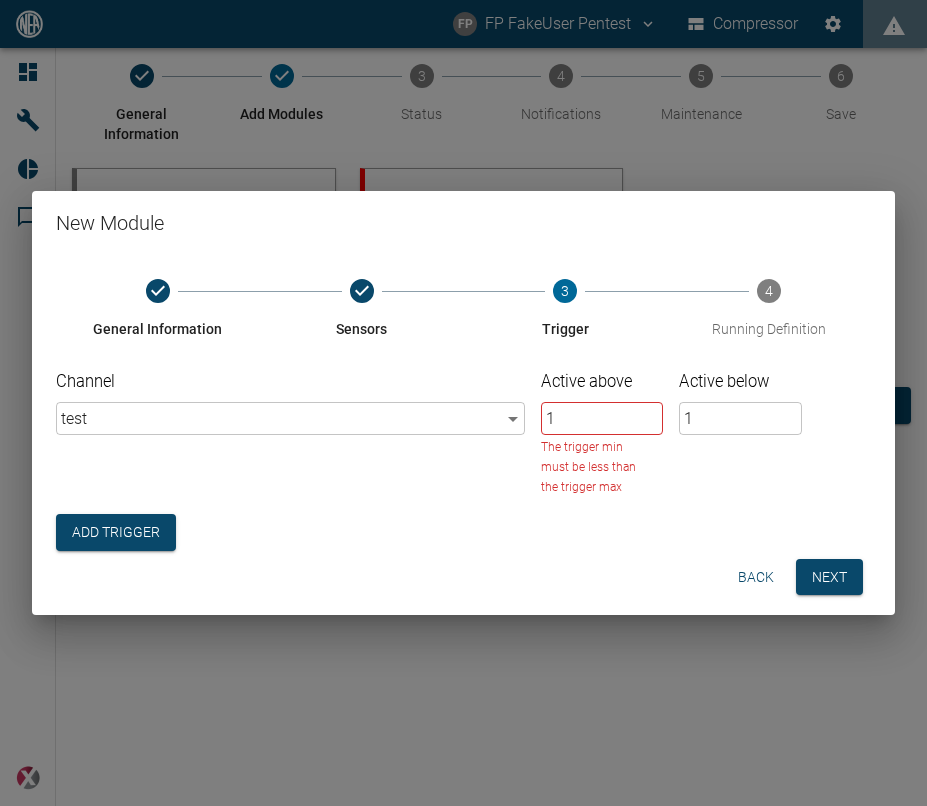 click on "Active below 1 ​" at bounding box center [732, 426] 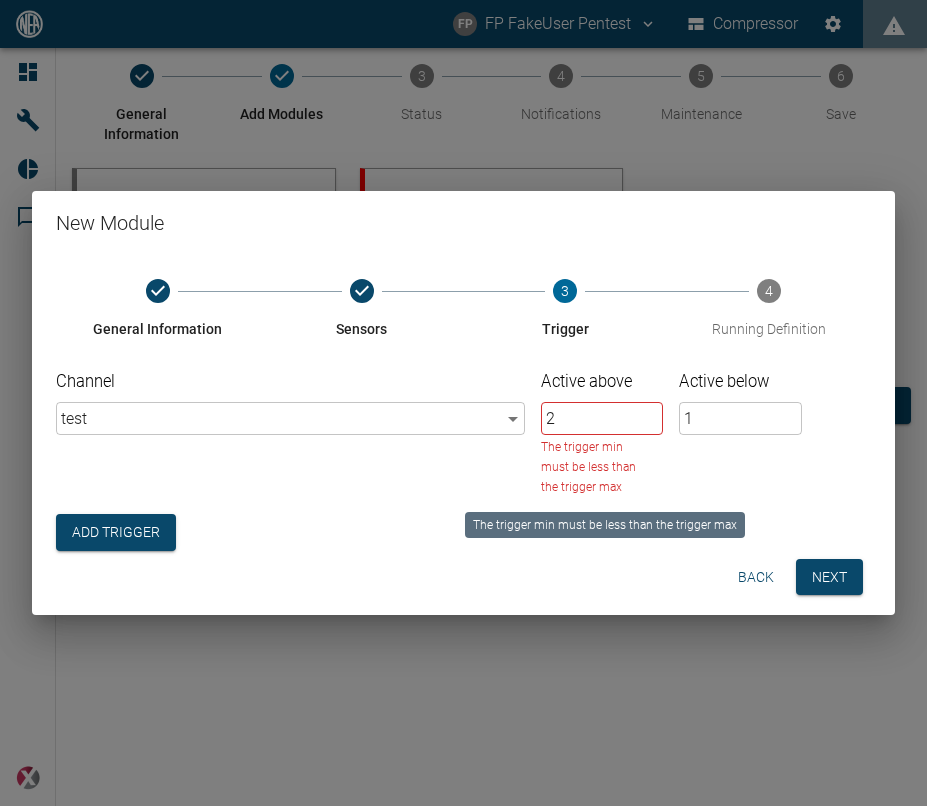 type on "2" 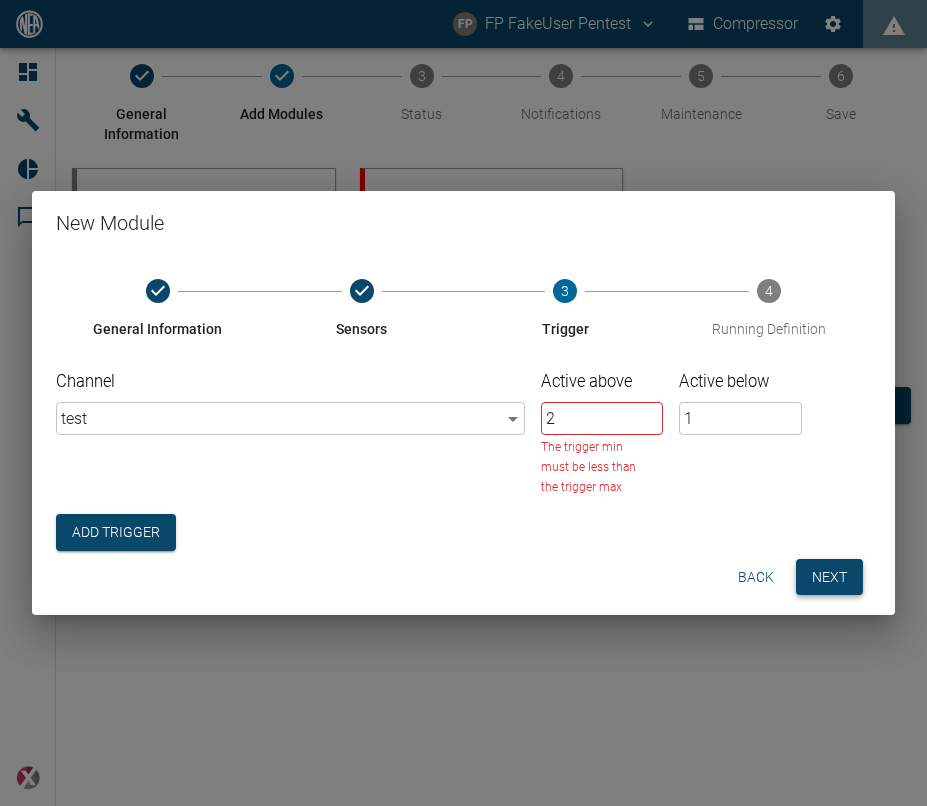 click on "Next" at bounding box center (829, 577) 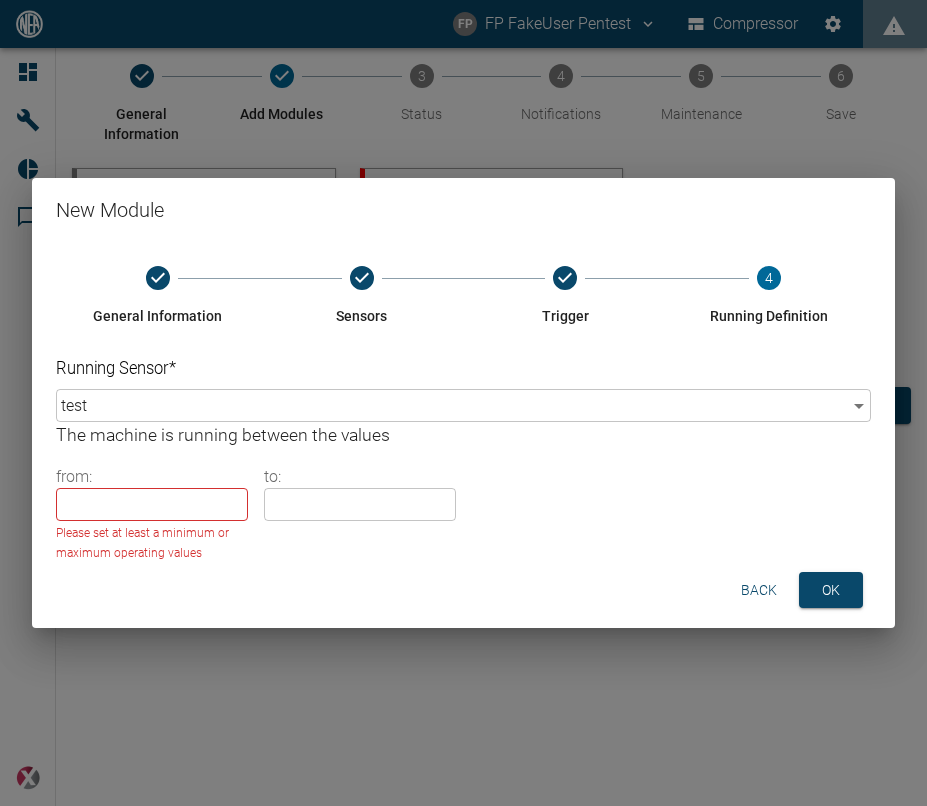 click on "Back" at bounding box center (759, 590) 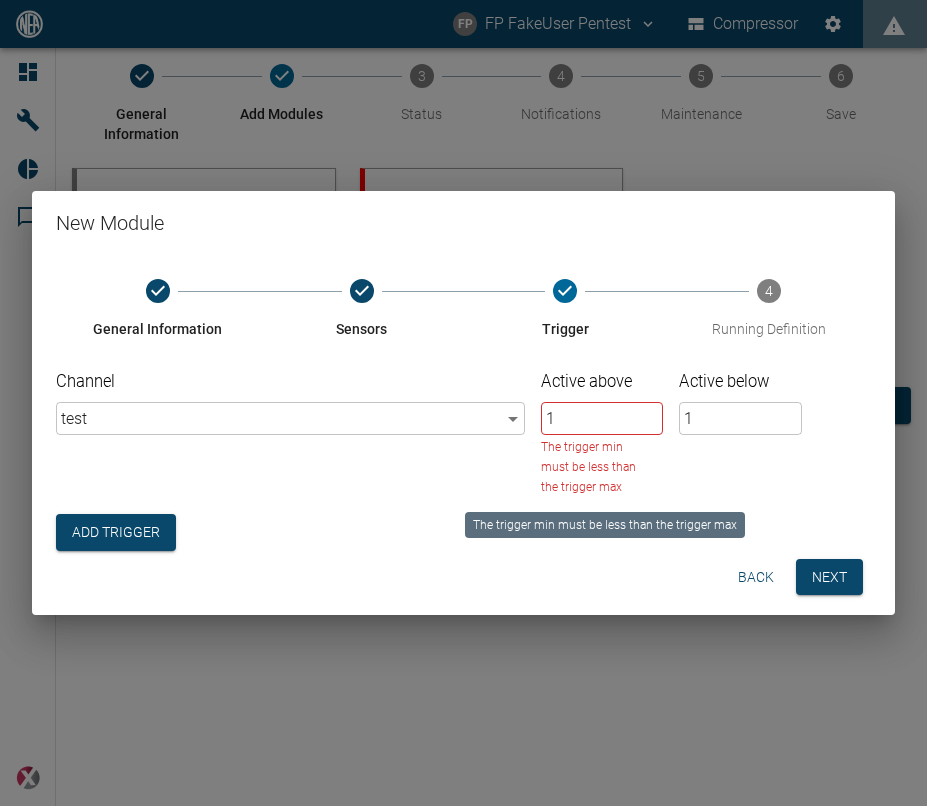 type on "1" 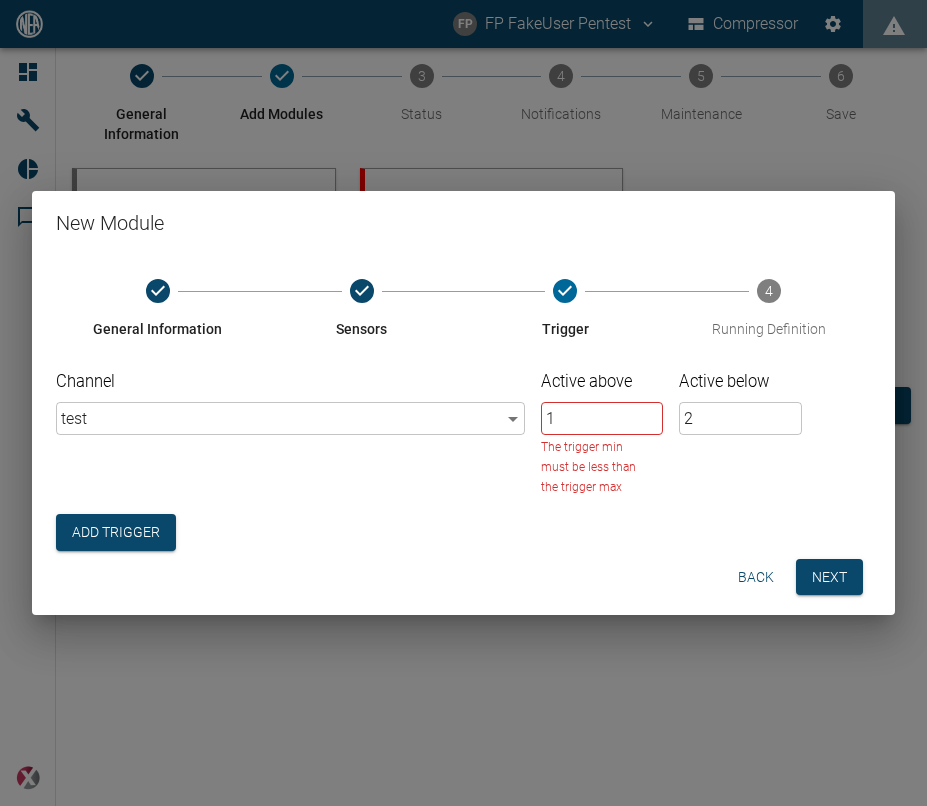 type on "2" 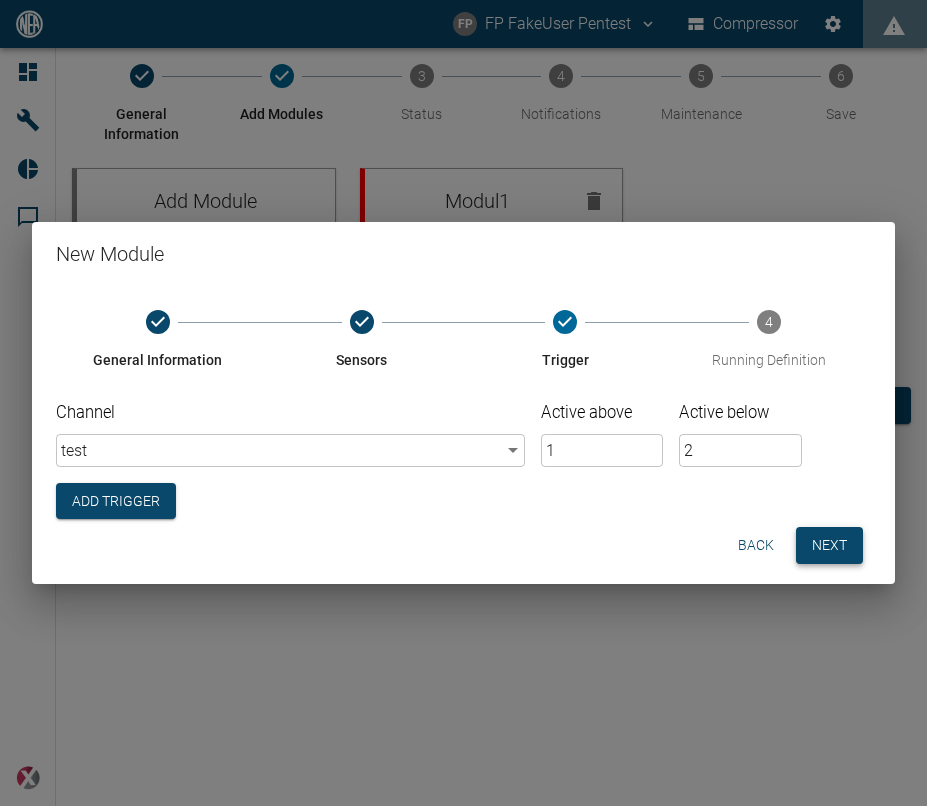 click on "Next" at bounding box center (829, 545) 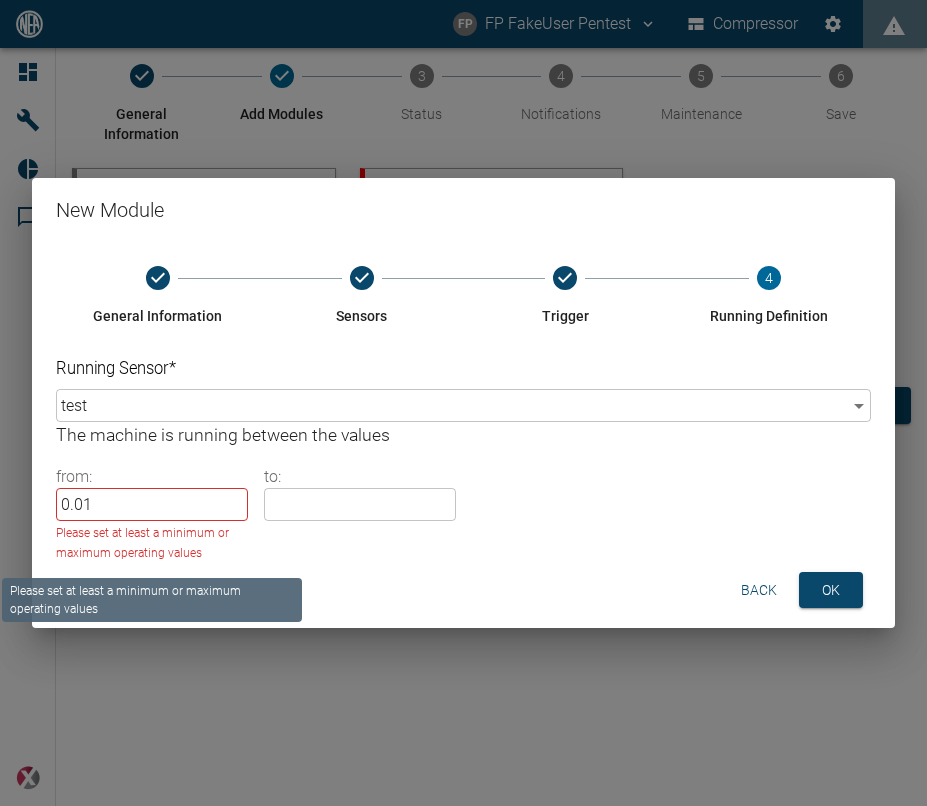type on "0.01" 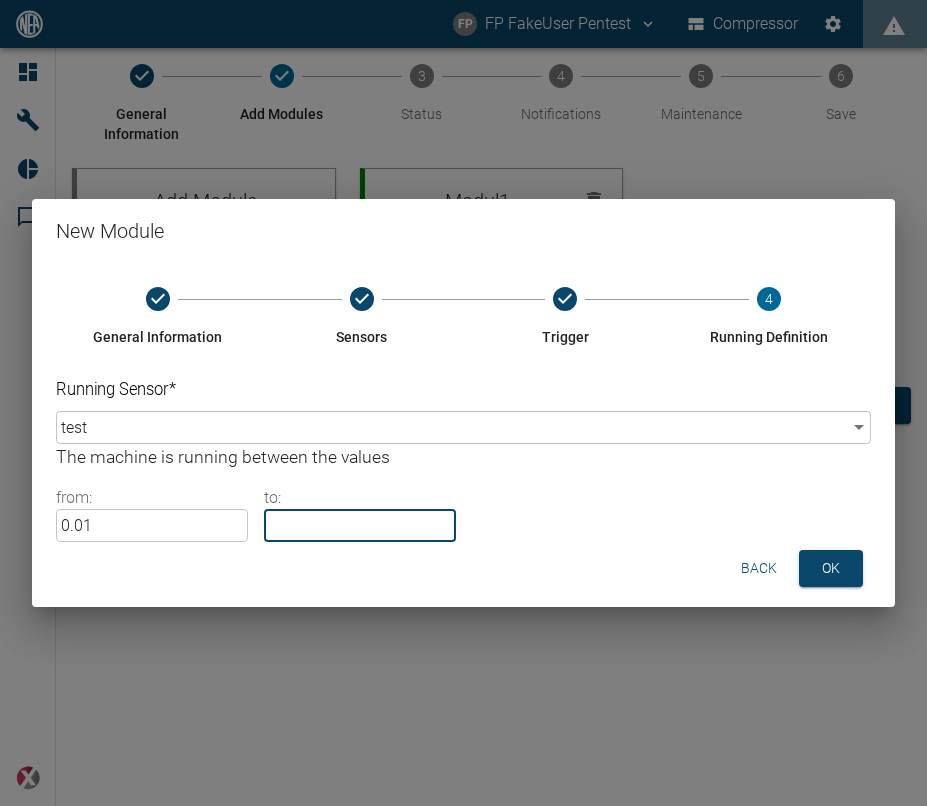 click on "to :" at bounding box center [360, 525] 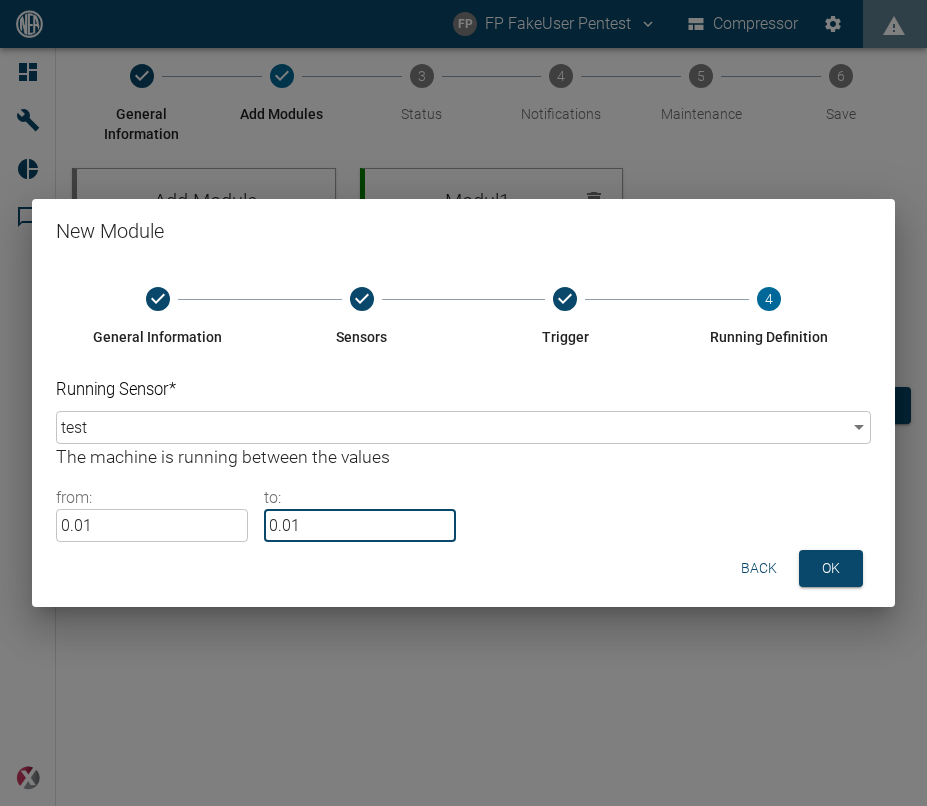 click on "0.01" at bounding box center (360, 525) 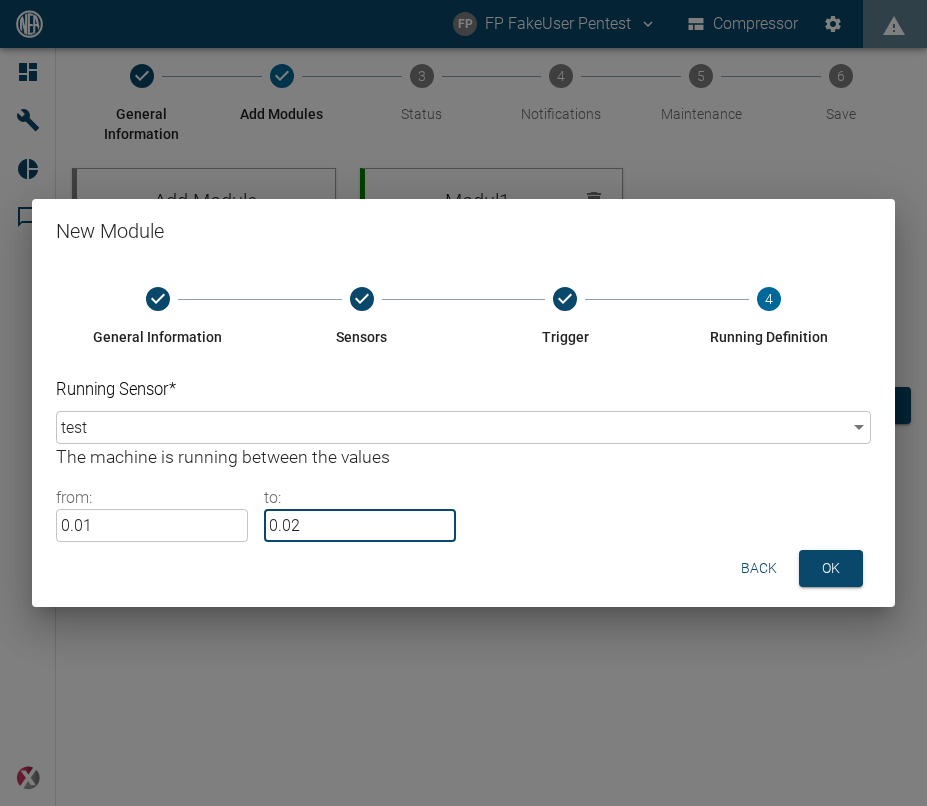 click on "0.02" at bounding box center (360, 525) 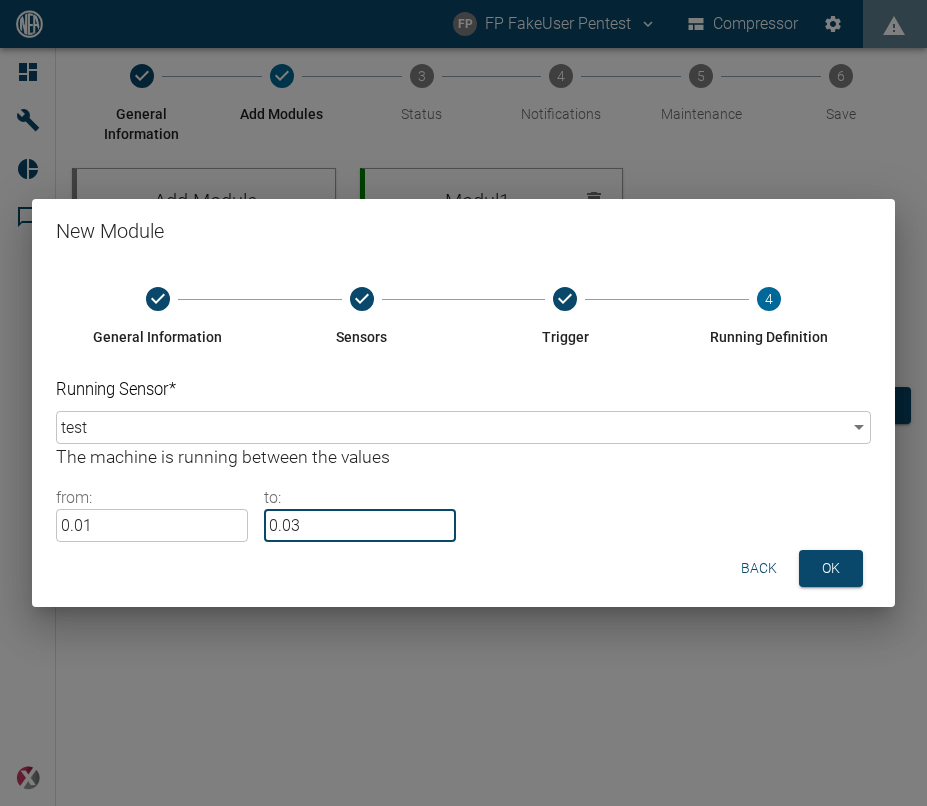 click on "0.03" at bounding box center [360, 525] 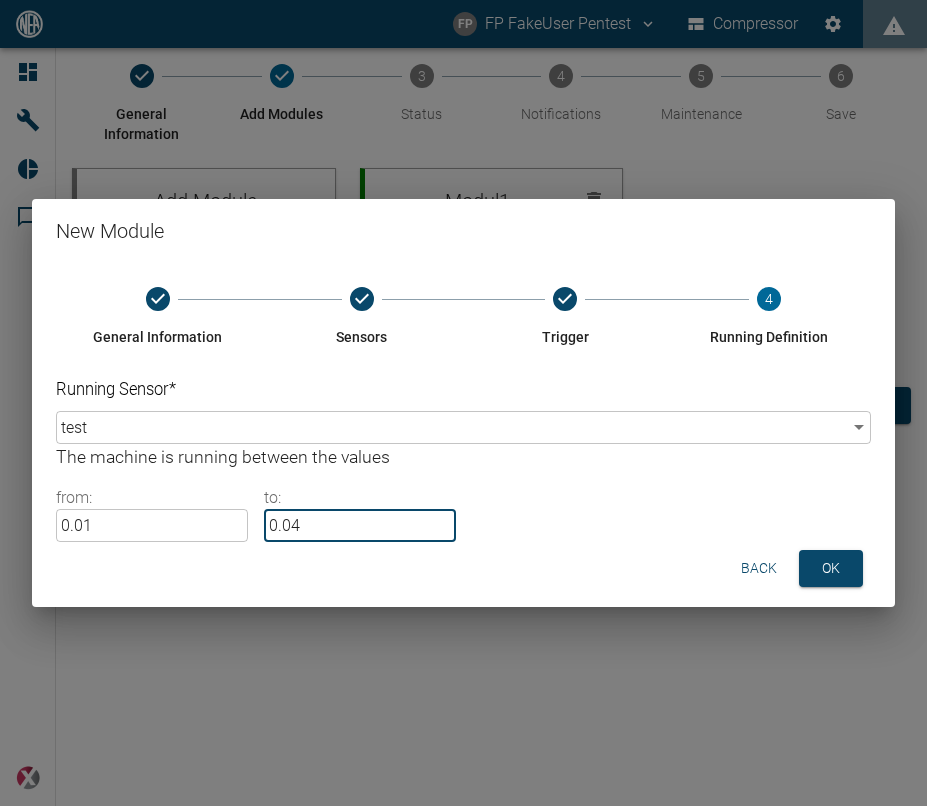 type on "0.04" 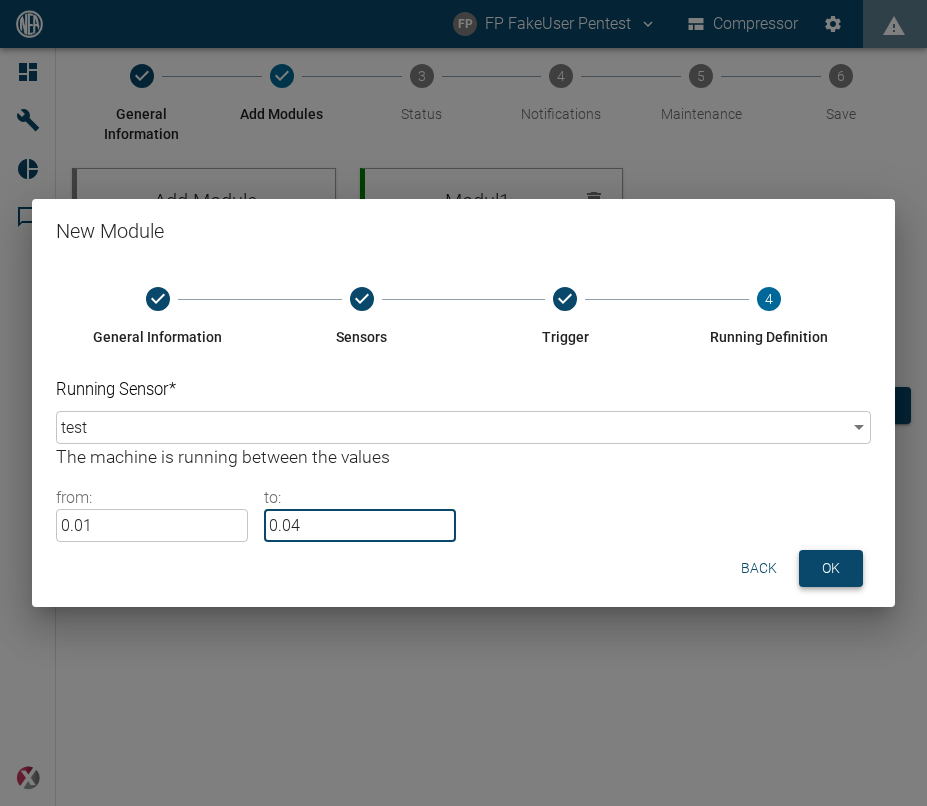 click on "OK" at bounding box center (831, 568) 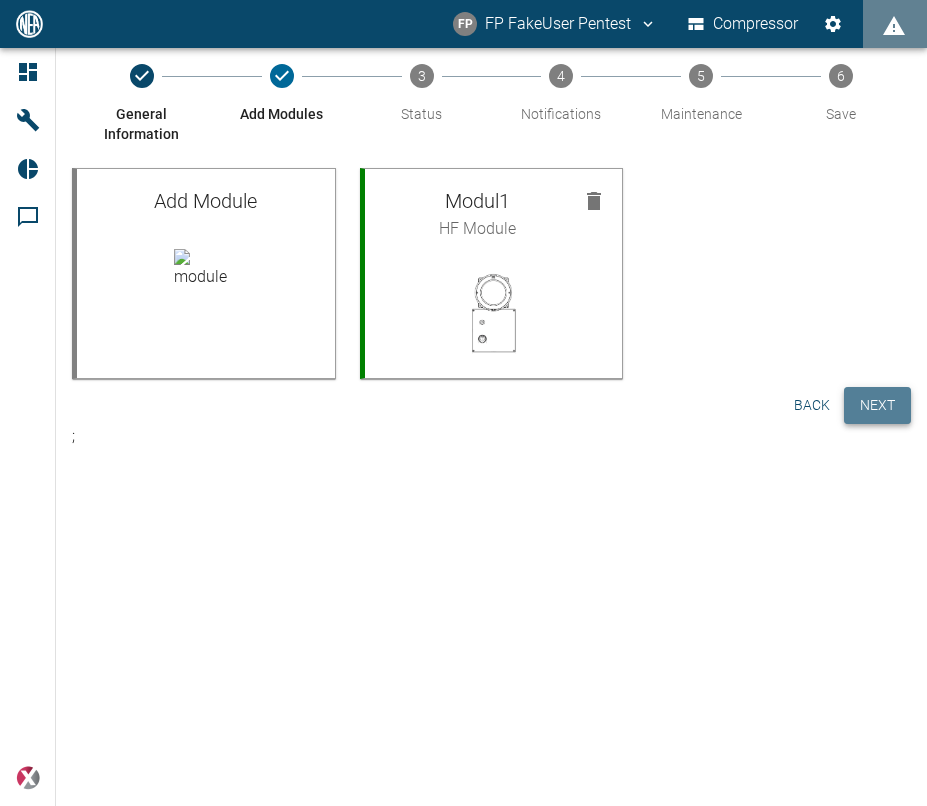 click on "Next" at bounding box center (877, 405) 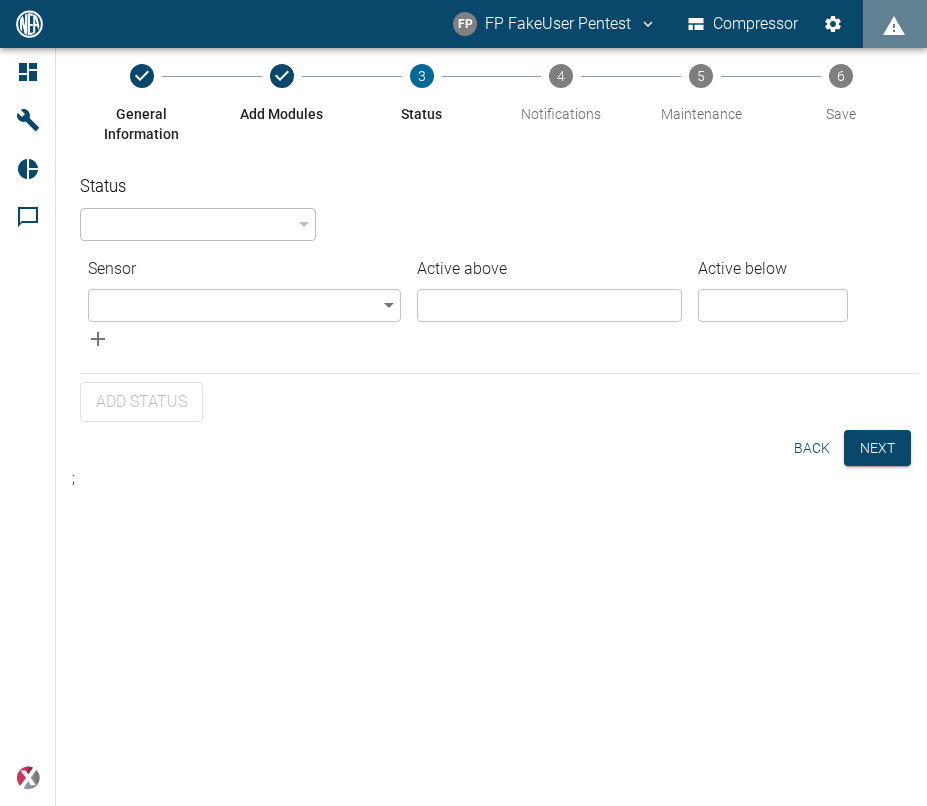 click on "​" at bounding box center (198, 224) 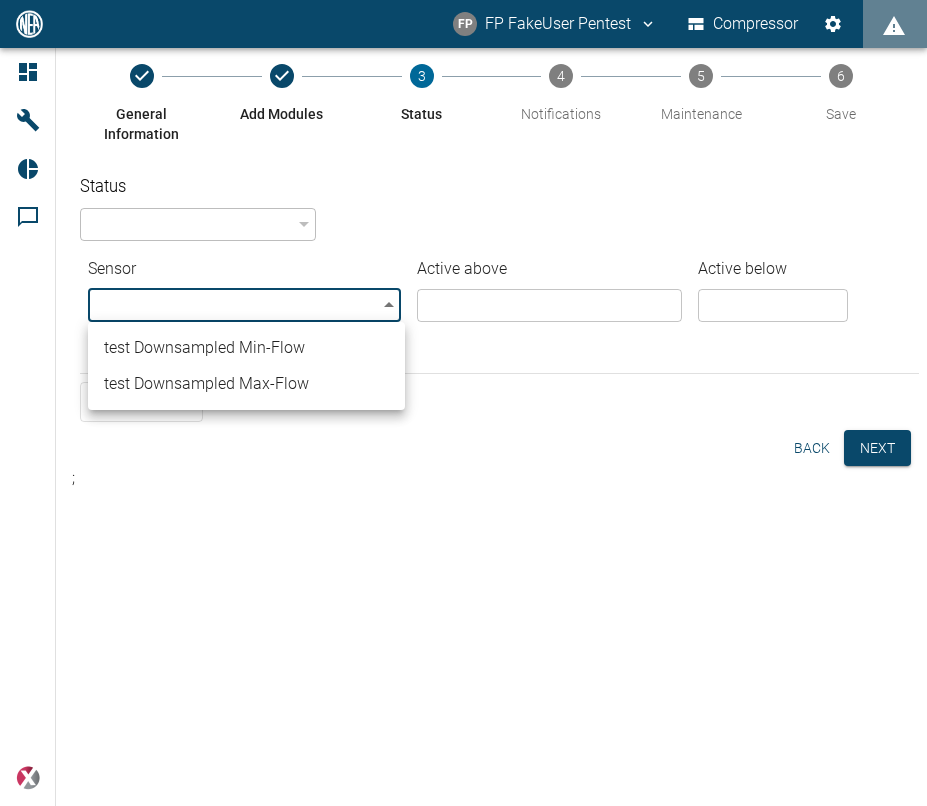 click on "test Downsampled Min  -  Flow" at bounding box center [246, 348] 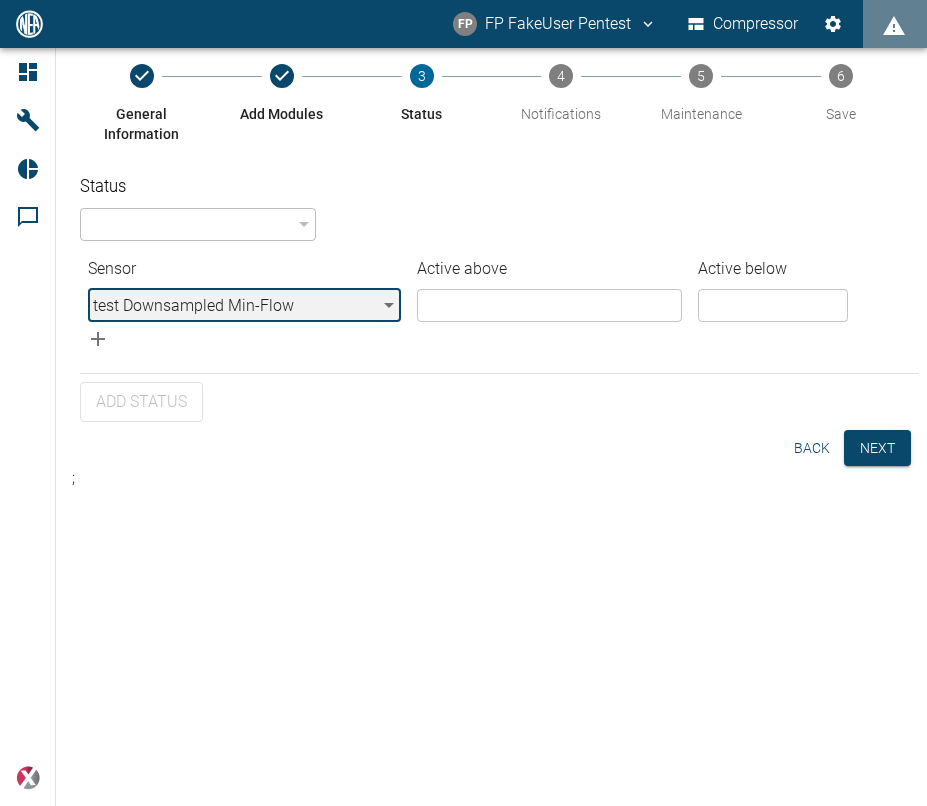 type on "abf086bd-8396-4d2f-b54e-615d9c622485" 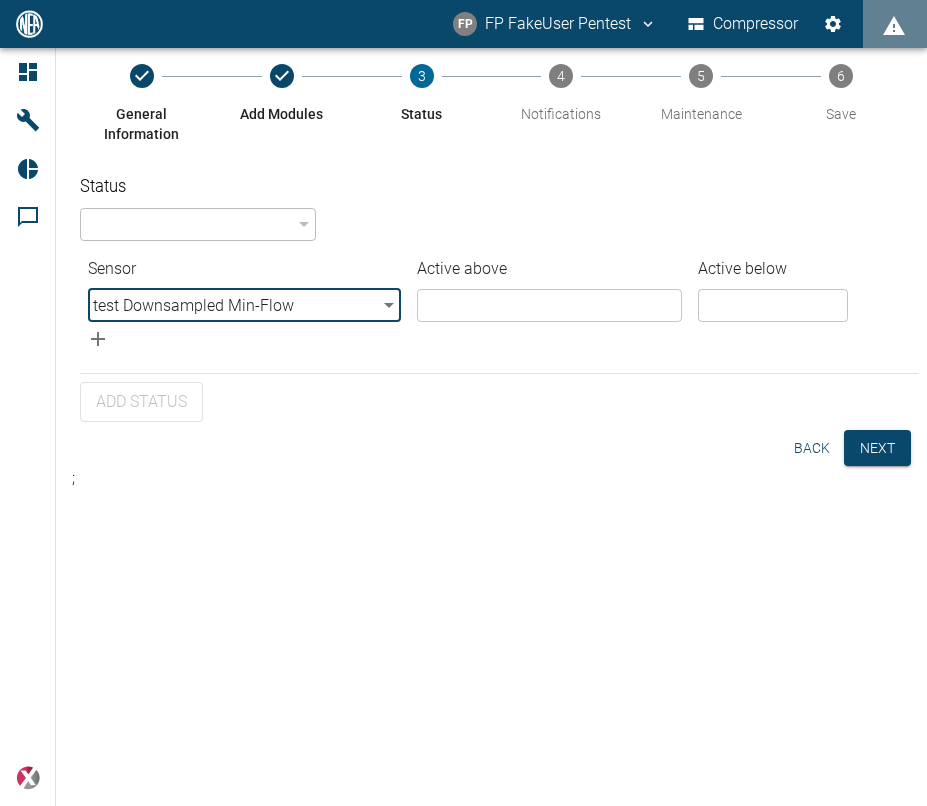 click at bounding box center (549, 305) 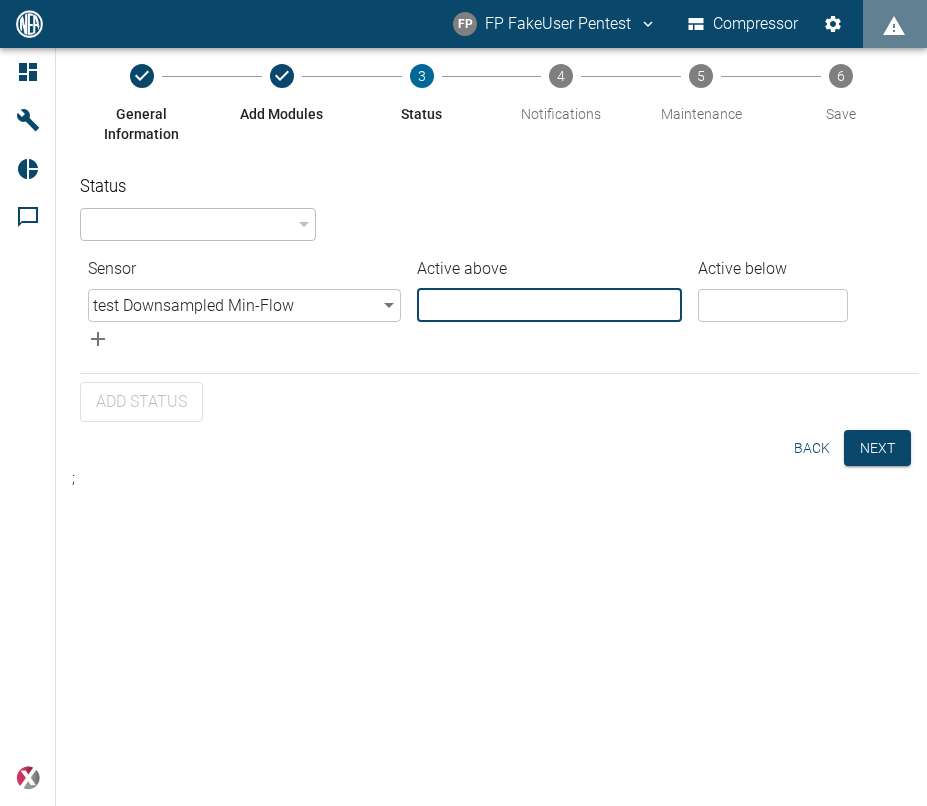 click at bounding box center [549, 305] 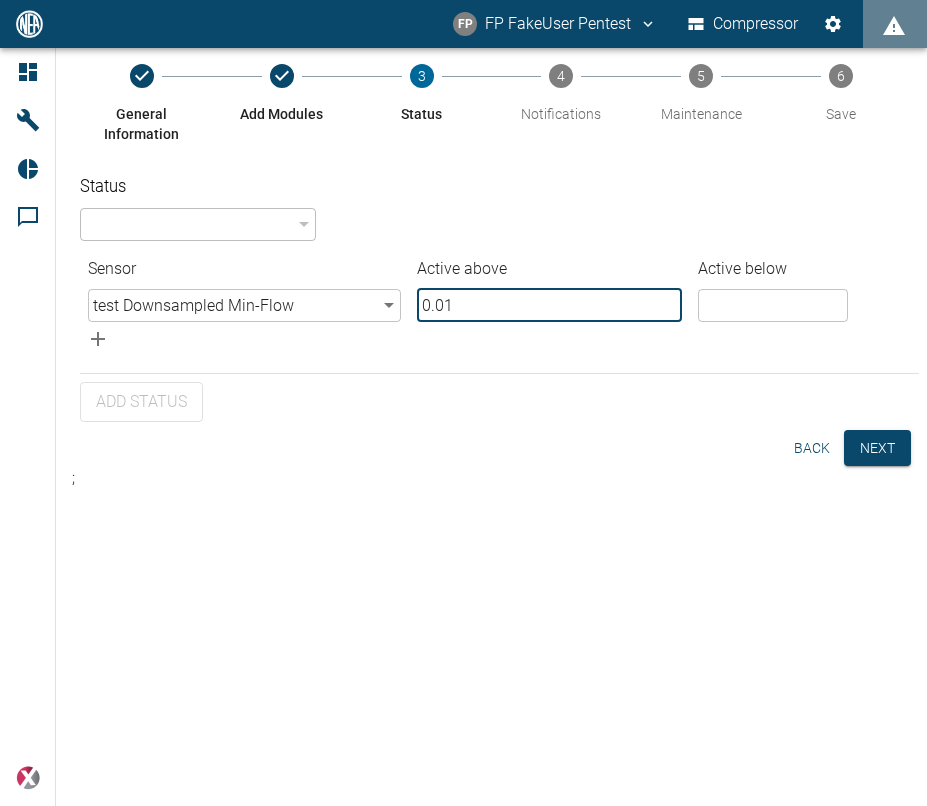 type on "0.01" 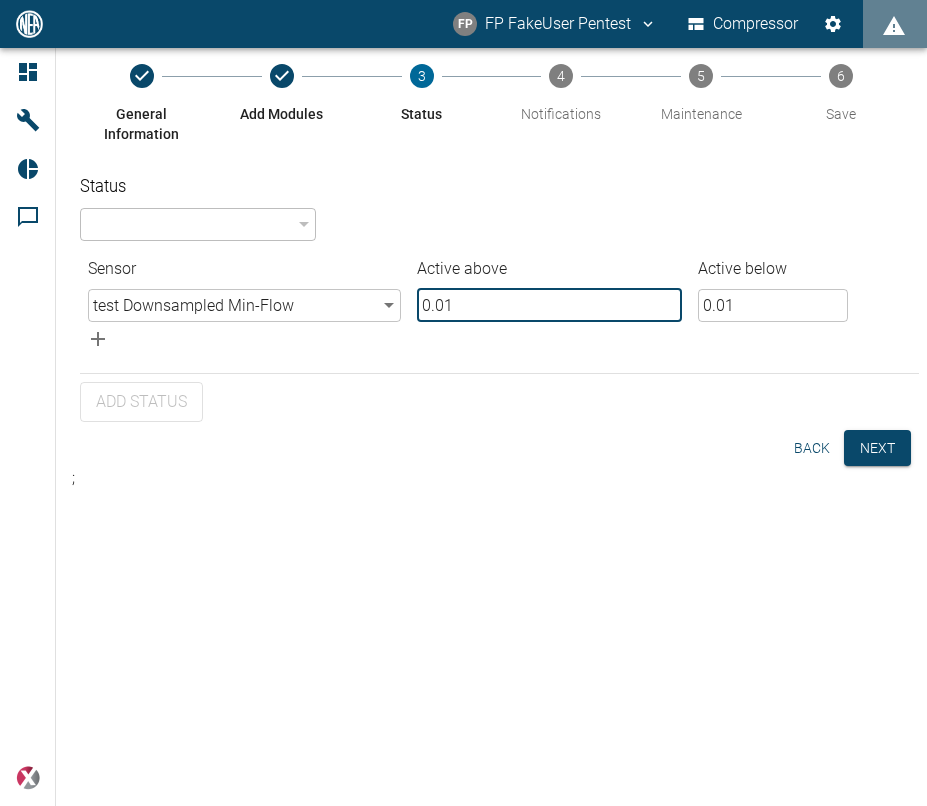 click on "0.01" at bounding box center (773, 305) 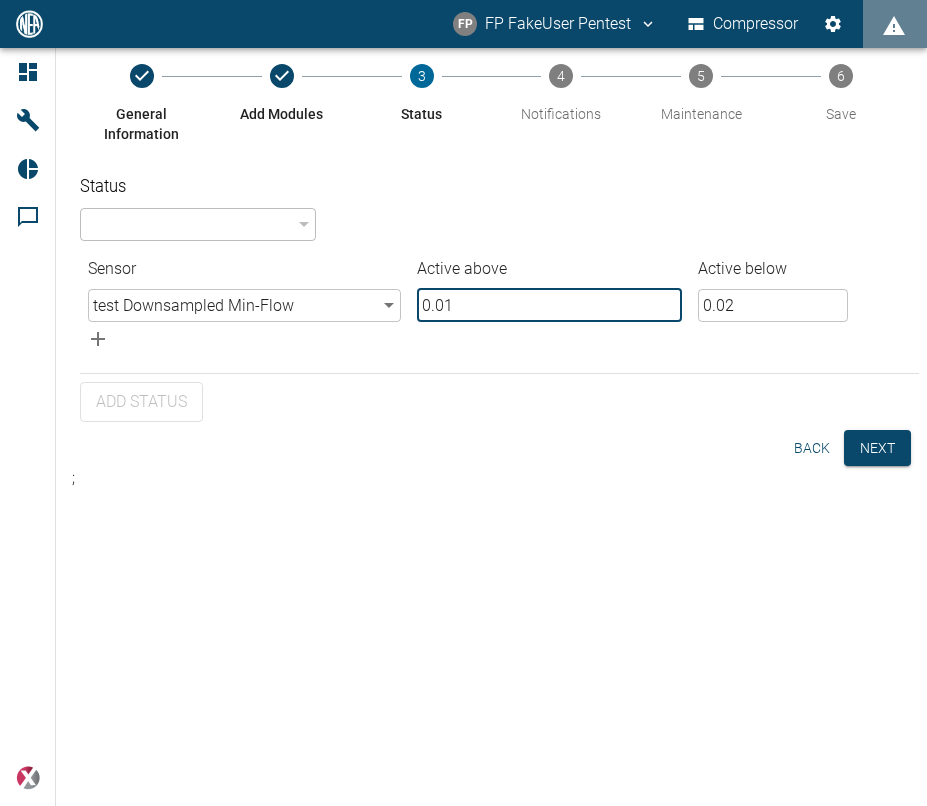 click on "0.02" at bounding box center (773, 305) 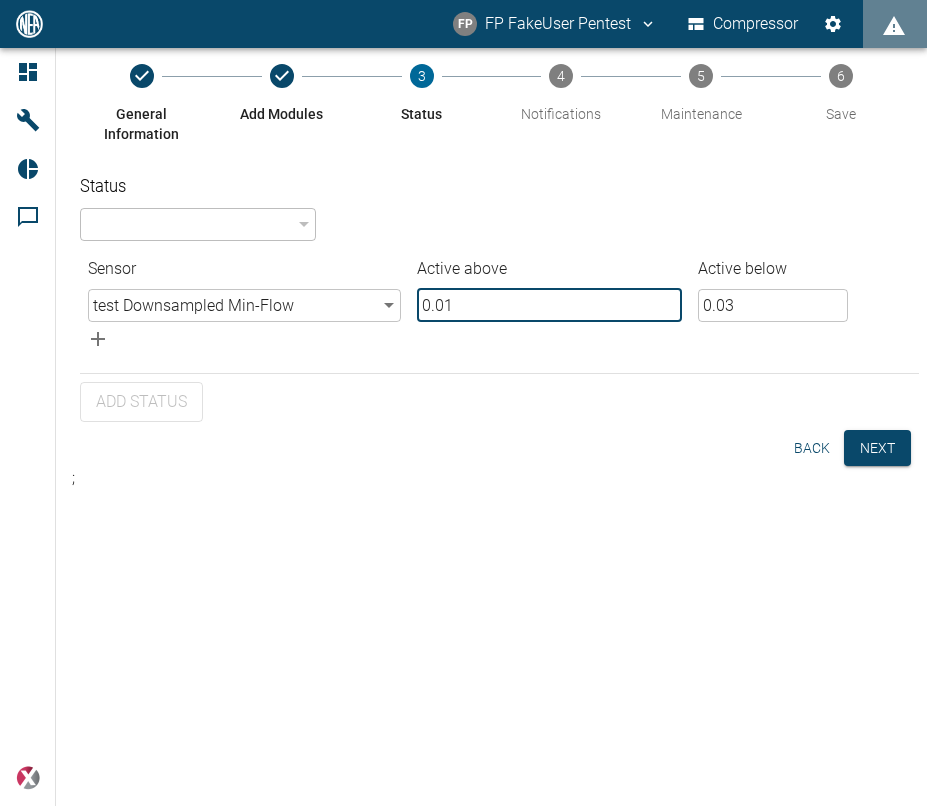 click on "0.03" at bounding box center (773, 305) 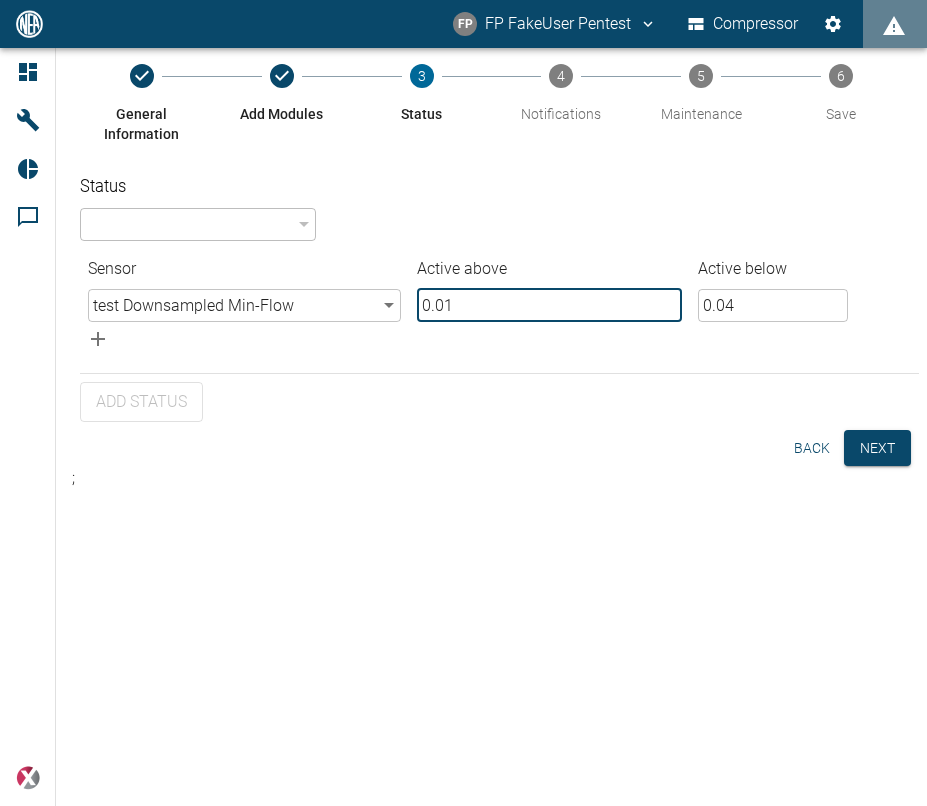type on "0.04" 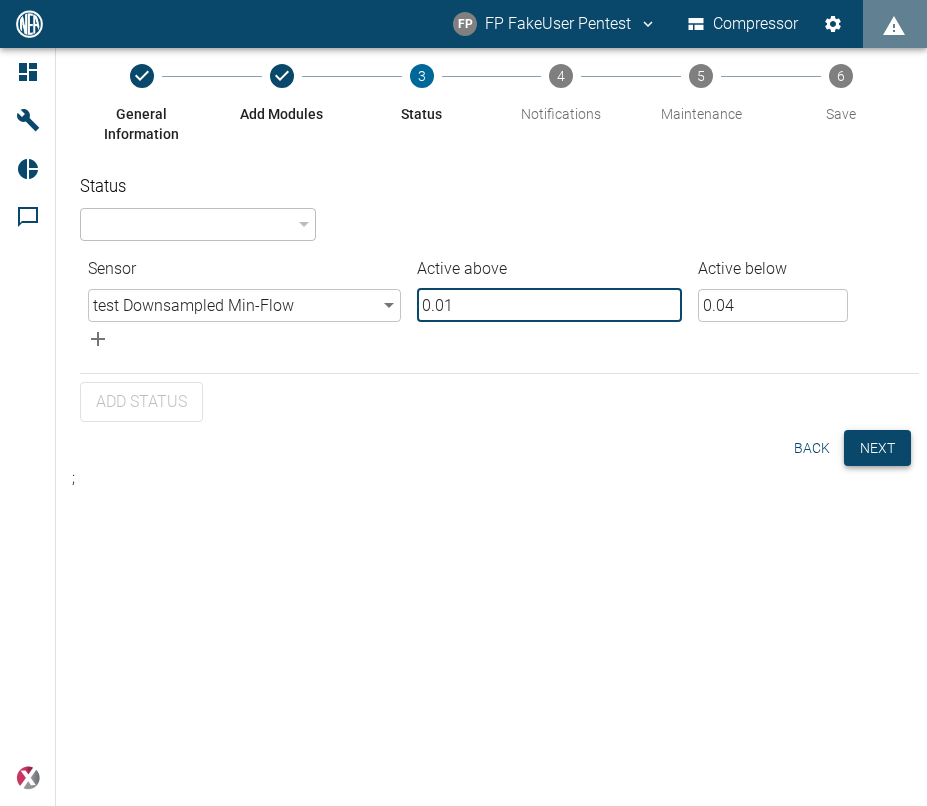 click on "Next" at bounding box center [877, 448] 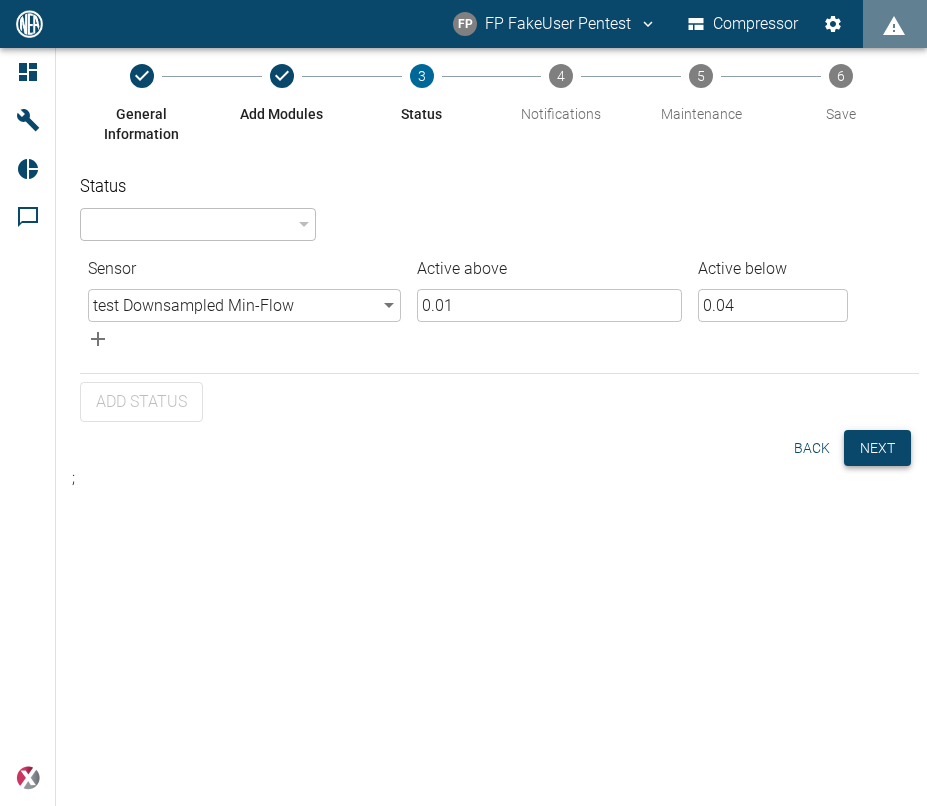 click on "Next" at bounding box center (877, 448) 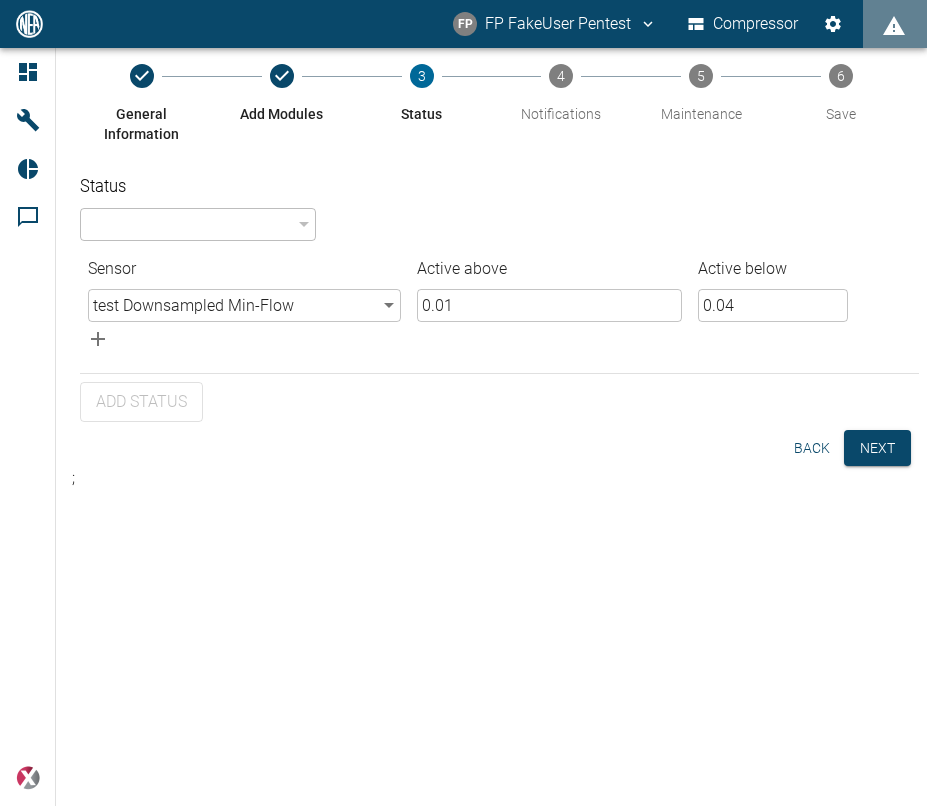 click on "​" at bounding box center [198, 224] 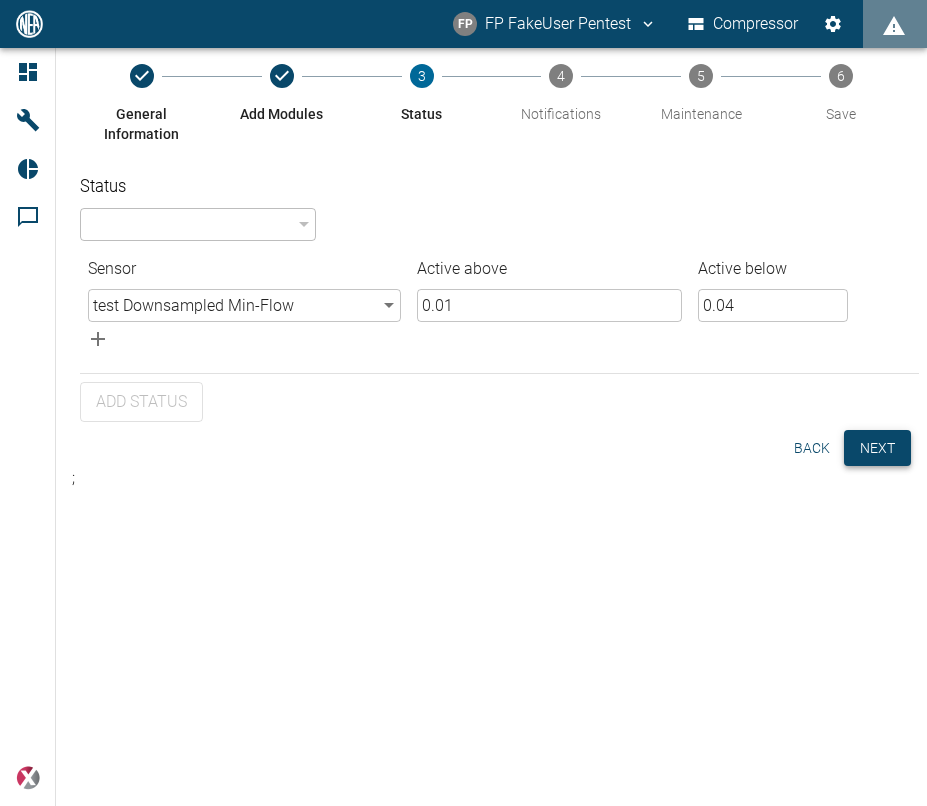 click on "Next" at bounding box center (877, 448) 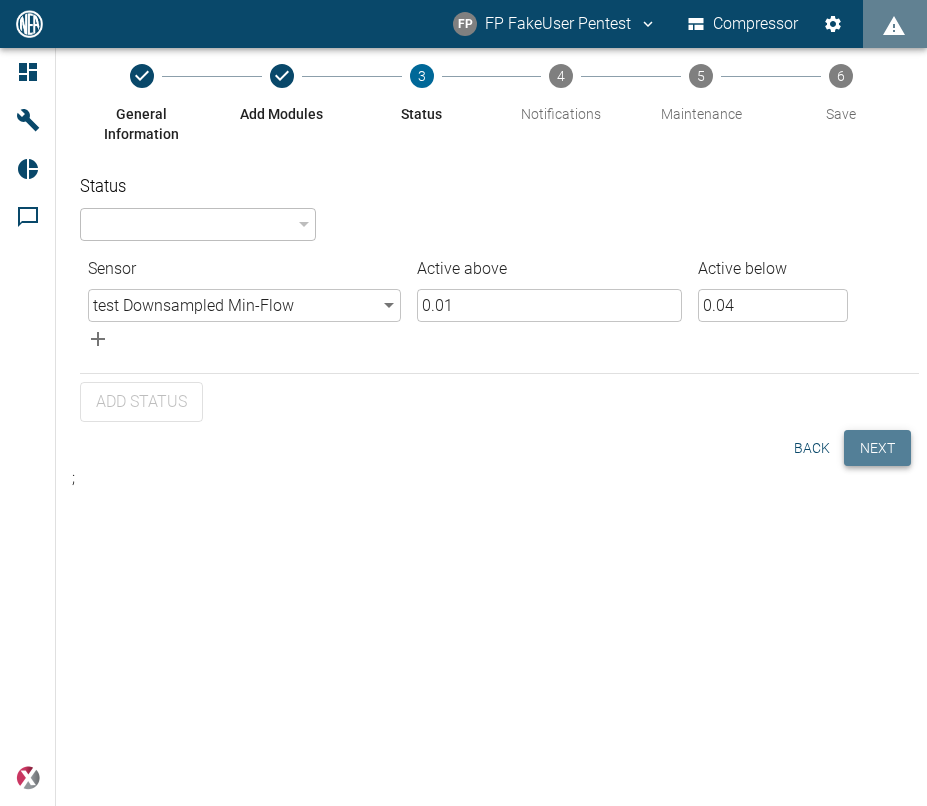 click on "Next" at bounding box center [877, 448] 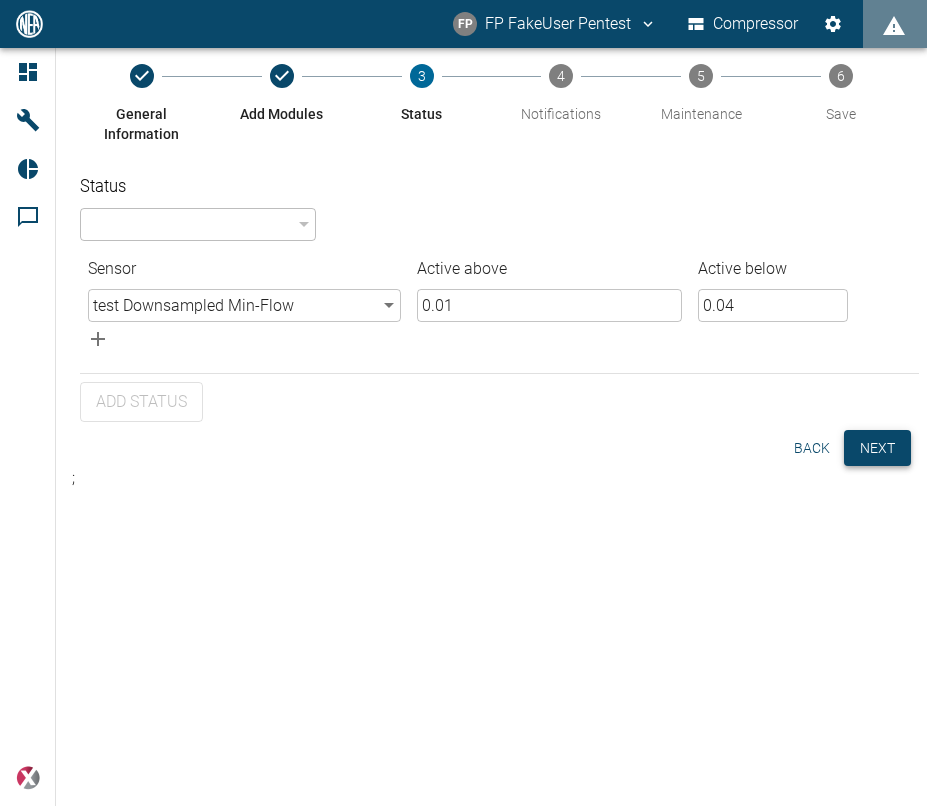 click on "Next" at bounding box center (877, 448) 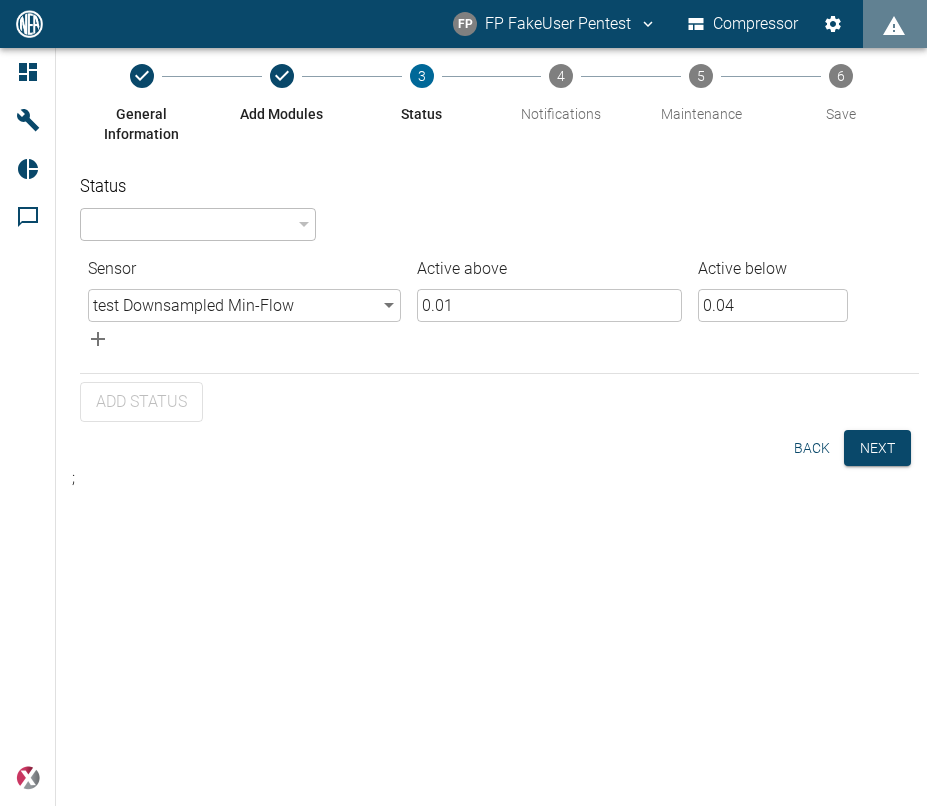 click 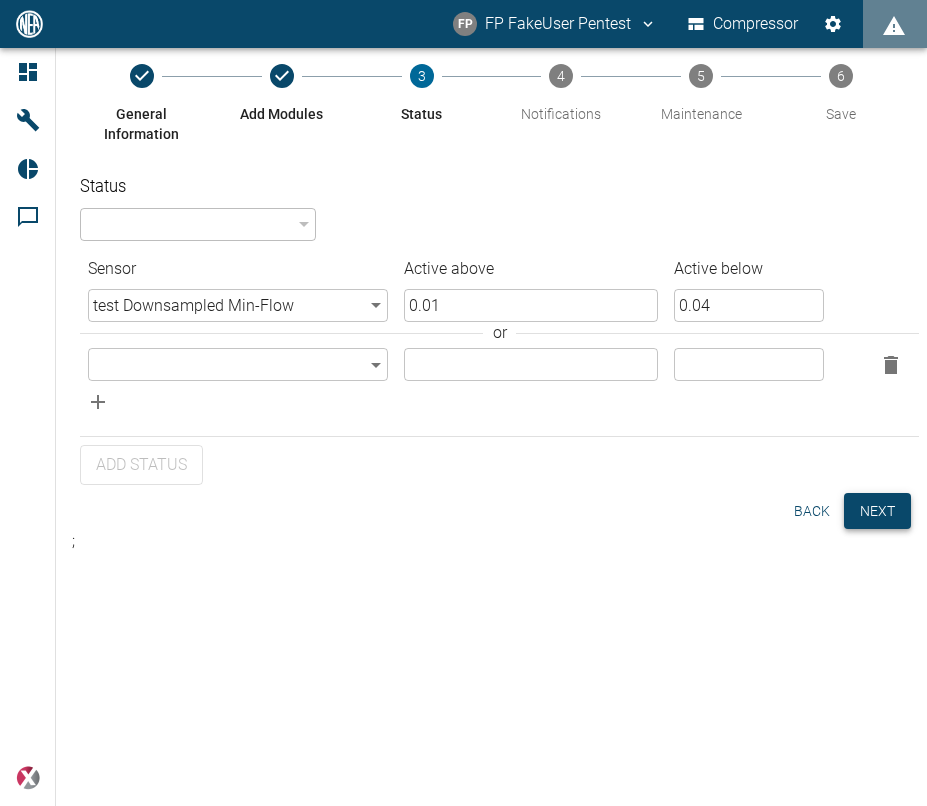 click on "Next" at bounding box center (877, 511) 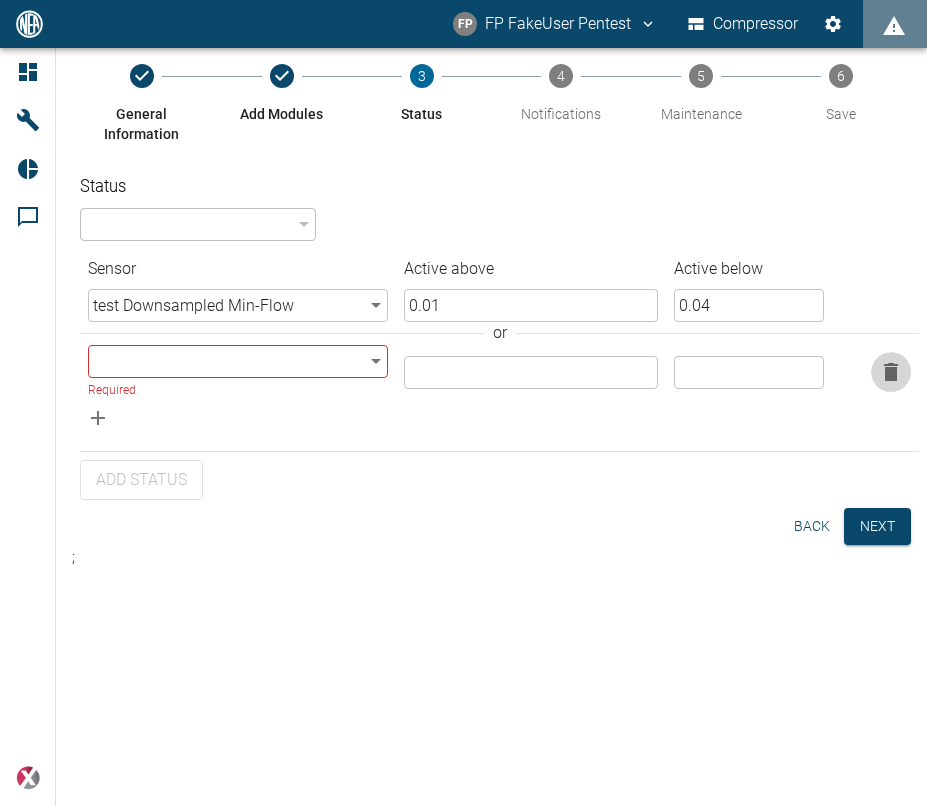 click 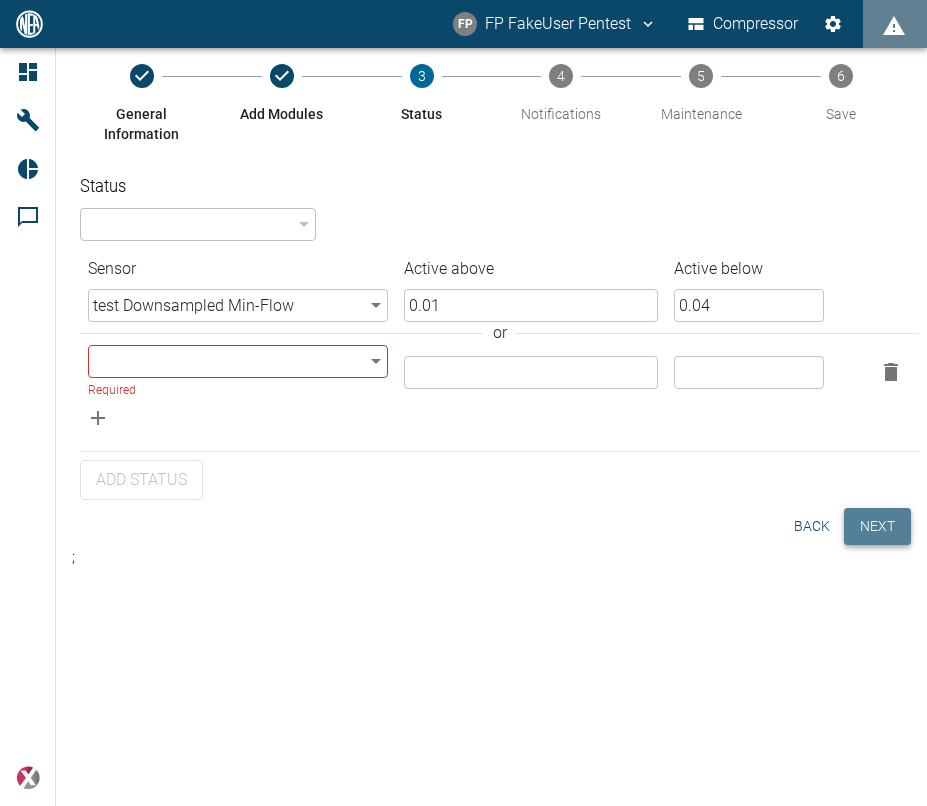 click on "Next" at bounding box center [877, 526] 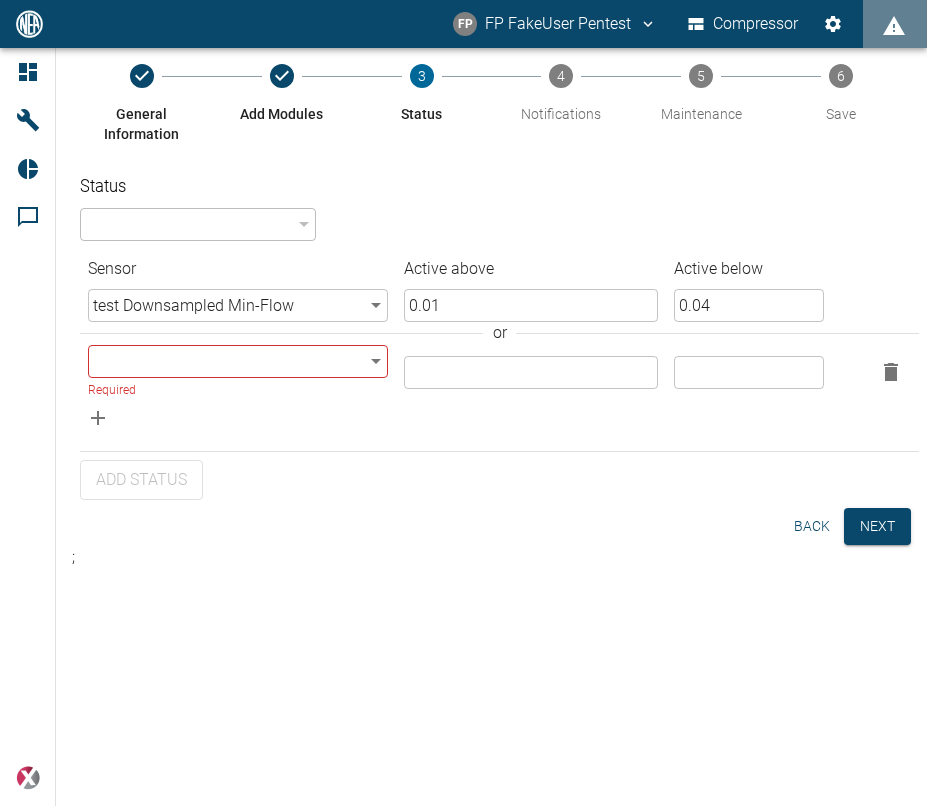 click on "or" at bounding box center (499, 333) 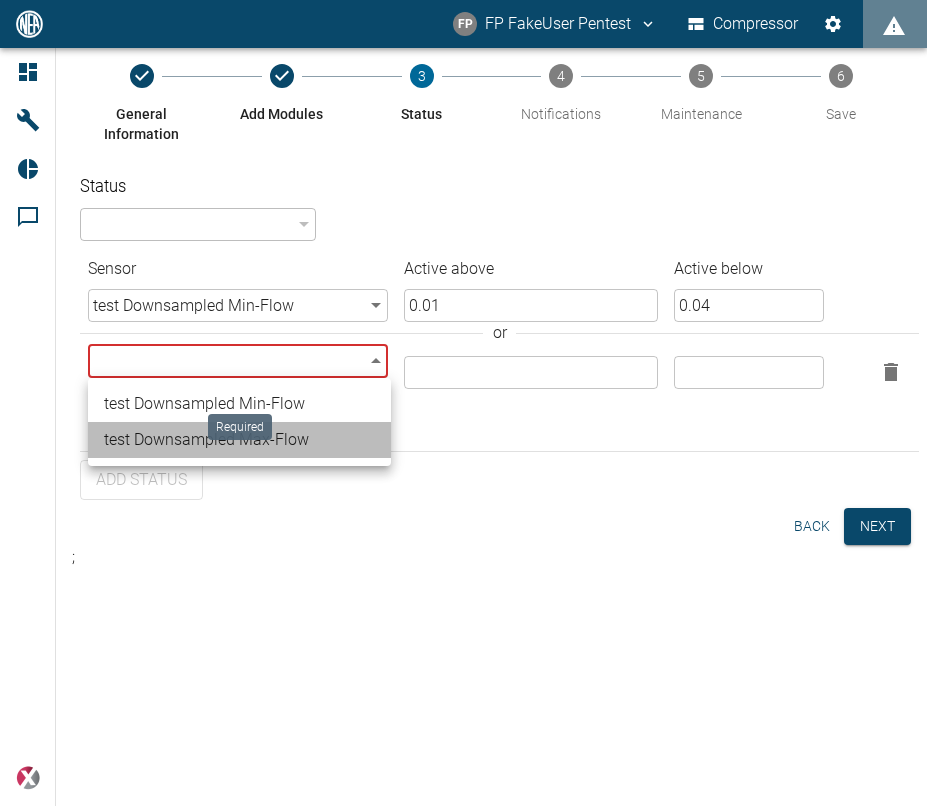 click on "test Downsampled Max  -  Flow" at bounding box center (239, 440) 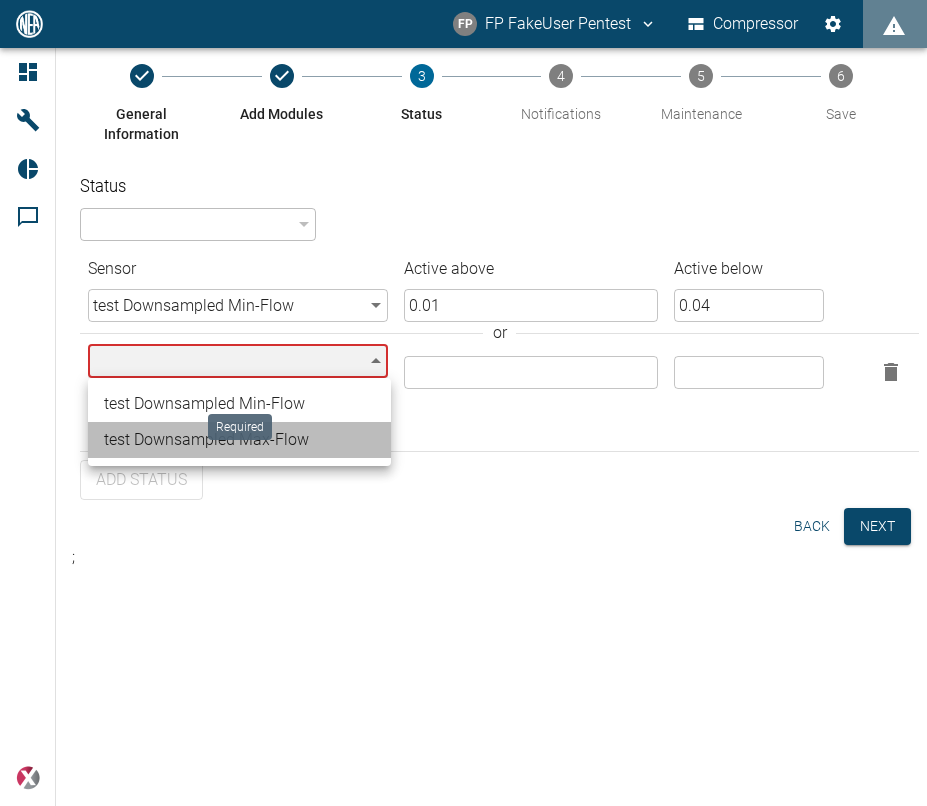 type on "4ad11e11-d6a6-446b-997b-d3aed05117e1" 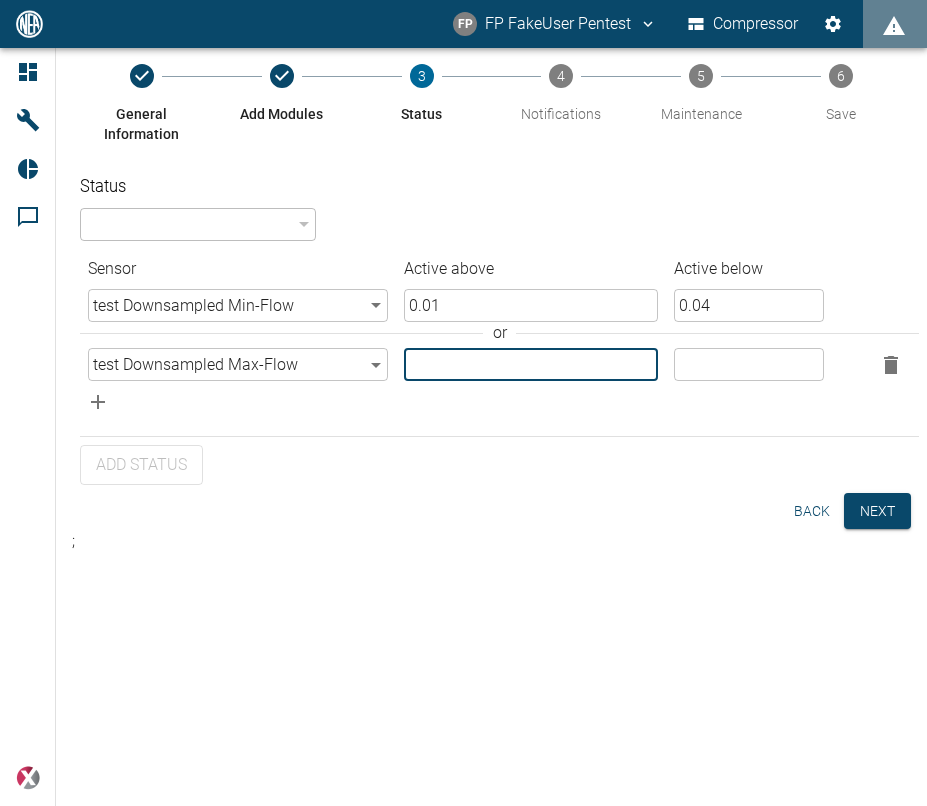 click at bounding box center (531, 364) 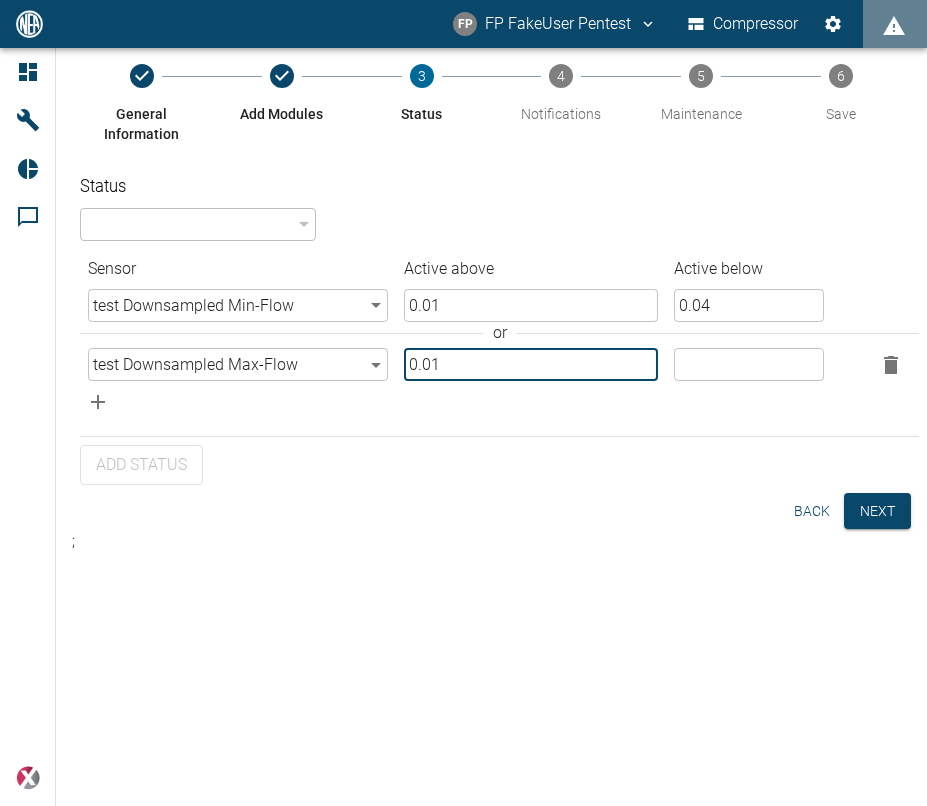 type on "0.01" 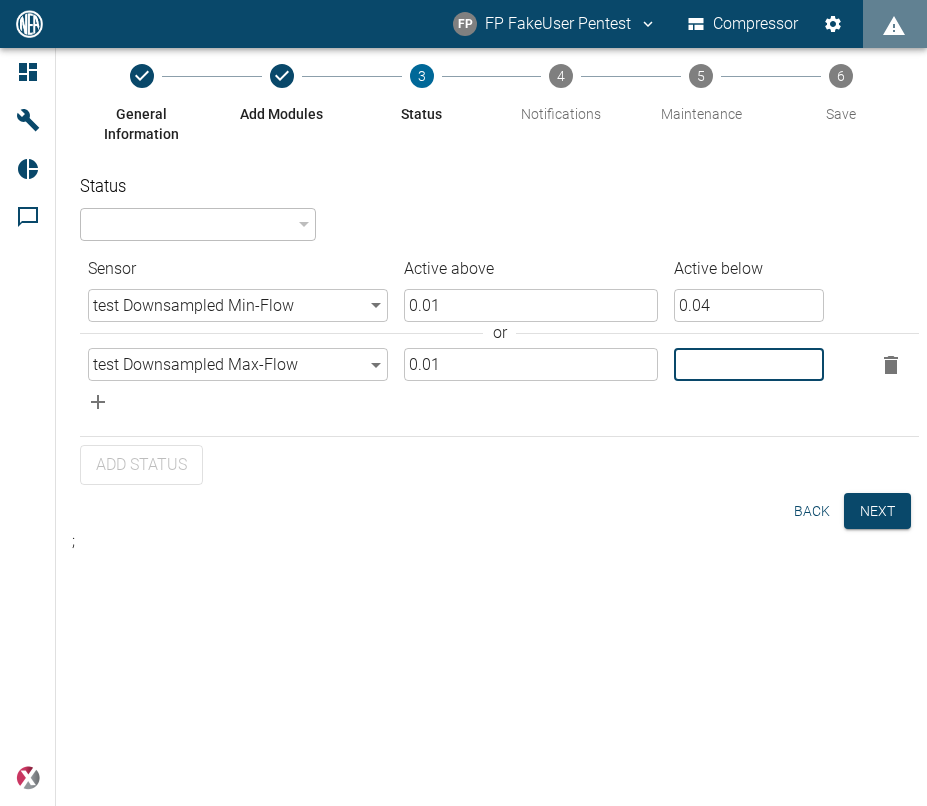 click at bounding box center (749, 364) 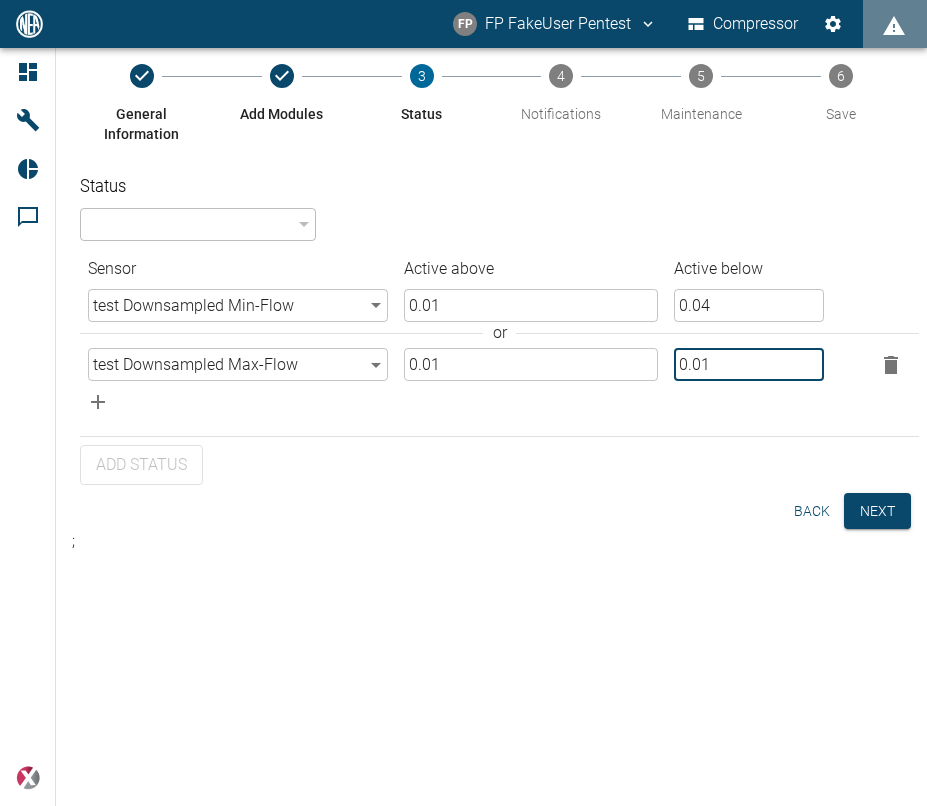 click on "0.01" at bounding box center (749, 364) 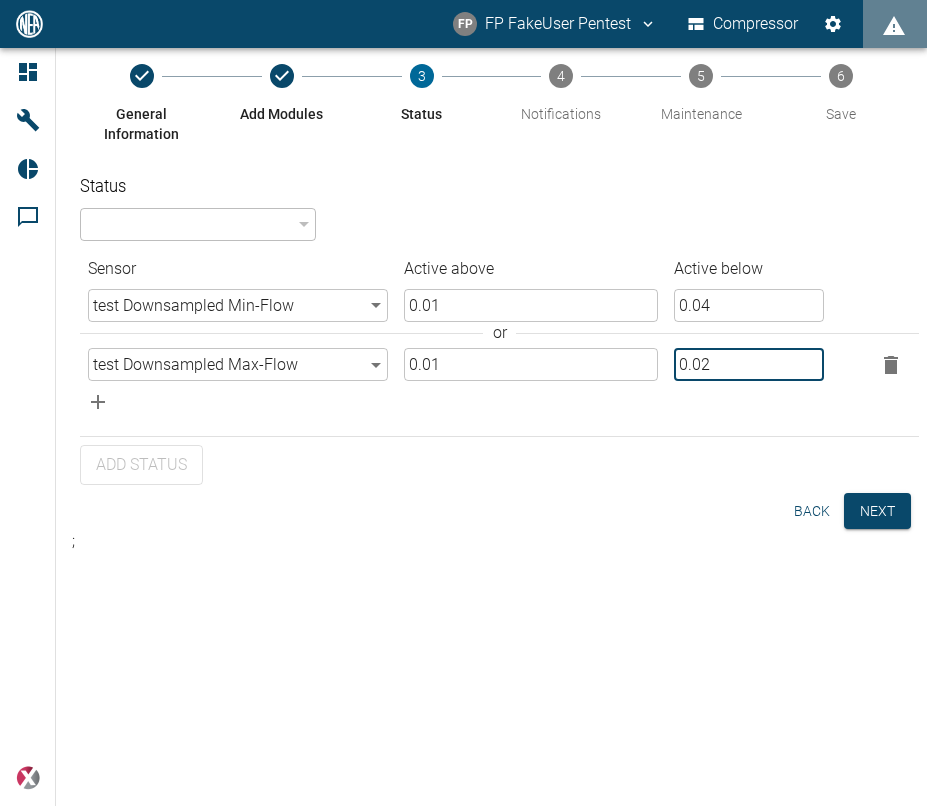 click on "0.02" at bounding box center (749, 364) 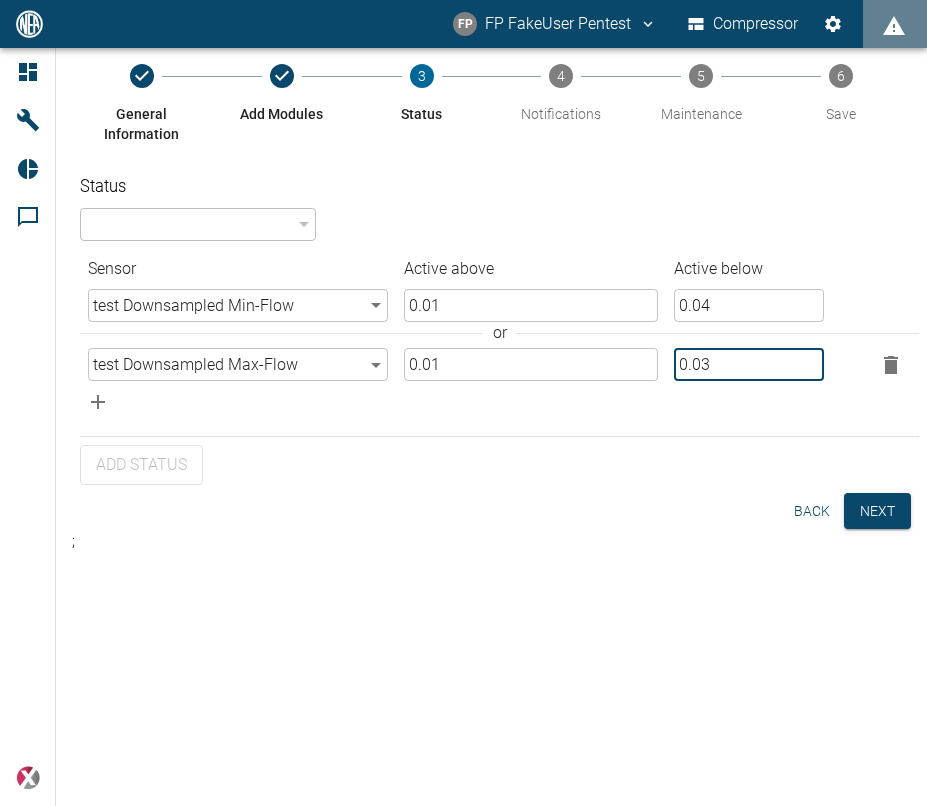 type on "0.03" 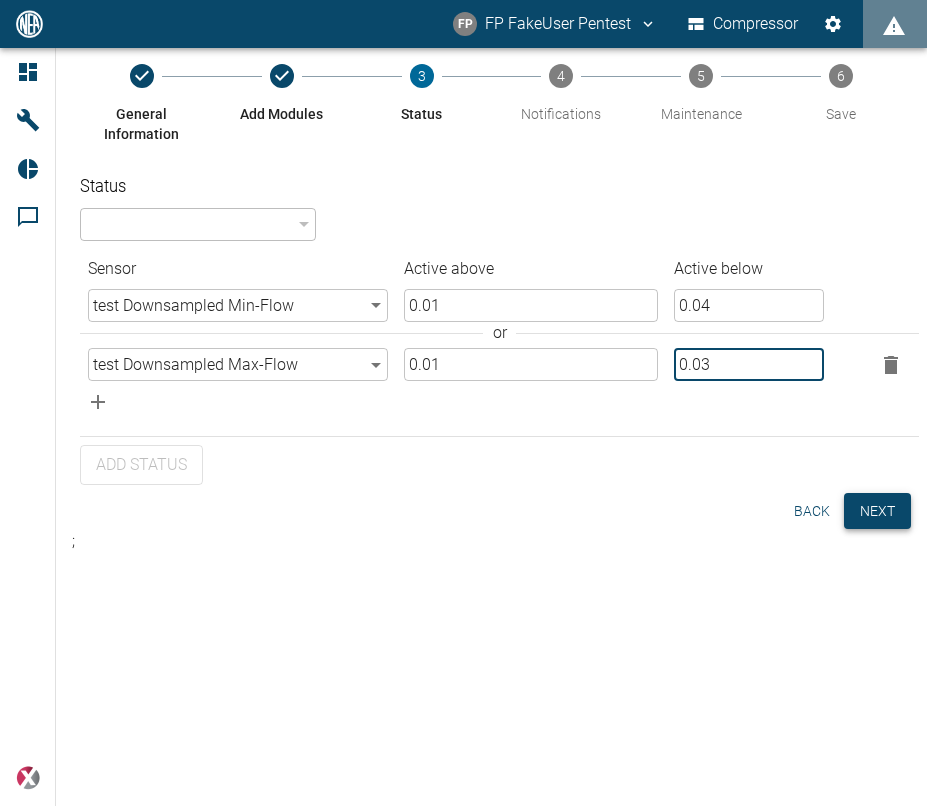 click on "Next" at bounding box center (877, 511) 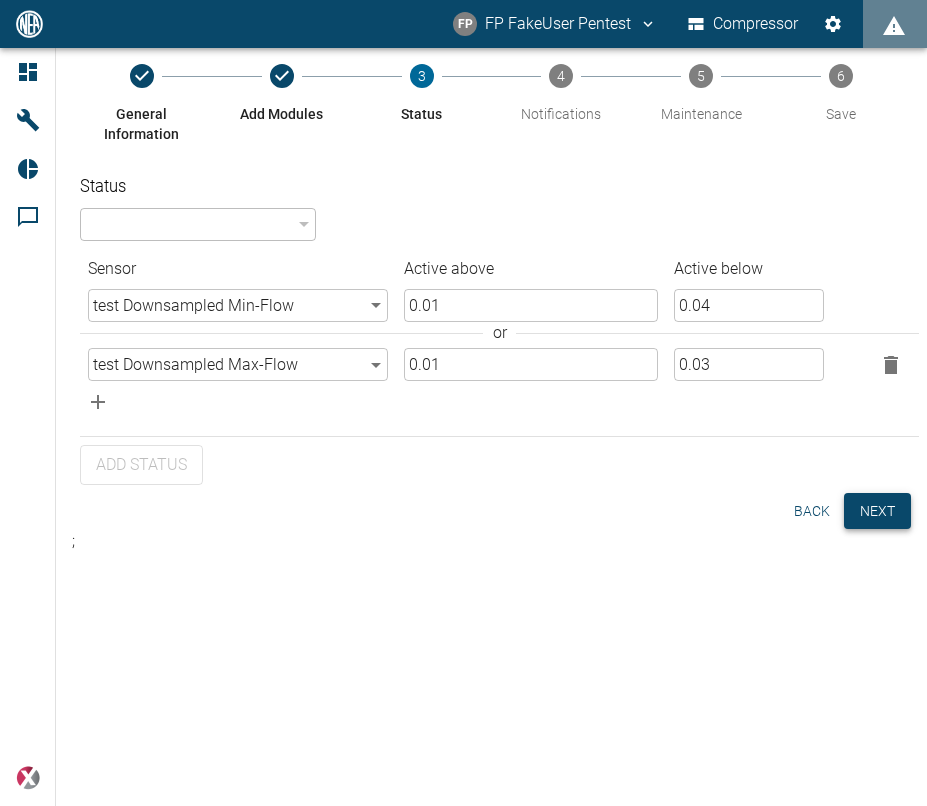 click on "Next" at bounding box center [877, 511] 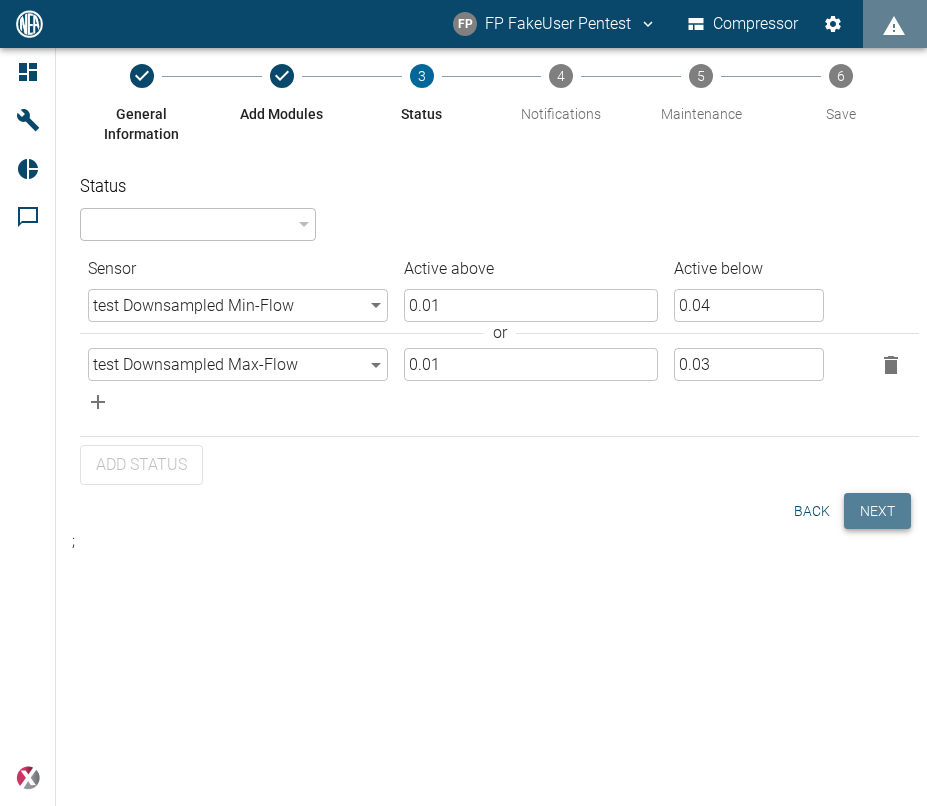 click on "Next" at bounding box center (877, 511) 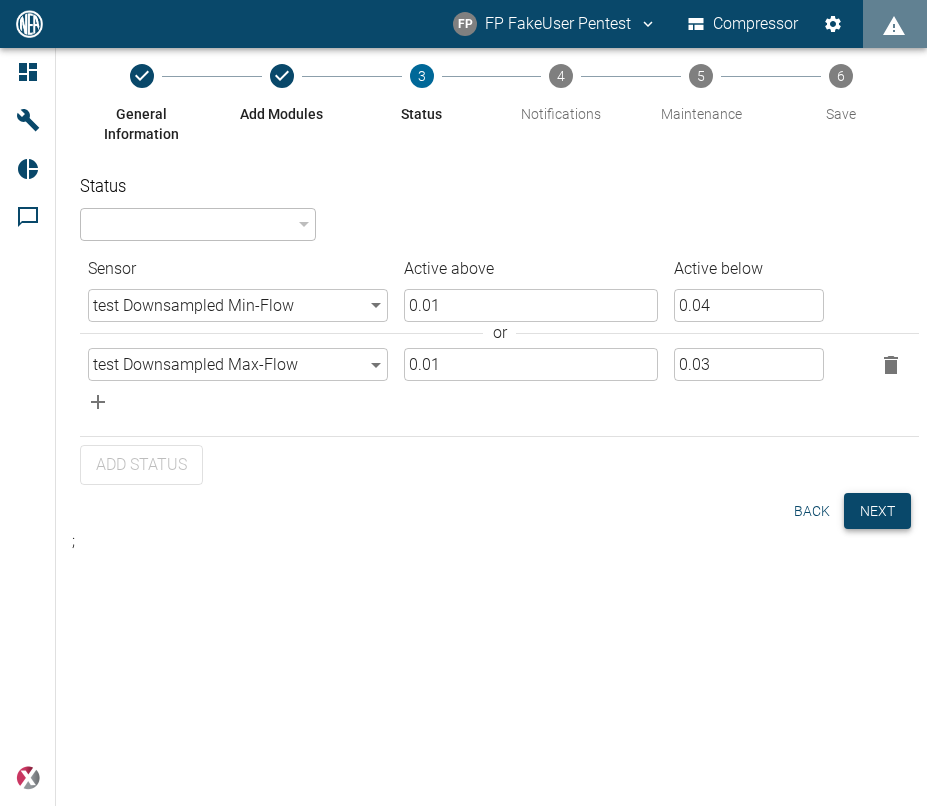 click on "Next" at bounding box center [877, 511] 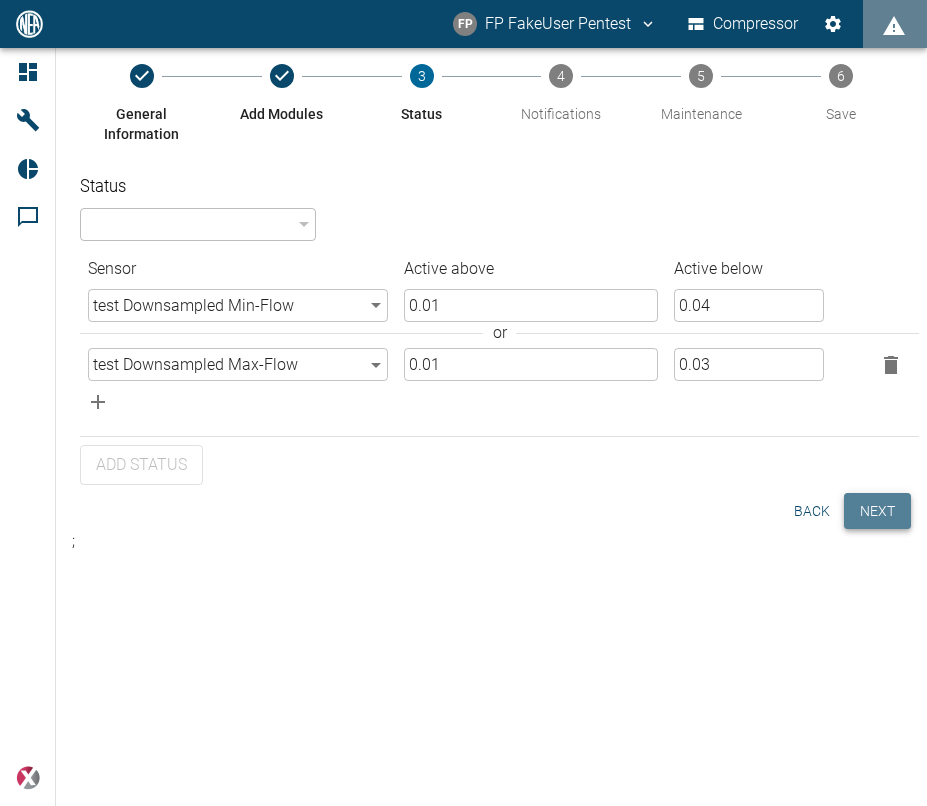 click on "Next" at bounding box center (877, 511) 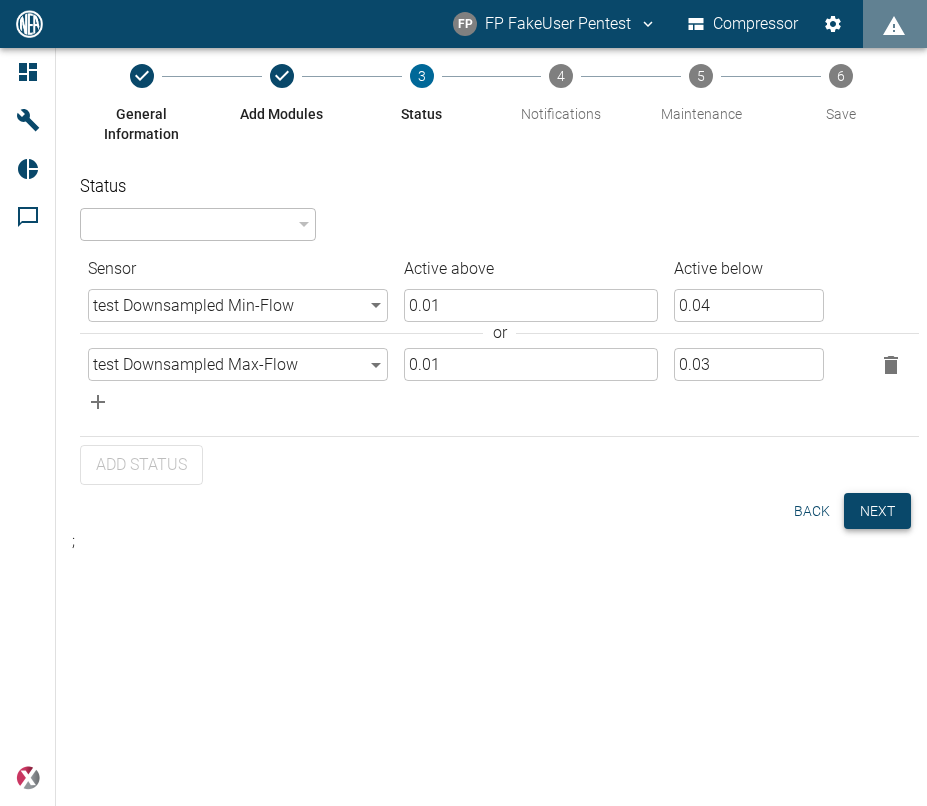 click on "Next" at bounding box center (877, 511) 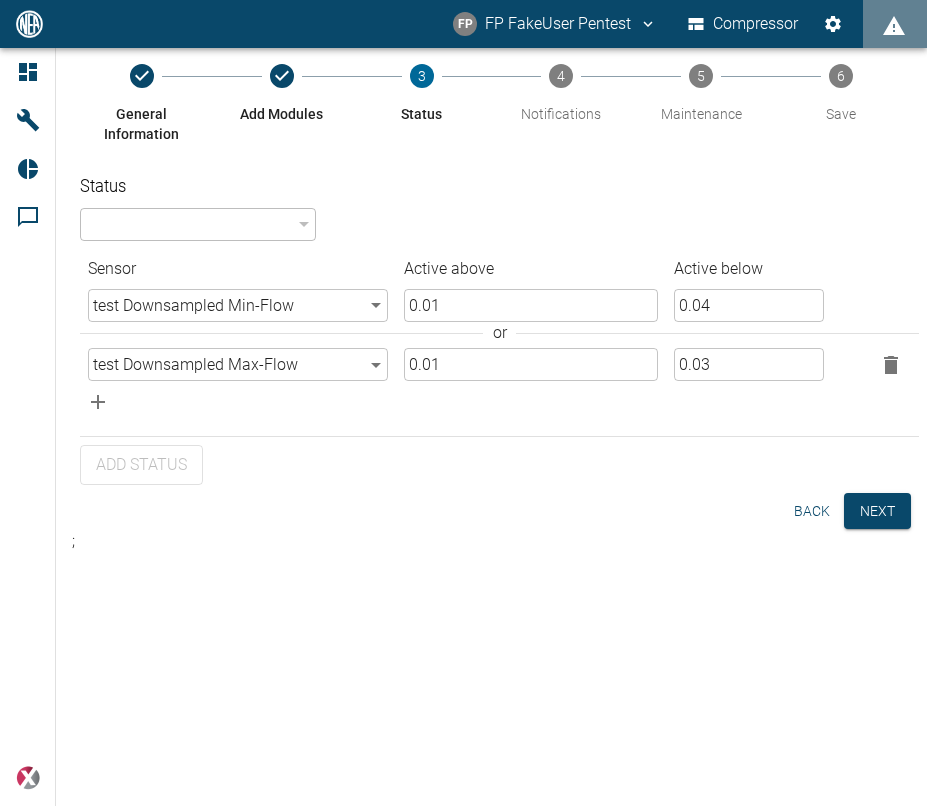 click on "FP FakeUser Pentest Compressor Dashboard Machines Reports Comments powered by General Information Add Modules 3 Status 4 Notifications 5 Maintenance 6 Save Status ​ 94324da4-03be-4ce5-86b7-90f50553cf64 ​ Sensor Active above Active below test Downsampled Min  -  Flow abf086bd-8396-4d2f-b54e-615d9c622485 ​ 0.01 ​ 0.04 ​ or test Downsampled Max  -  Flow 4ad11e11-d6a6-446b-997b-d3aed05117e1 ​ 0.01 ​ 0.03 ​ Add Status Back Next ;" at bounding box center [463, 403] 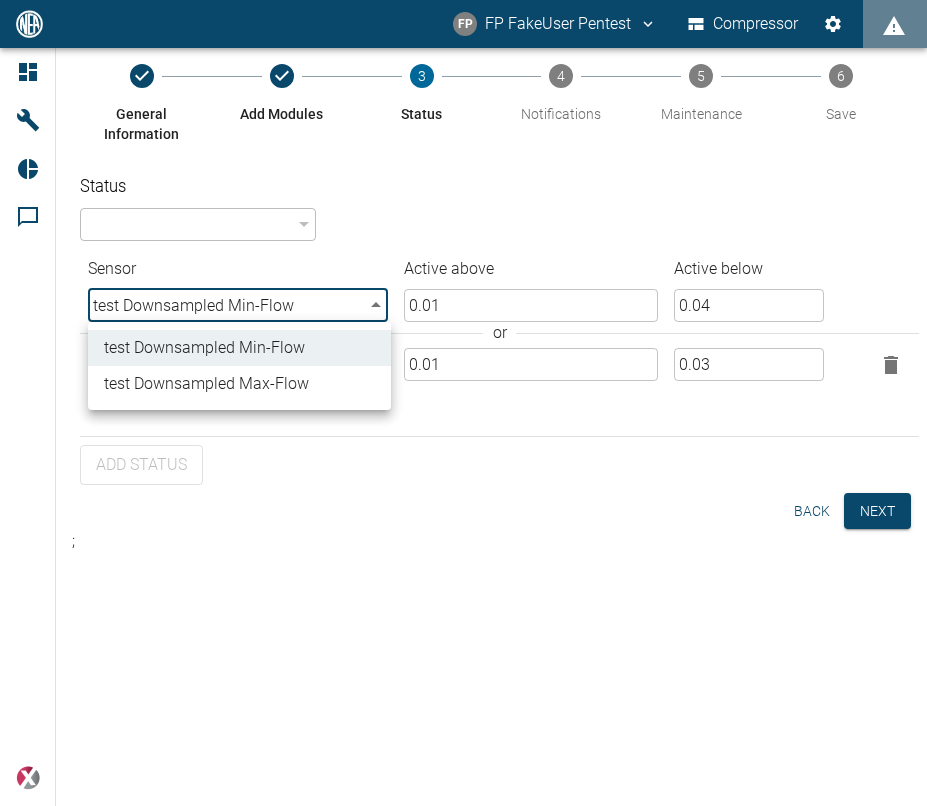 click at bounding box center (463, 403) 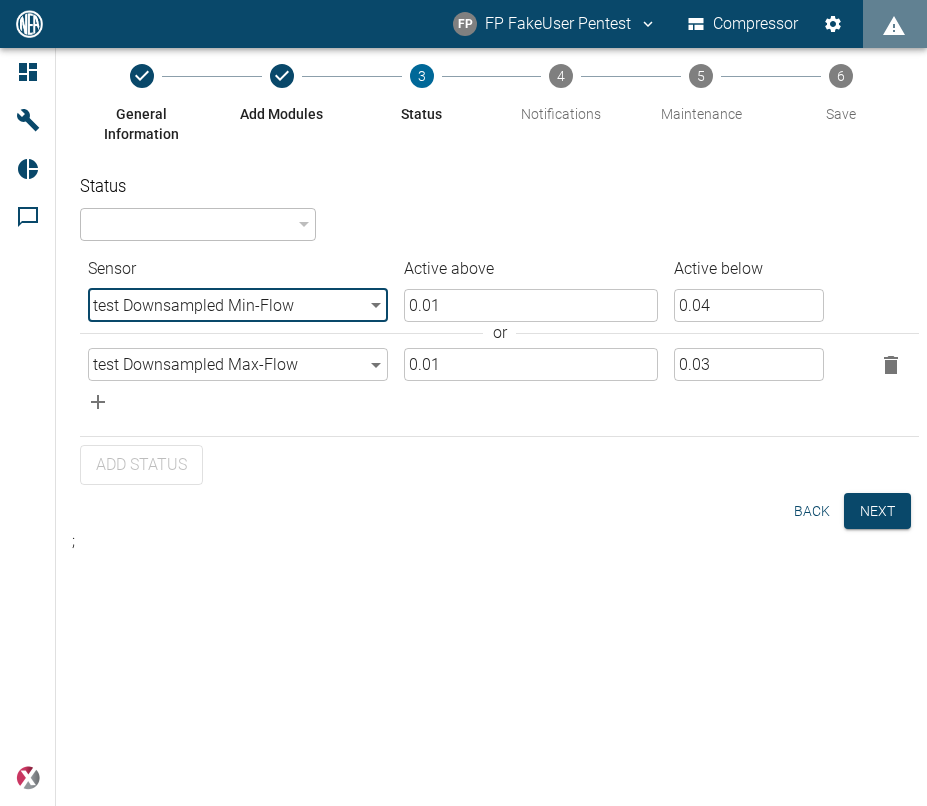 click on "0.01" at bounding box center (531, 305) 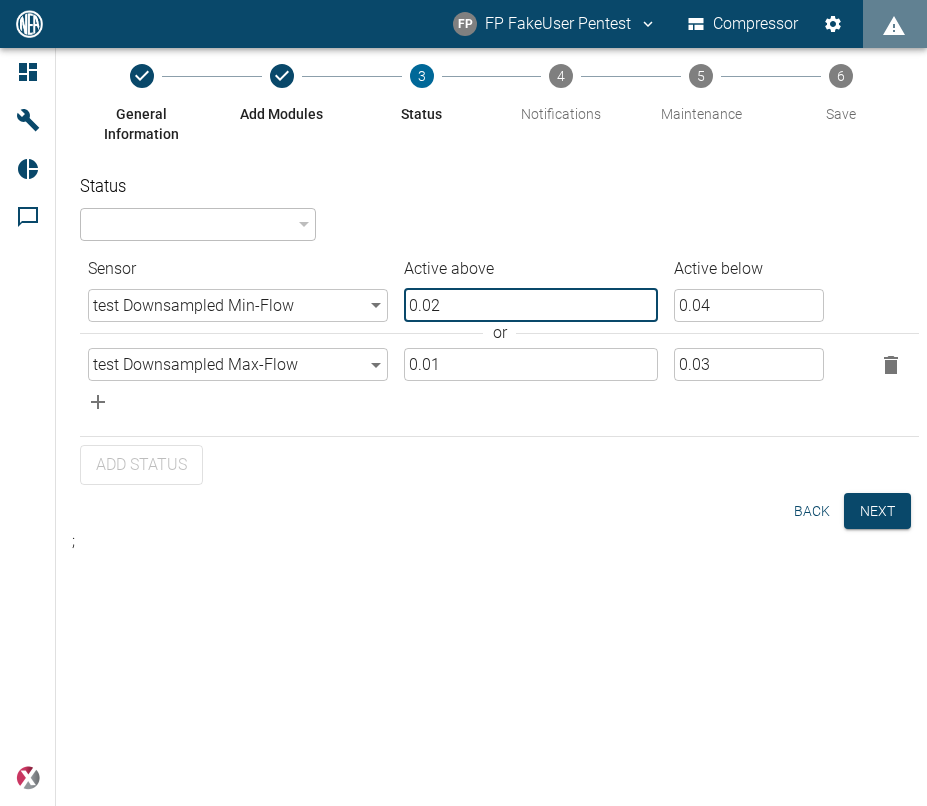 click on "0.02" at bounding box center [531, 305] 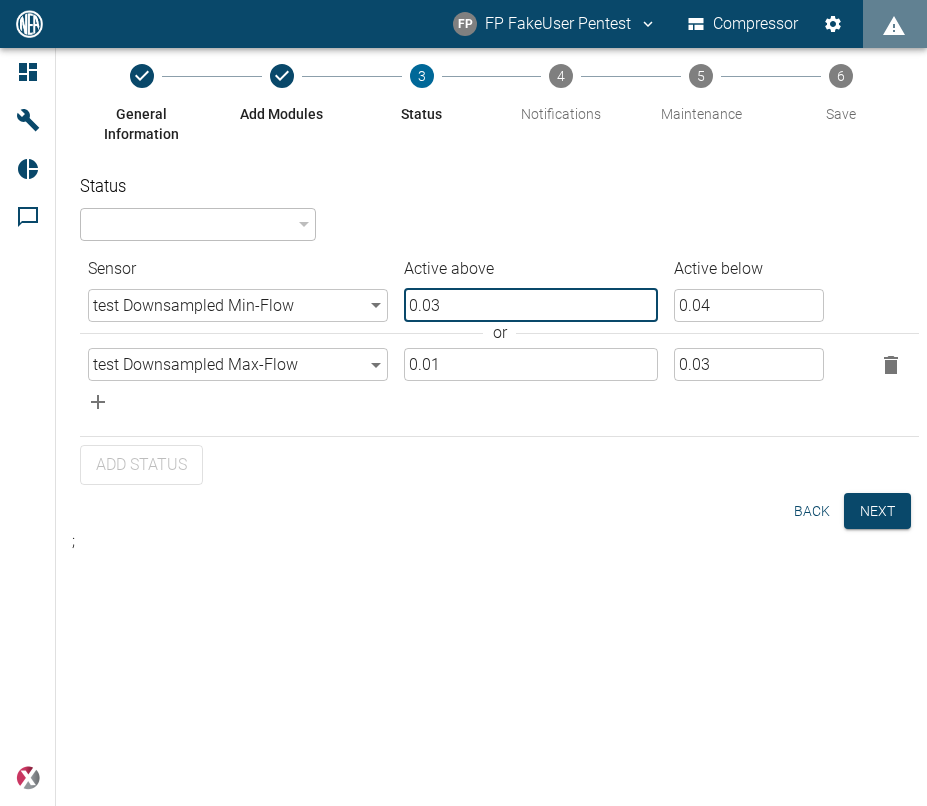 click on "0.03" at bounding box center [531, 305] 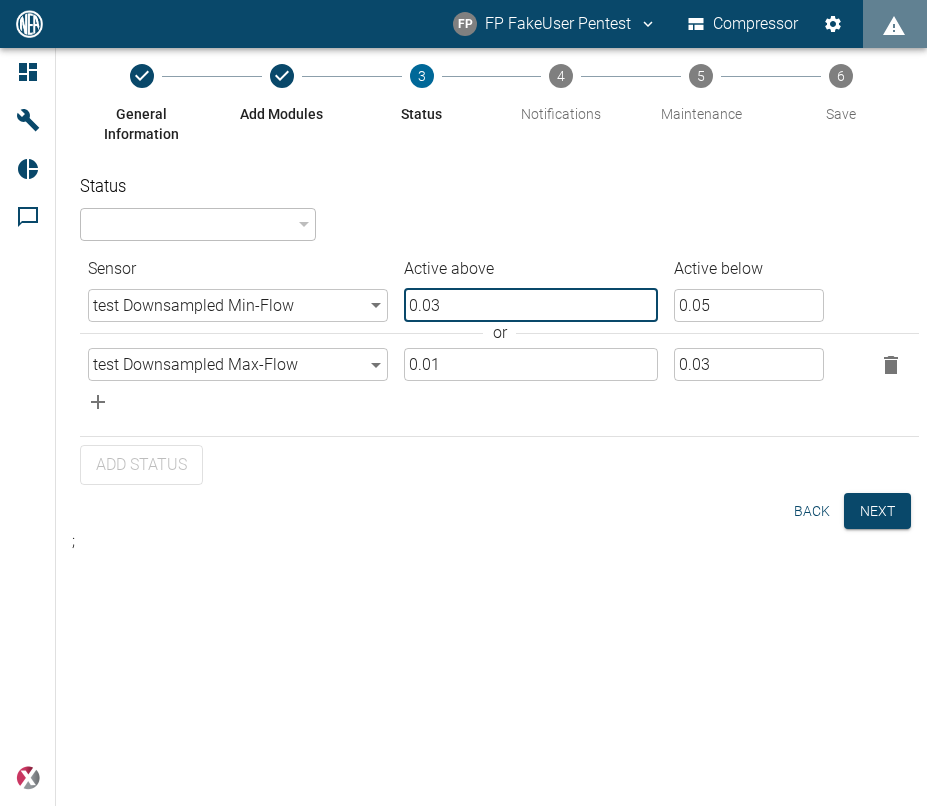 click on "0.05" at bounding box center [749, 305] 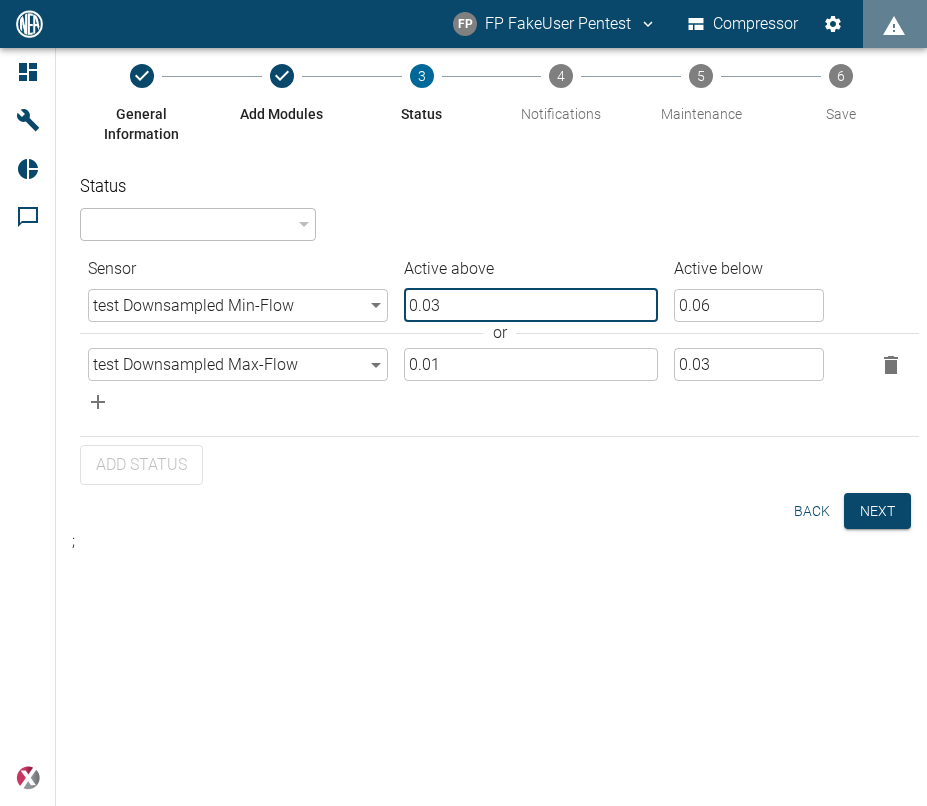 click on "0.06" at bounding box center [749, 305] 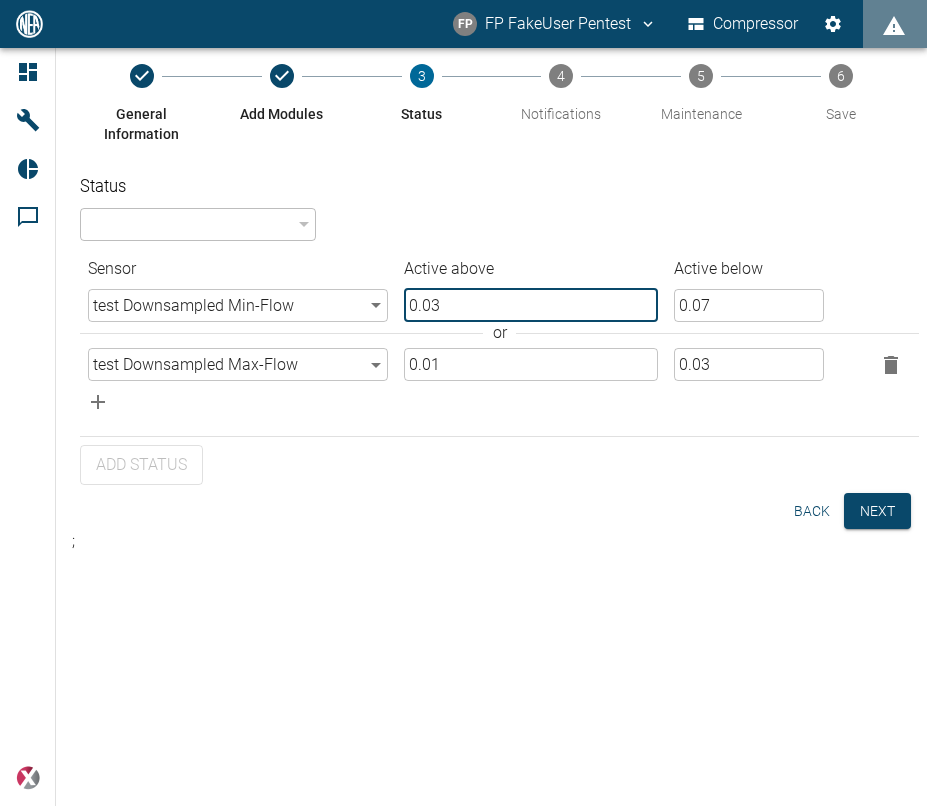 type on "0.07" 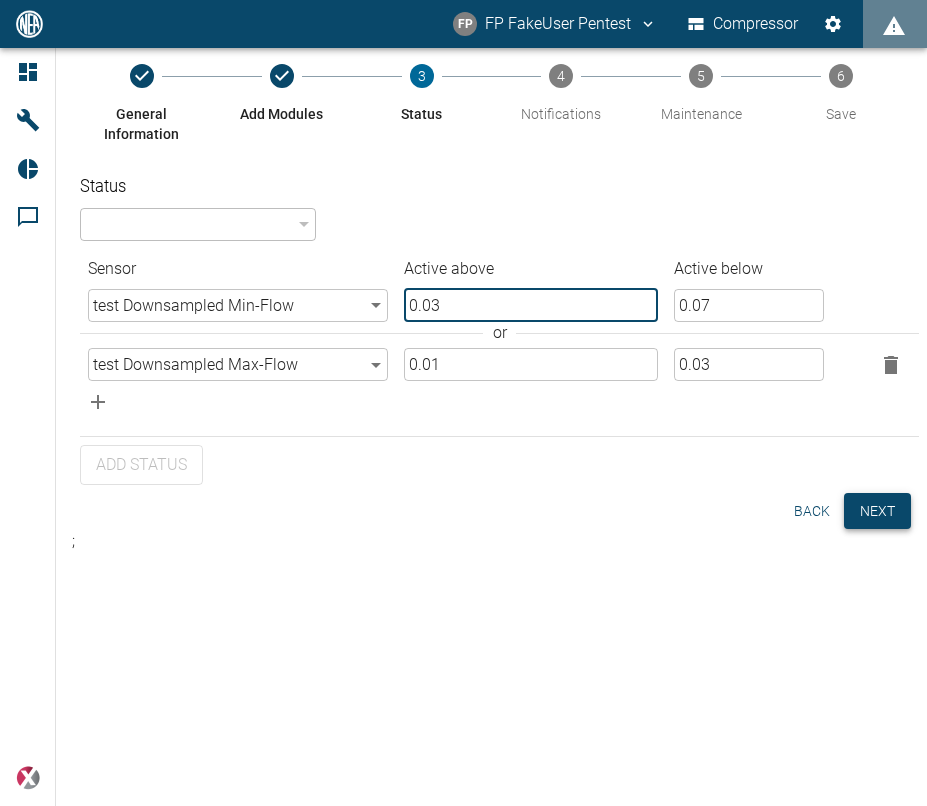 click on "Next" at bounding box center (877, 511) 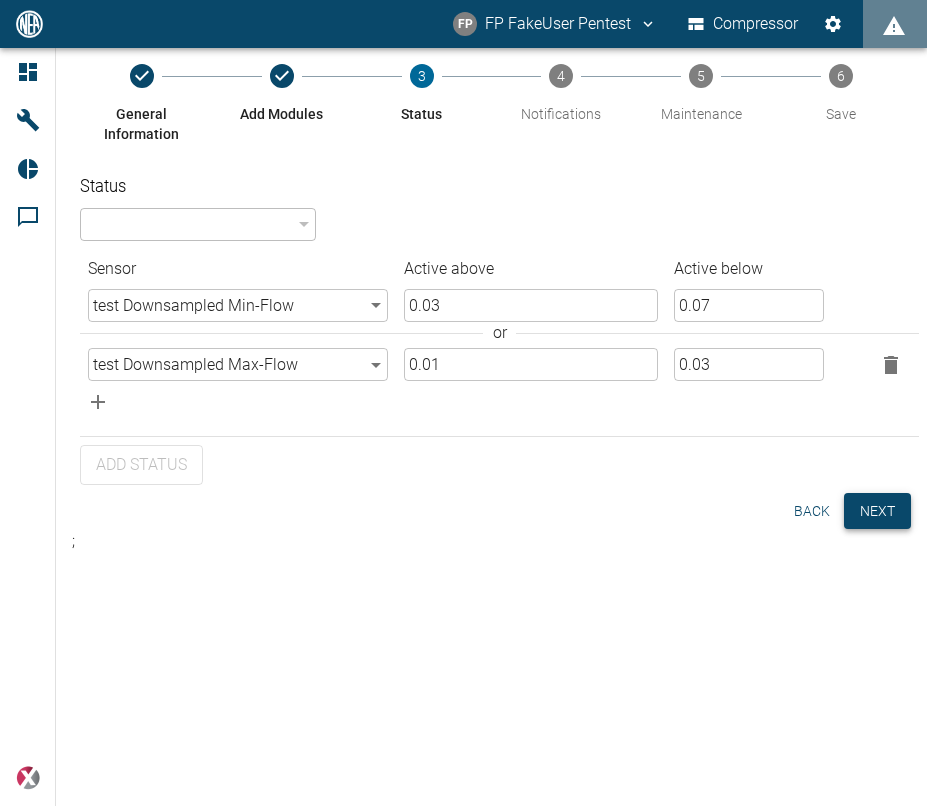 click on "Next" at bounding box center [877, 511] 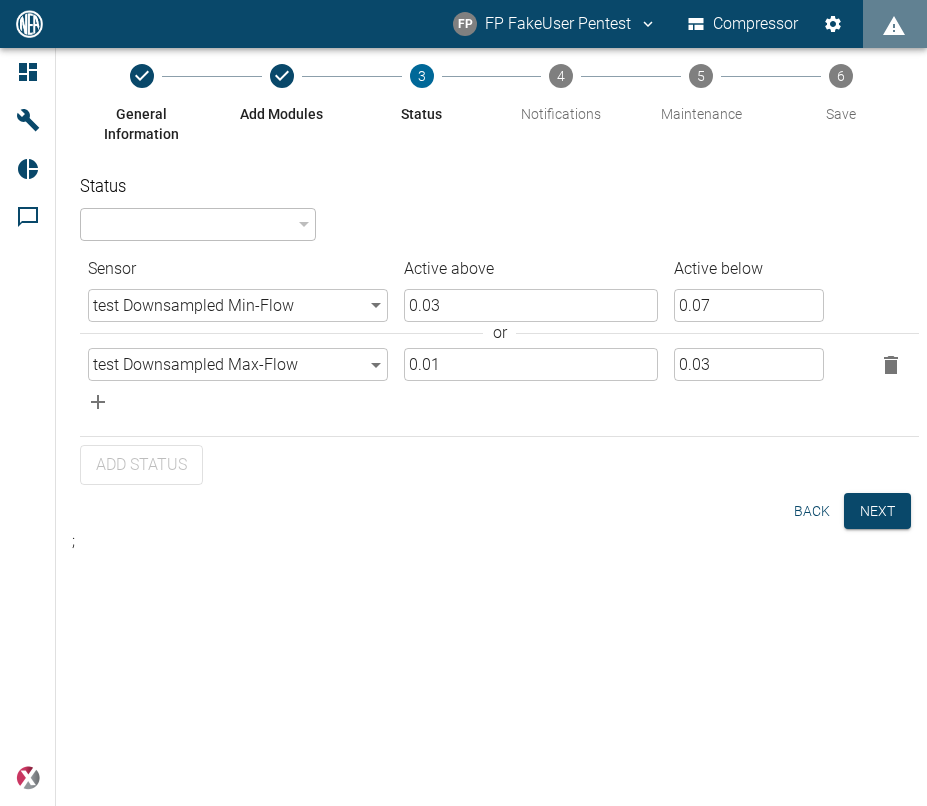 click 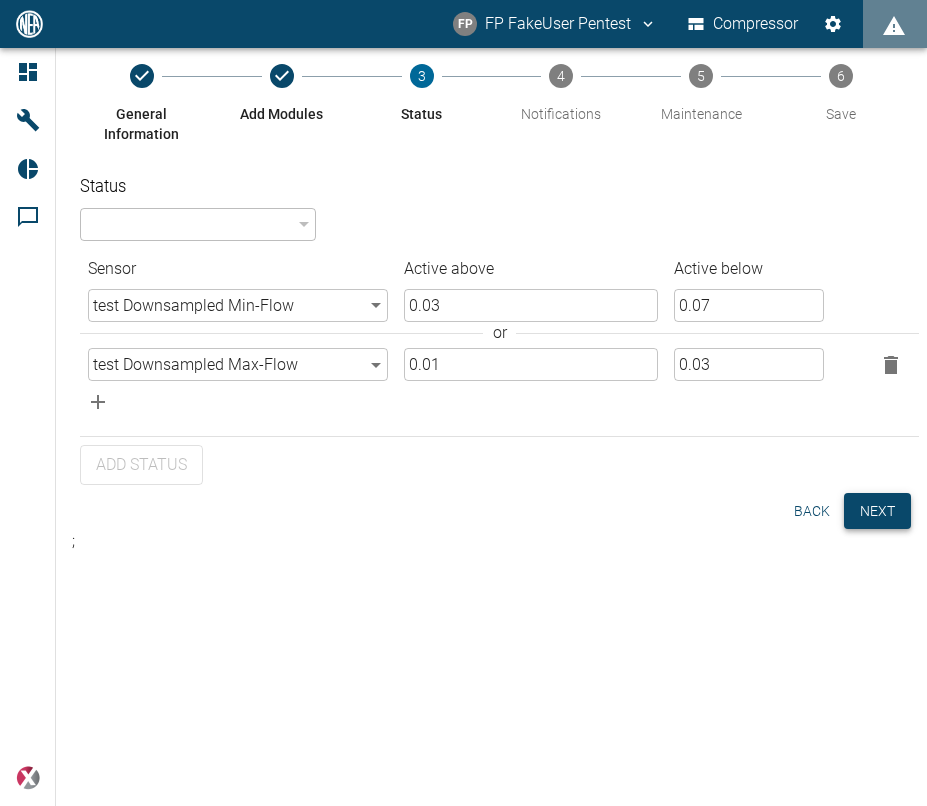 click on "Next" at bounding box center [877, 511] 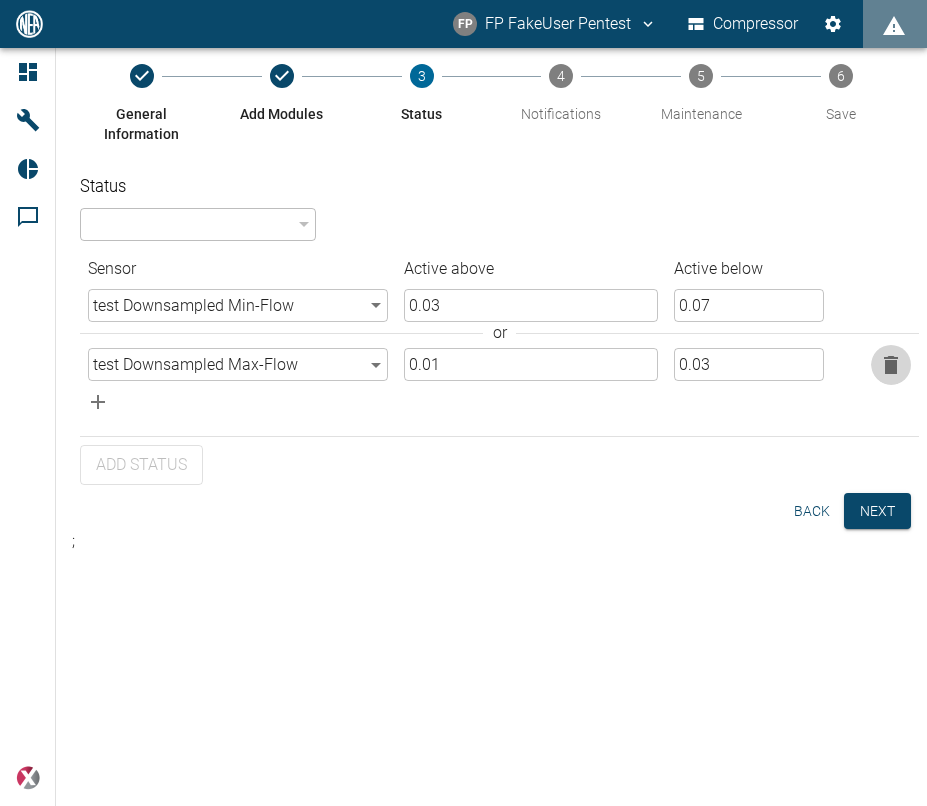 click 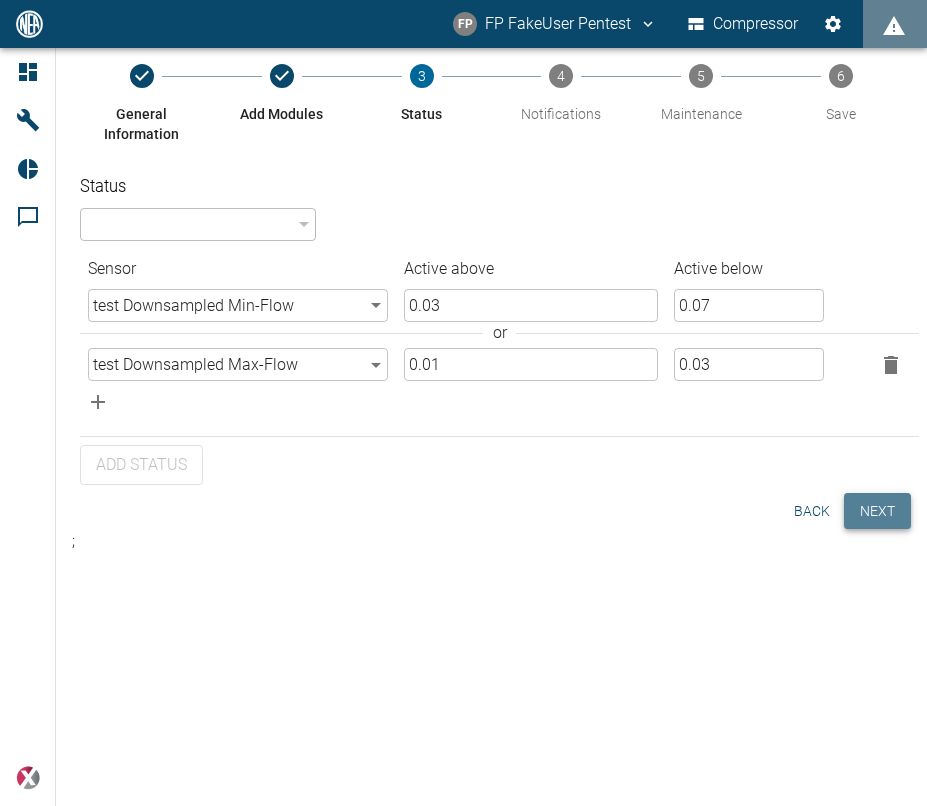 click on "Next" at bounding box center (877, 511) 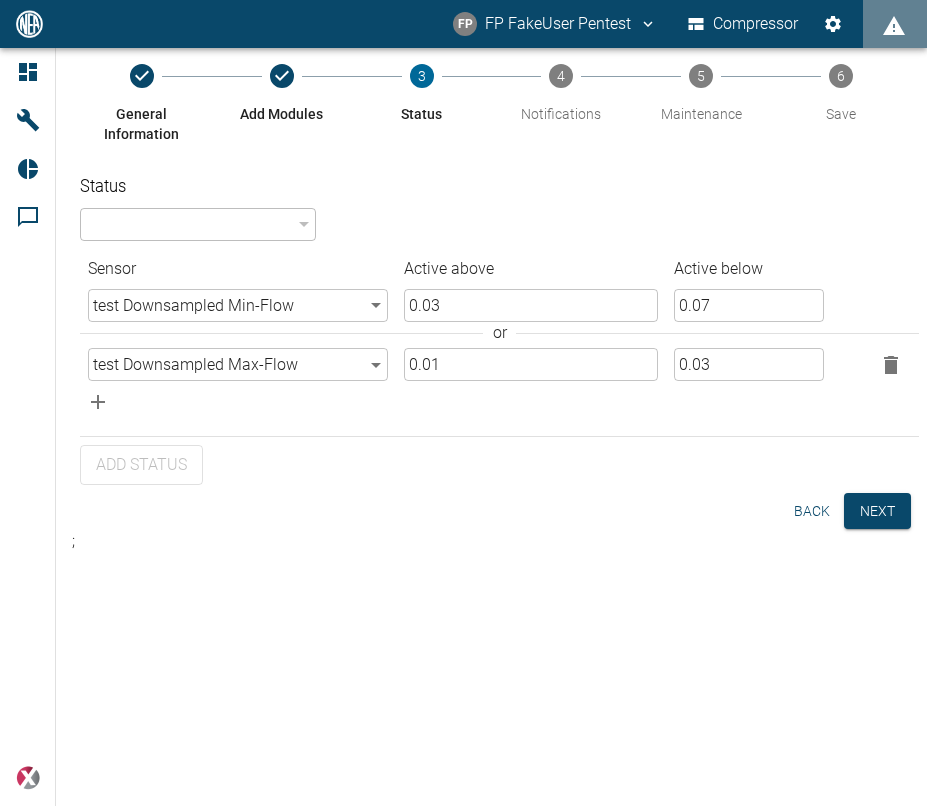 click at bounding box center (891, 365) 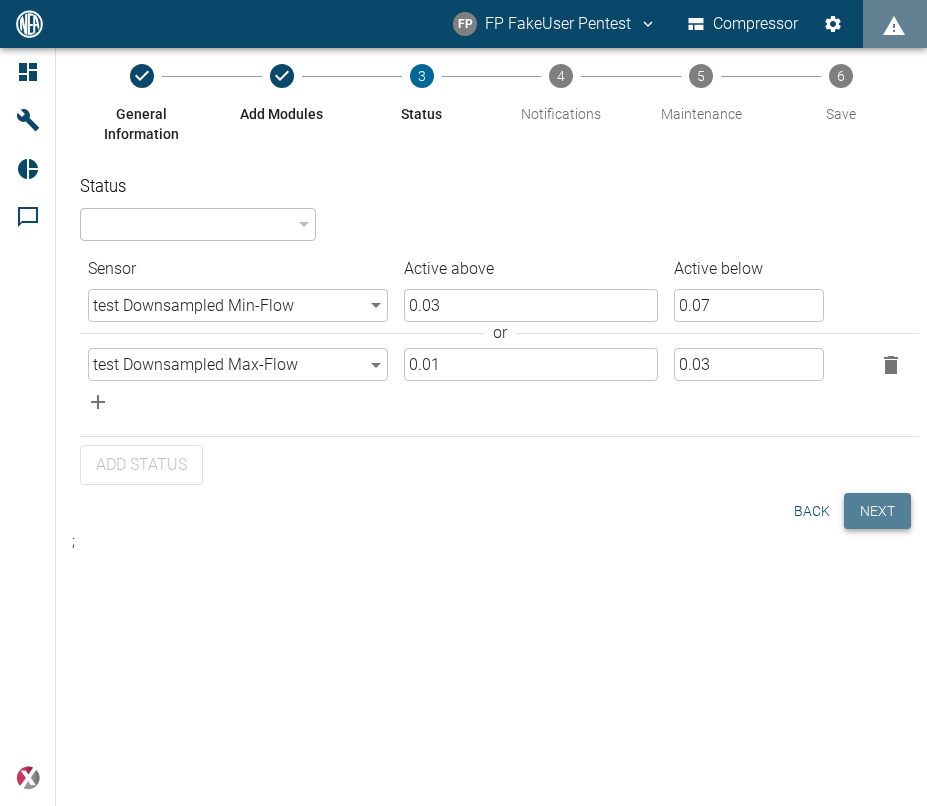 click on "Next" at bounding box center [877, 511] 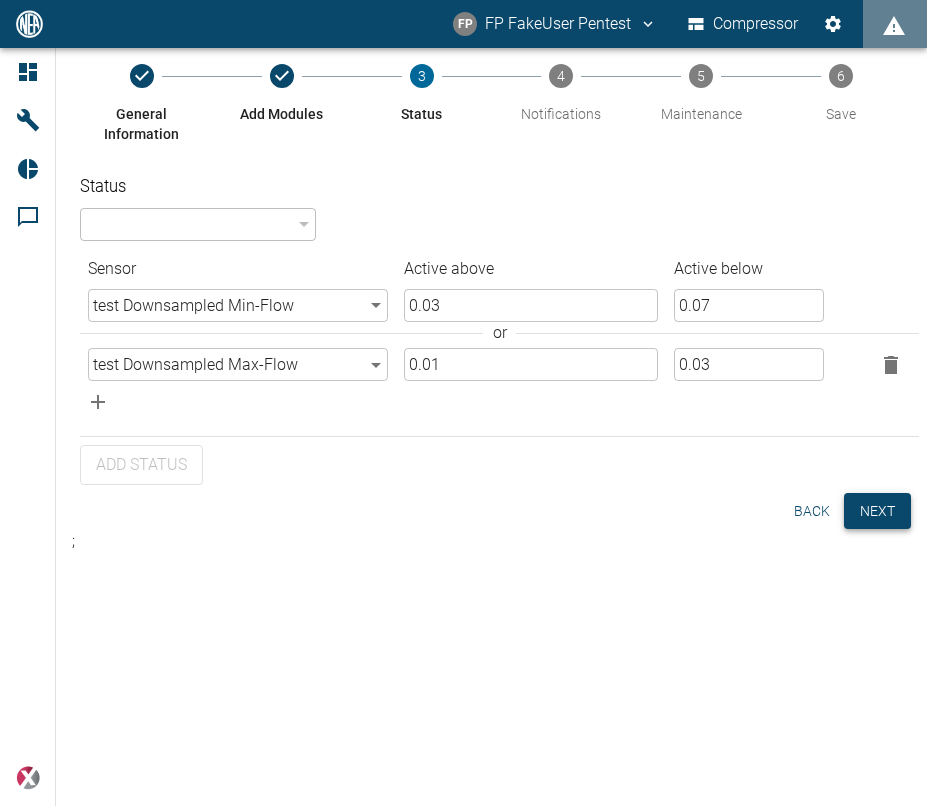 click on "Next" at bounding box center [877, 511] 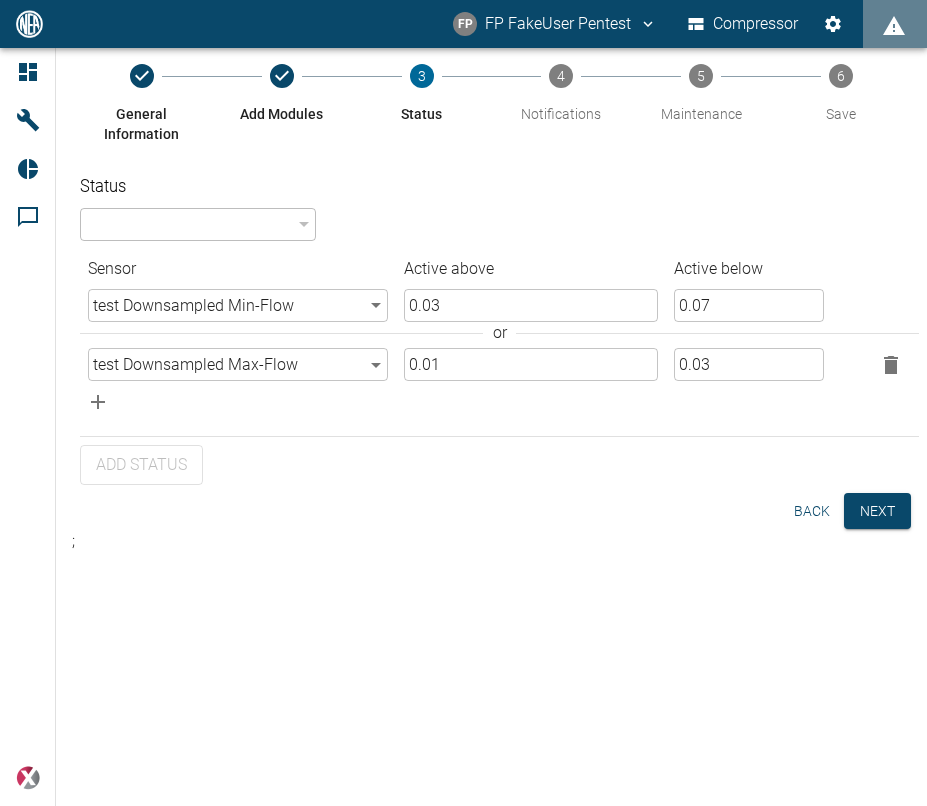 click on "4 Notifications" at bounding box center [561, 94] 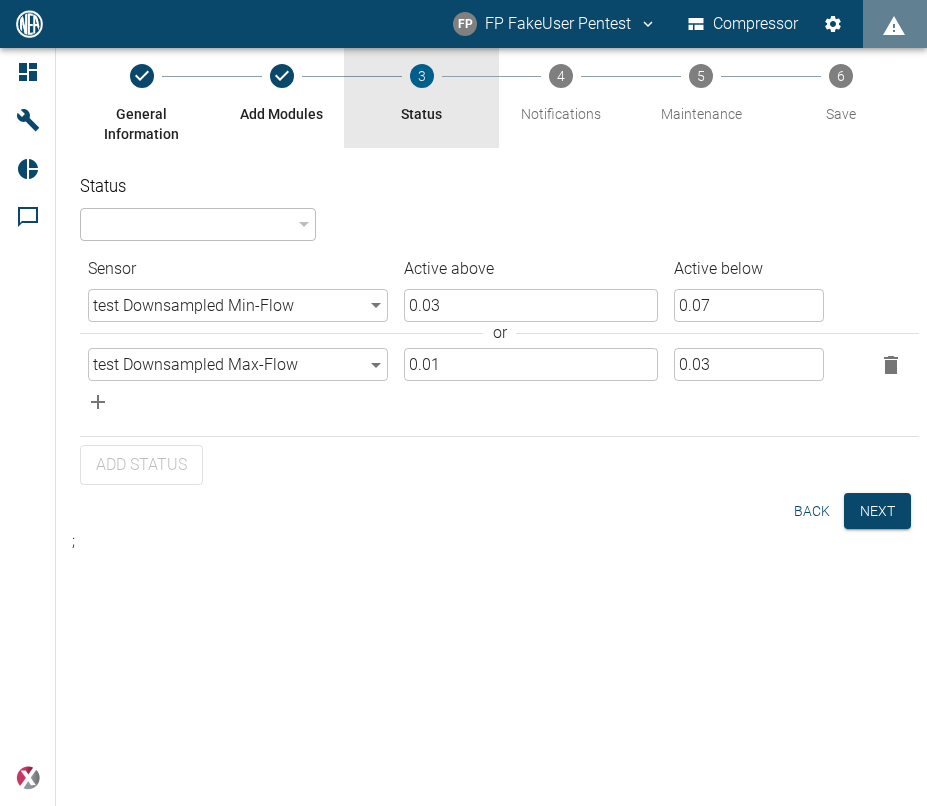click 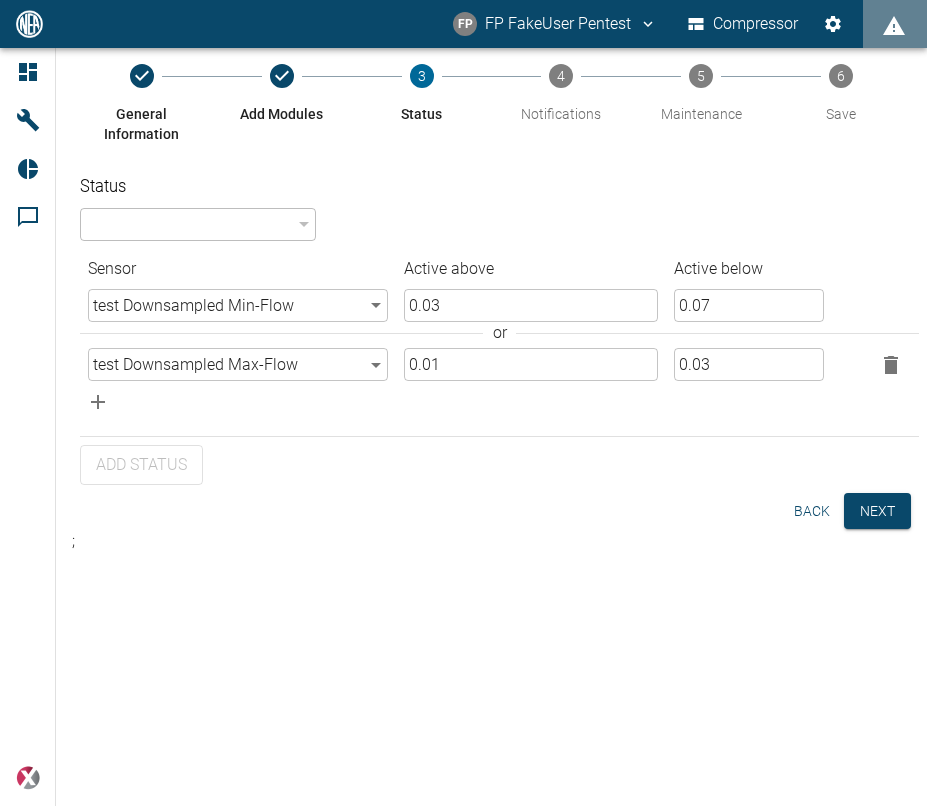 click on "Back" at bounding box center (812, 511) 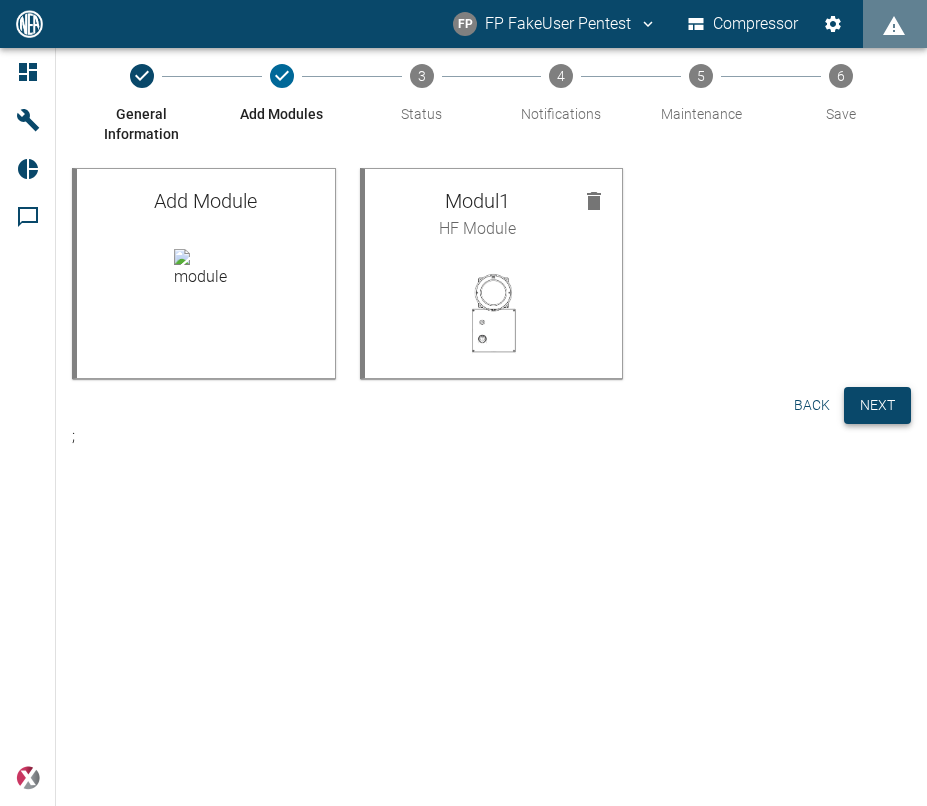 click on "Next" at bounding box center (877, 405) 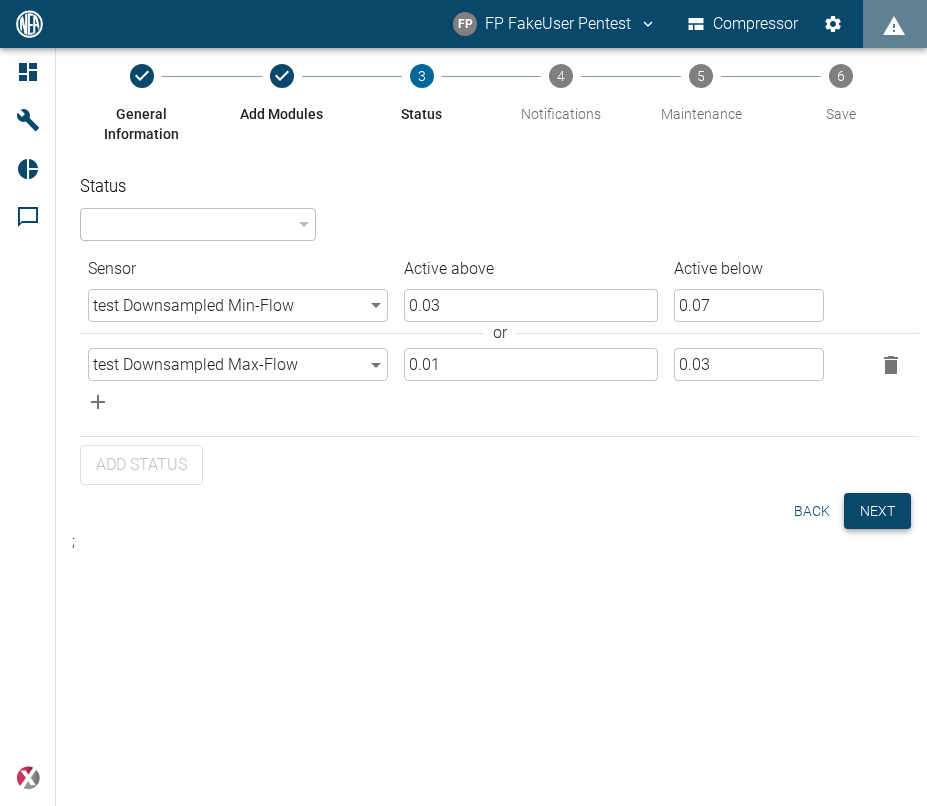 click on "Next" at bounding box center (877, 511) 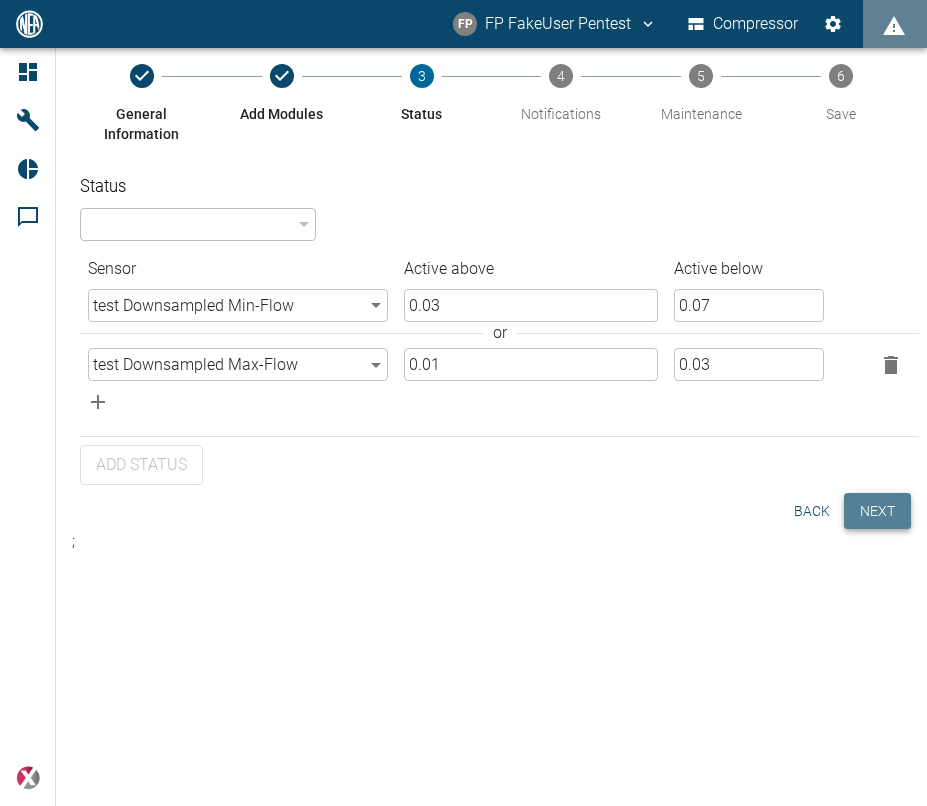 click on "Next" at bounding box center [877, 511] 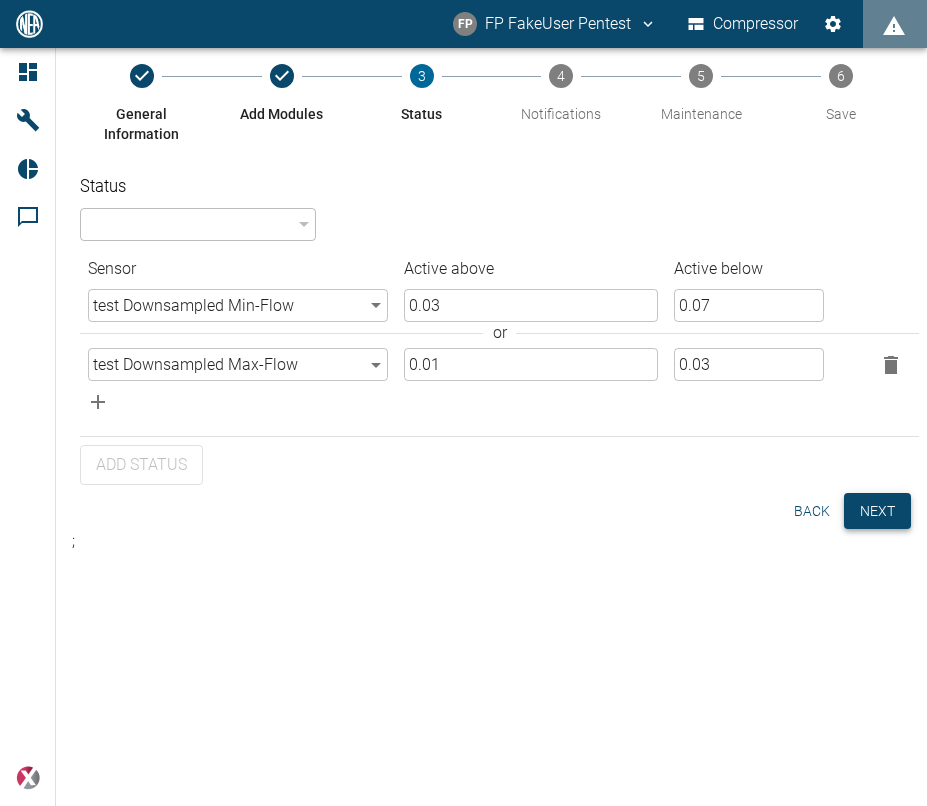 click on "Next" at bounding box center [877, 511] 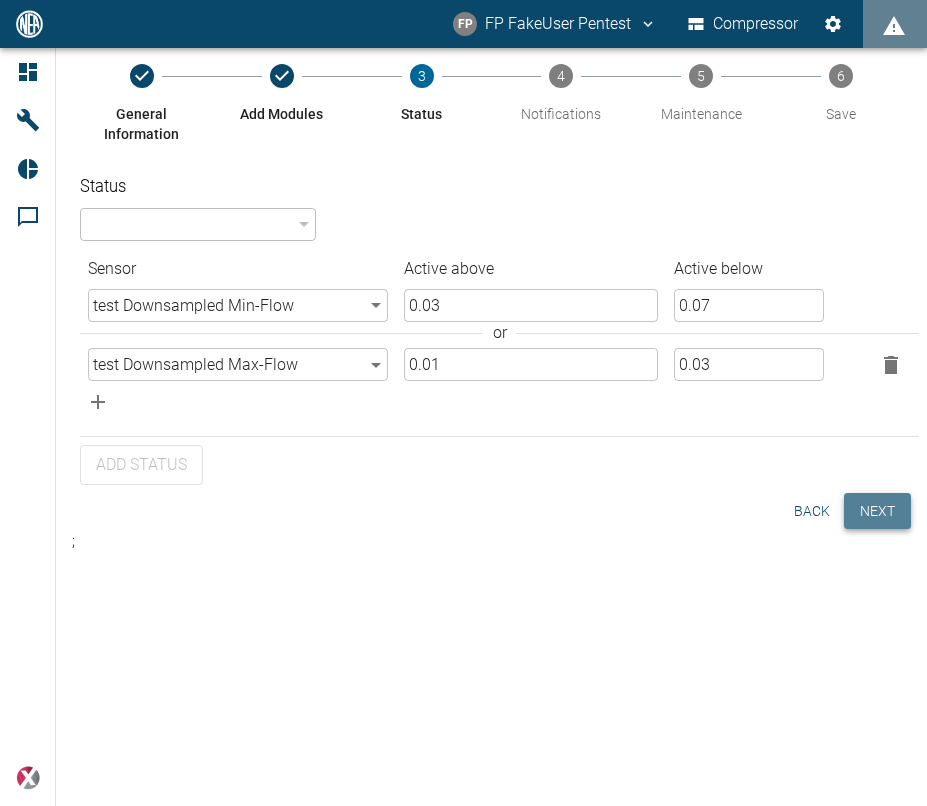 click on "Next" at bounding box center (877, 511) 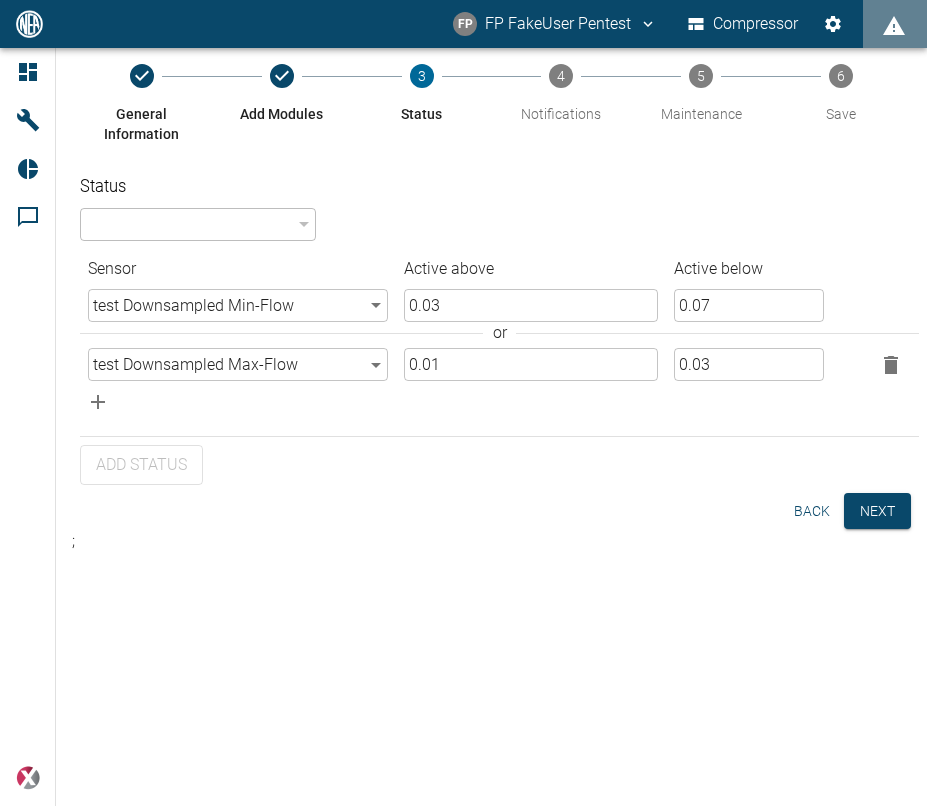 drag, startPoint x: 5, startPoint y: 546, endPoint x: 178, endPoint y: 543, distance: 173.02602 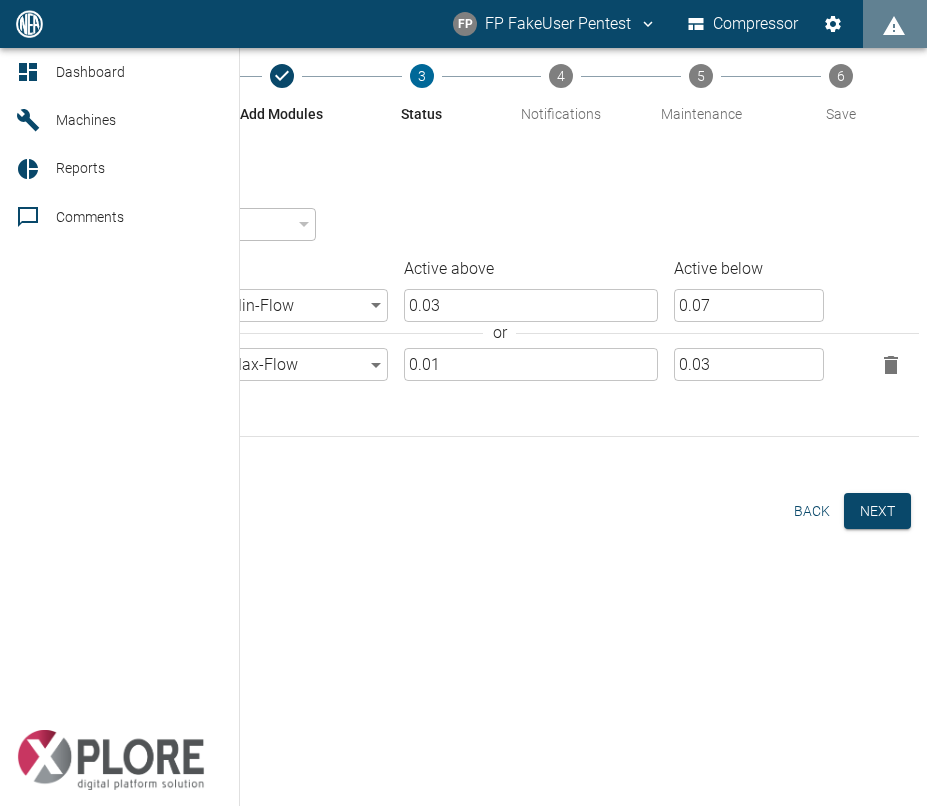 click on "Dashboard Machines Reports Comments powered by" at bounding box center [120, 427] 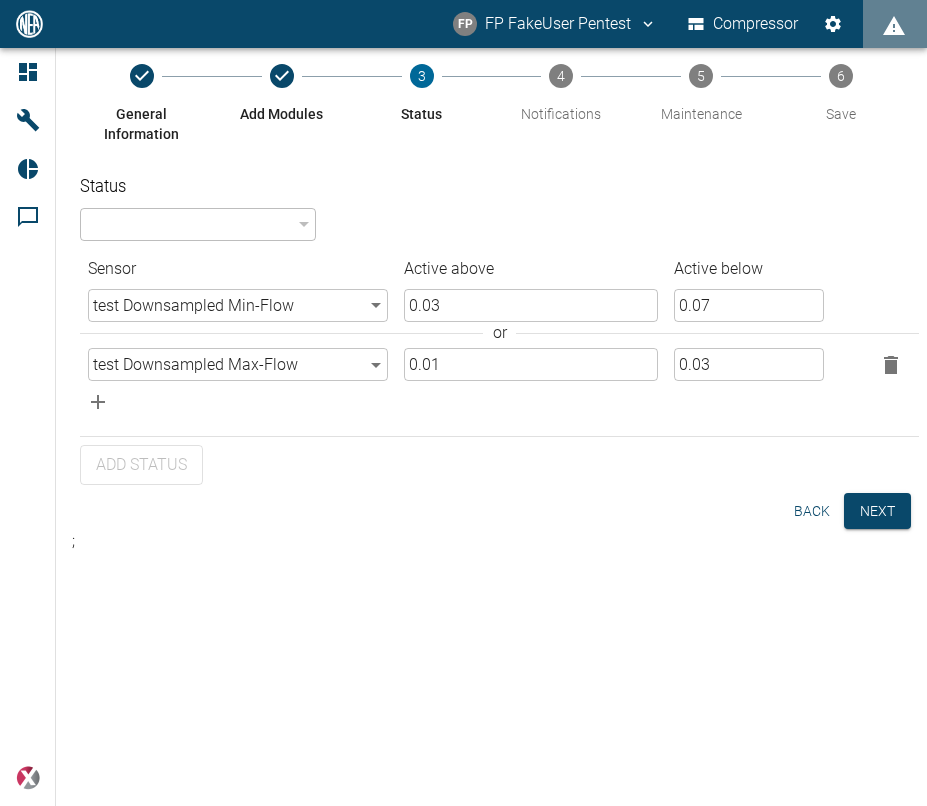 click on "General Information Add Modules 3 Status 4 Notifications 5 Maintenance 6 Save Status ​ 94324da4-03be-4ce5-86b7-90f50553cf64 ​ Sensor Active above Active below test Downsampled Min  -  Flow abf086bd-8396-4d2f-b54e-615d9c622485 ​ 0.03 ​ 0.07 ​ or test Downsampled Max  -  Flow 4ad11e11-d6a6-446b-997b-d3aed05117e1 ​ 0.01 ​ 0.03 ​ Add Status Back Next ;" at bounding box center (491, 316) 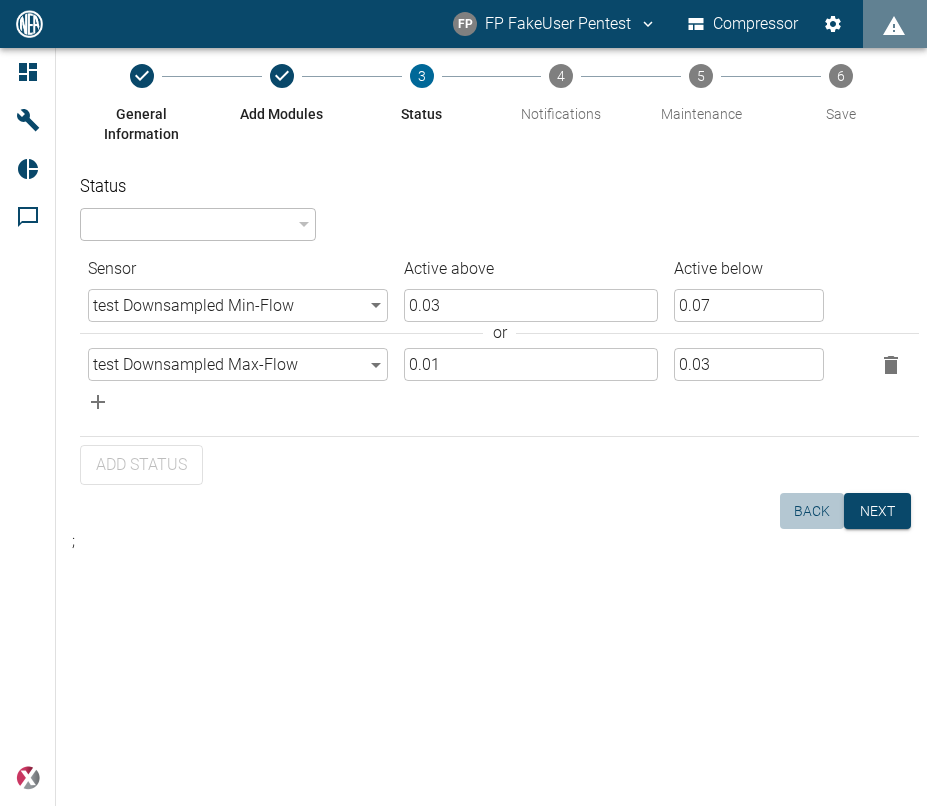 click on "Back" at bounding box center [812, 511] 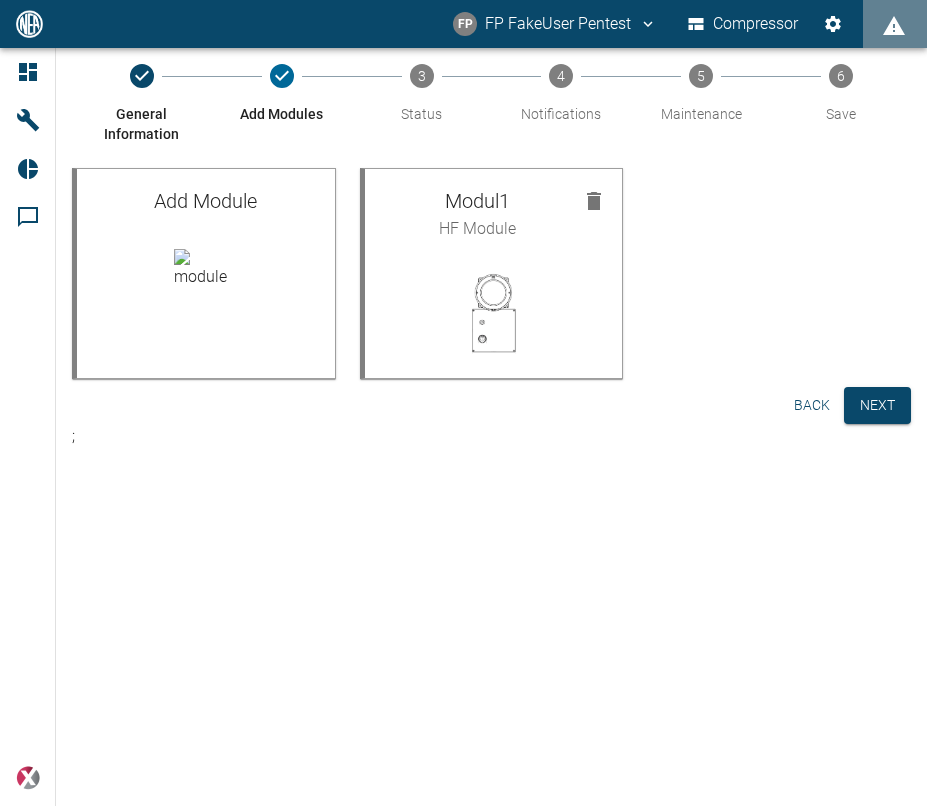 click on "General Information Add Modules 3 Status 4 Notifications 5 Maintenance 6 Save Add Module Modul1 HF Module   Back Next ;" at bounding box center (463, 427) 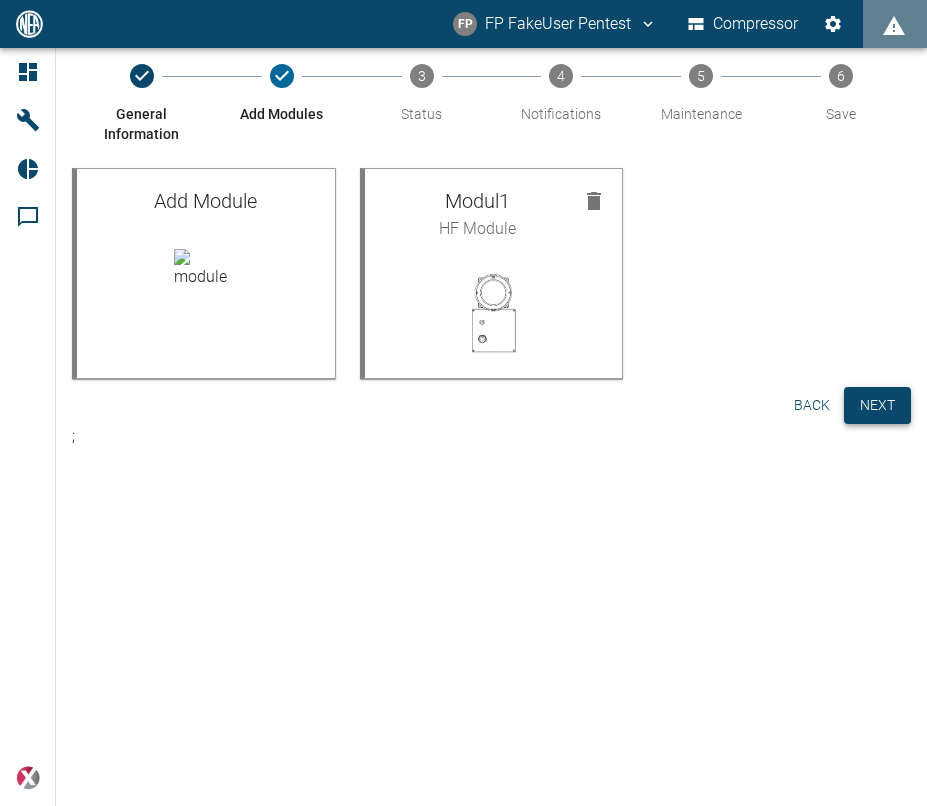 click on "Next" at bounding box center (877, 405) 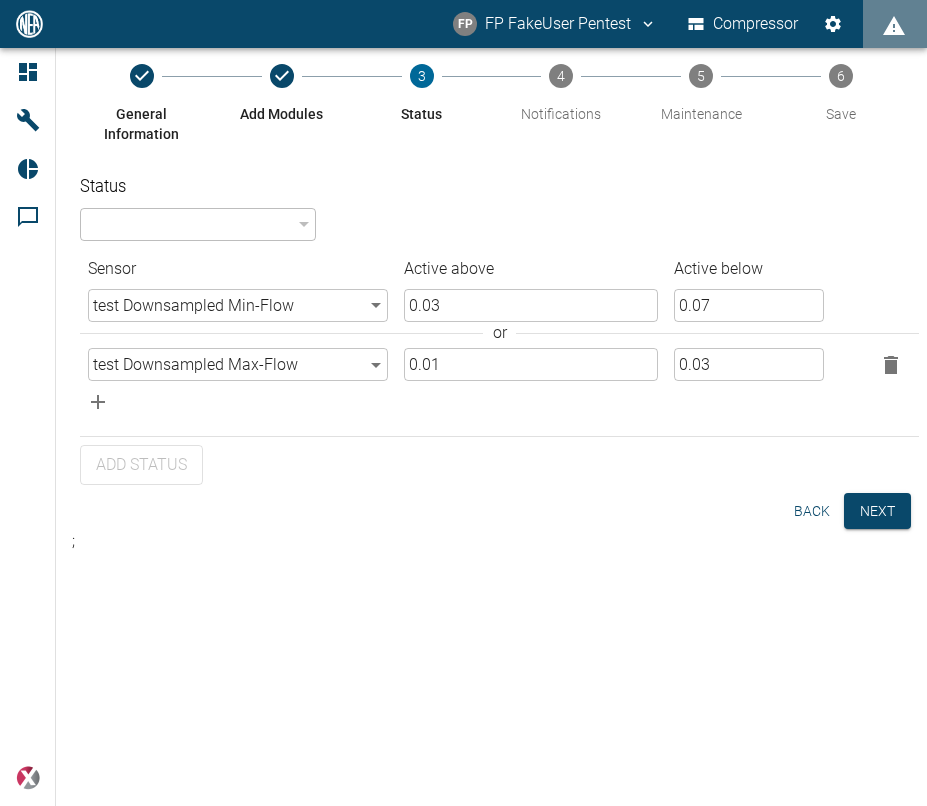 click 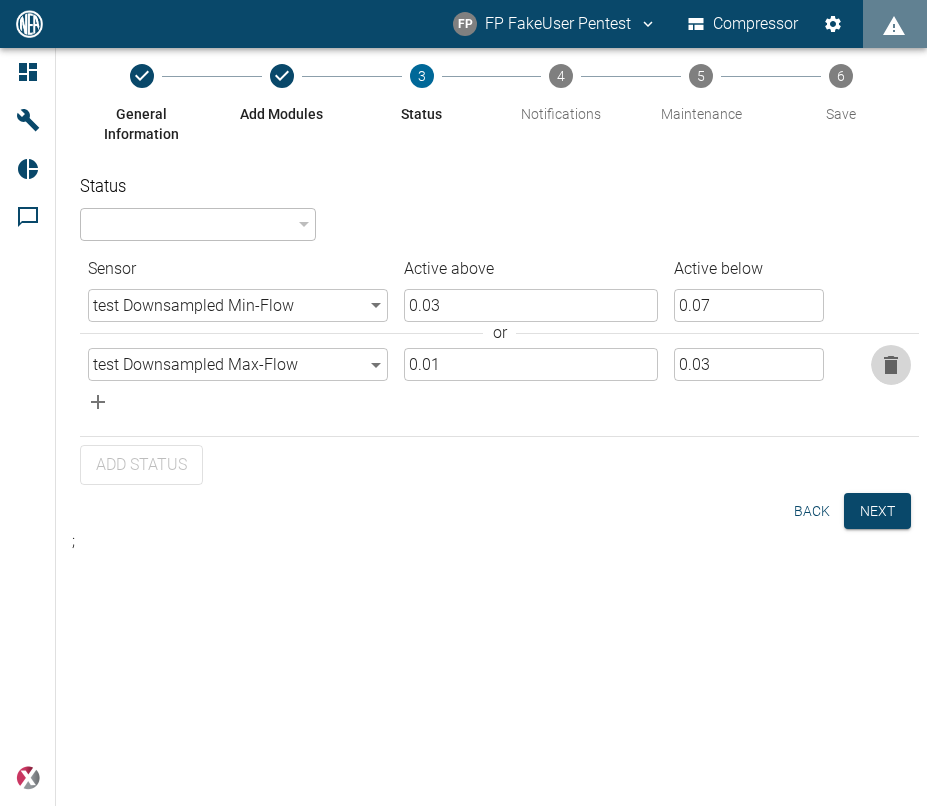 click 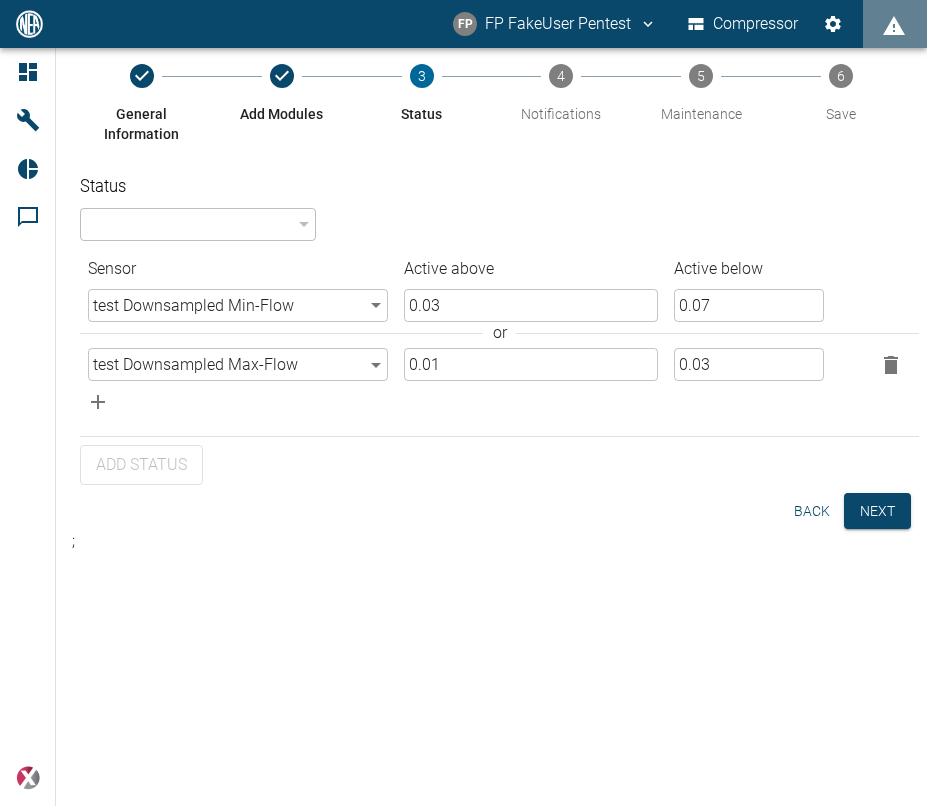 click 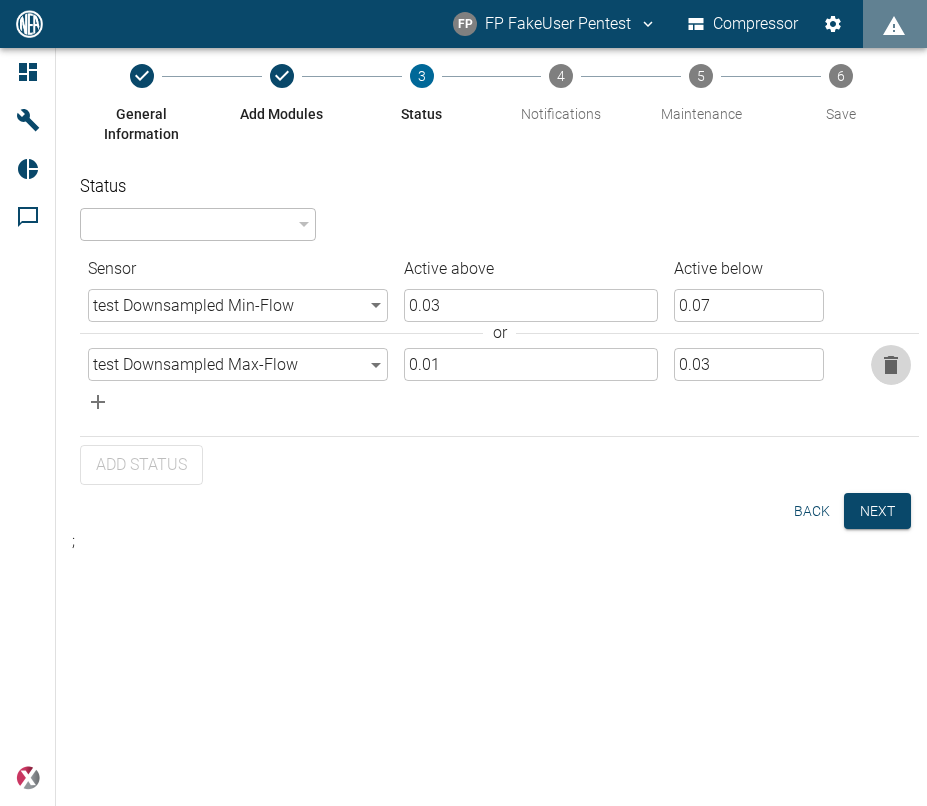 click 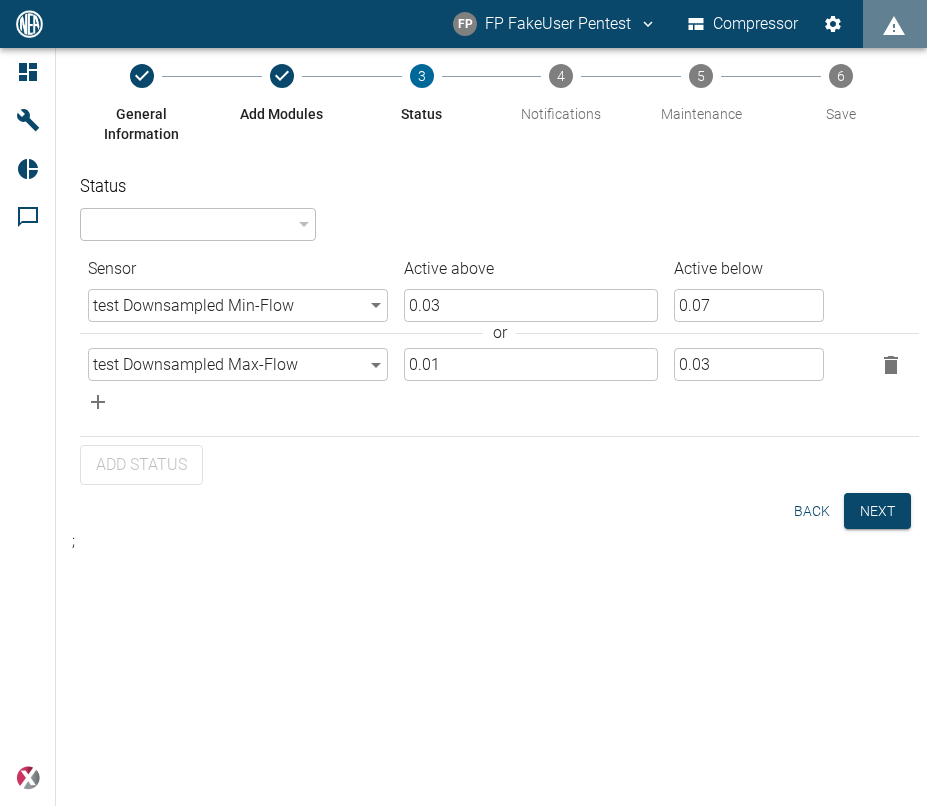 click 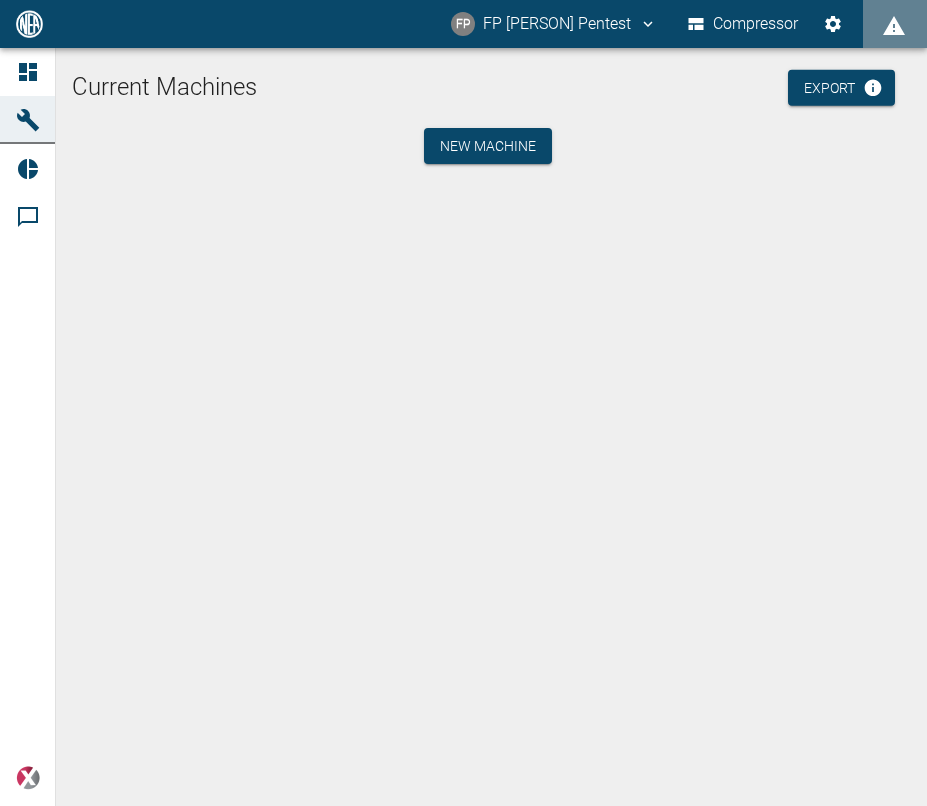 scroll, scrollTop: 0, scrollLeft: 0, axis: both 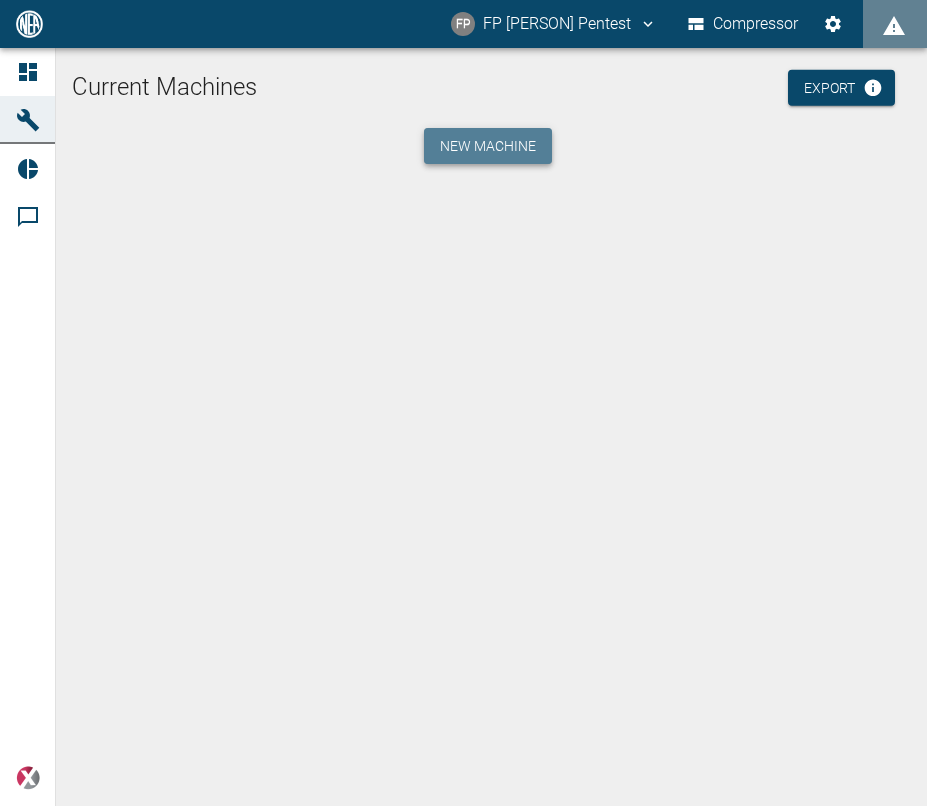 click on "New machine" at bounding box center (488, 146) 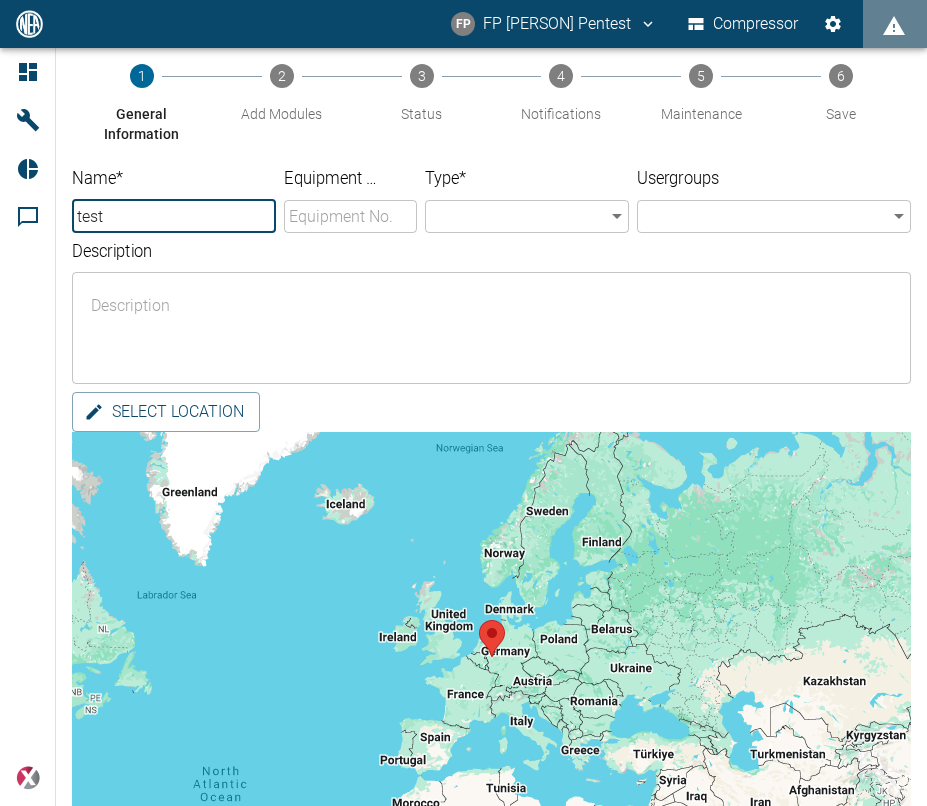 type on "test" 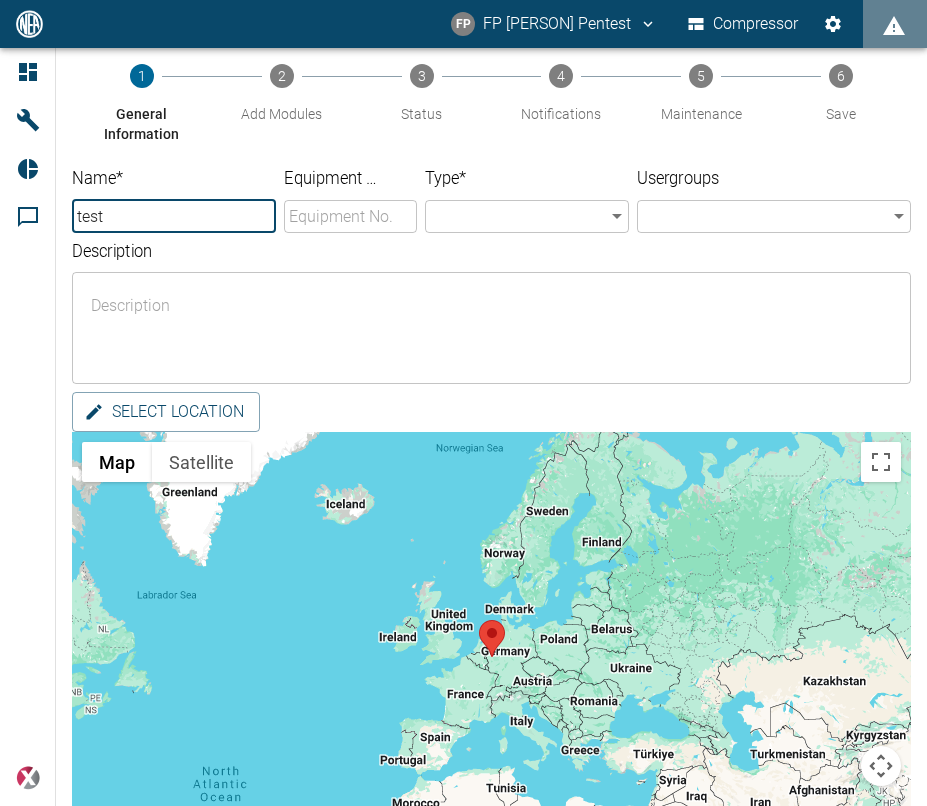 drag, startPoint x: 148, startPoint y: 210, endPoint x: 1164, endPoint y: 378, distance: 1029.7961 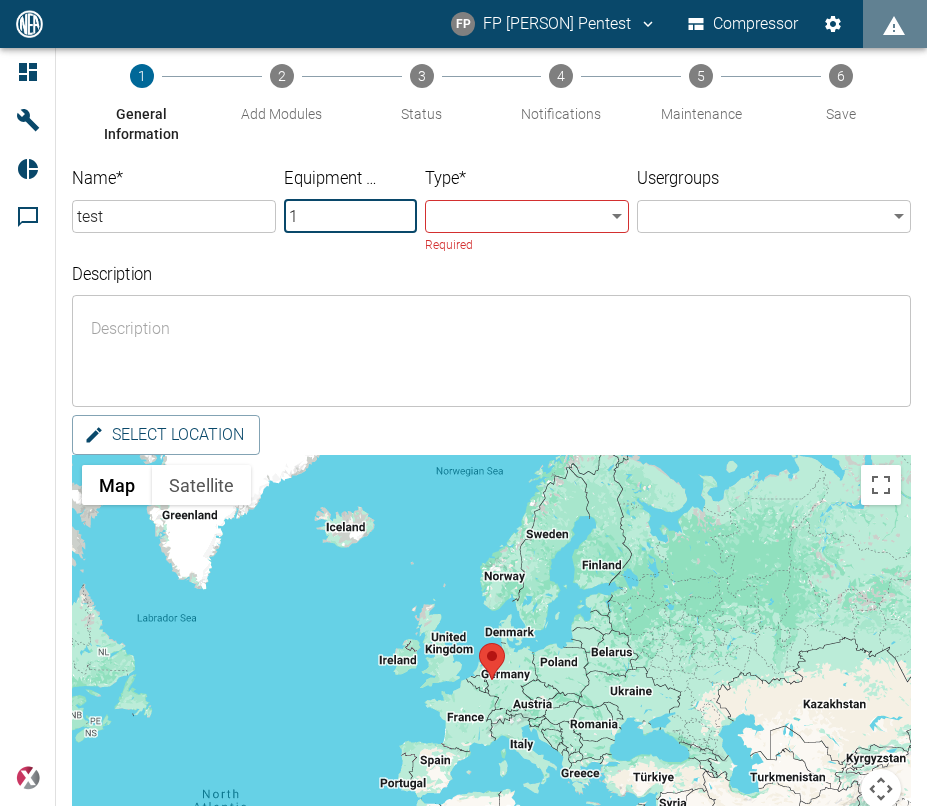type on "1" 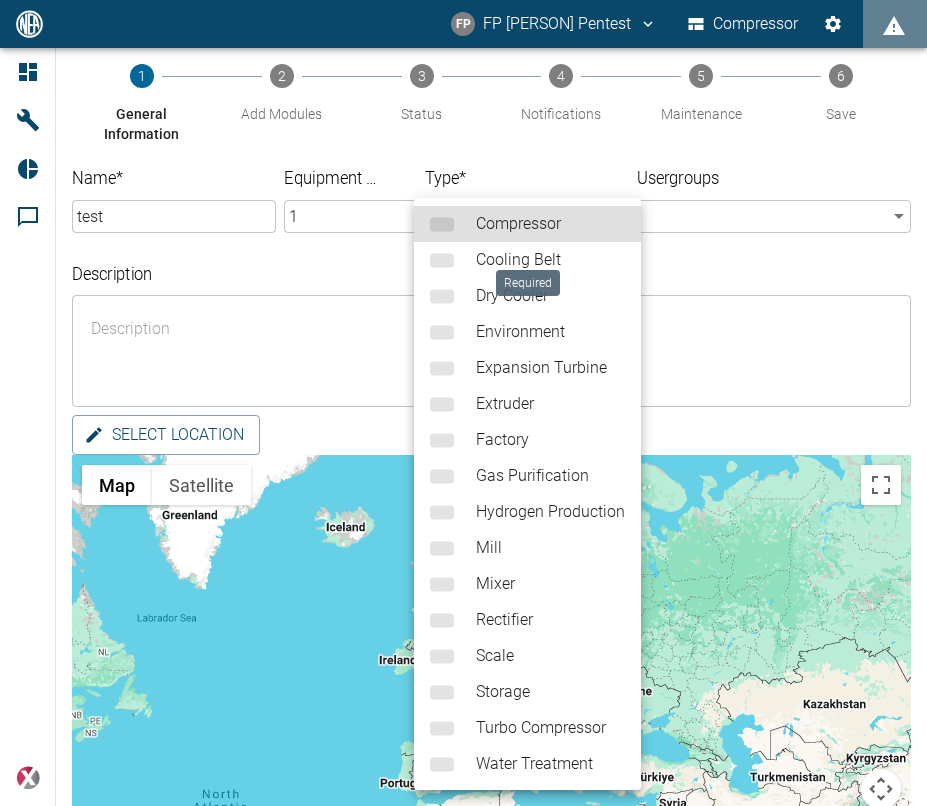 type 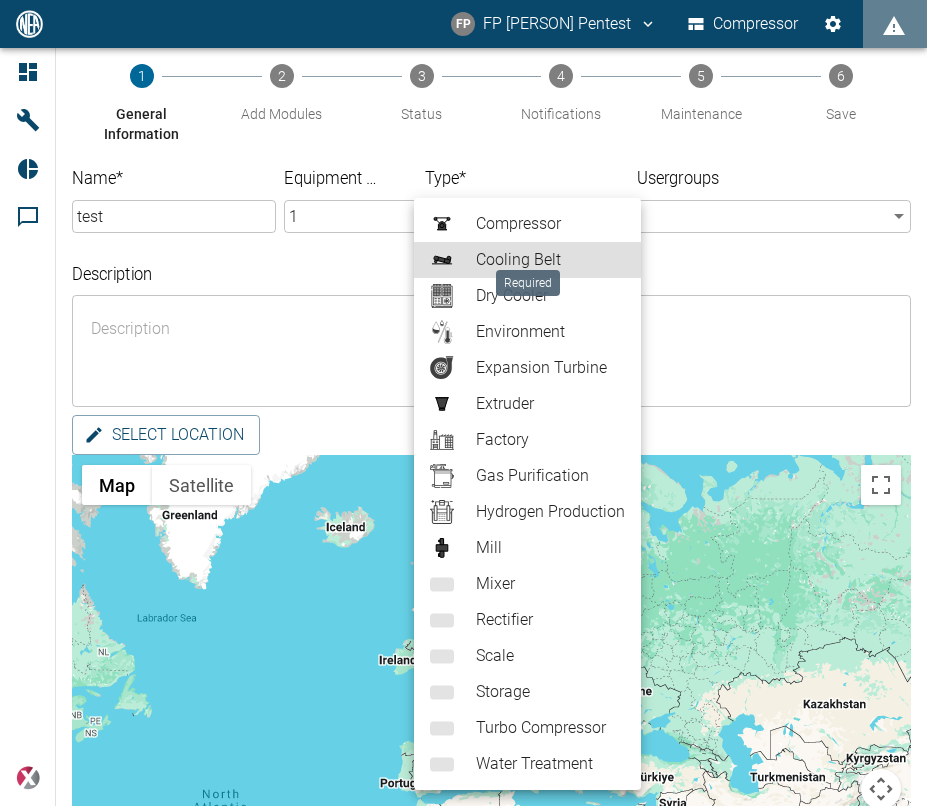 type 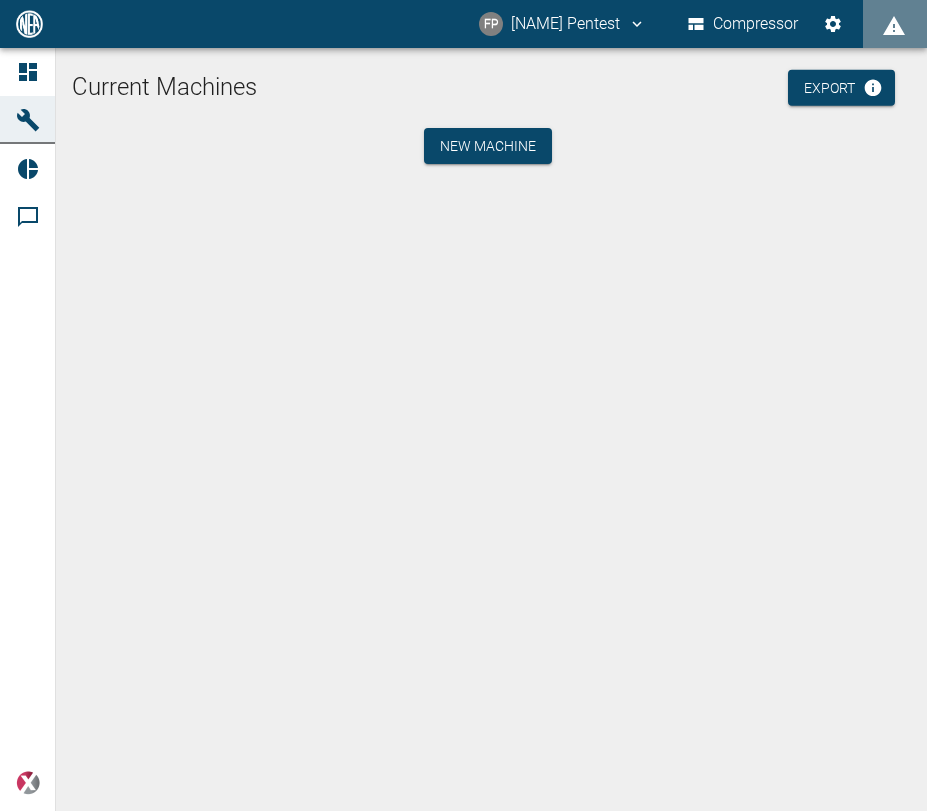 scroll, scrollTop: 0, scrollLeft: 0, axis: both 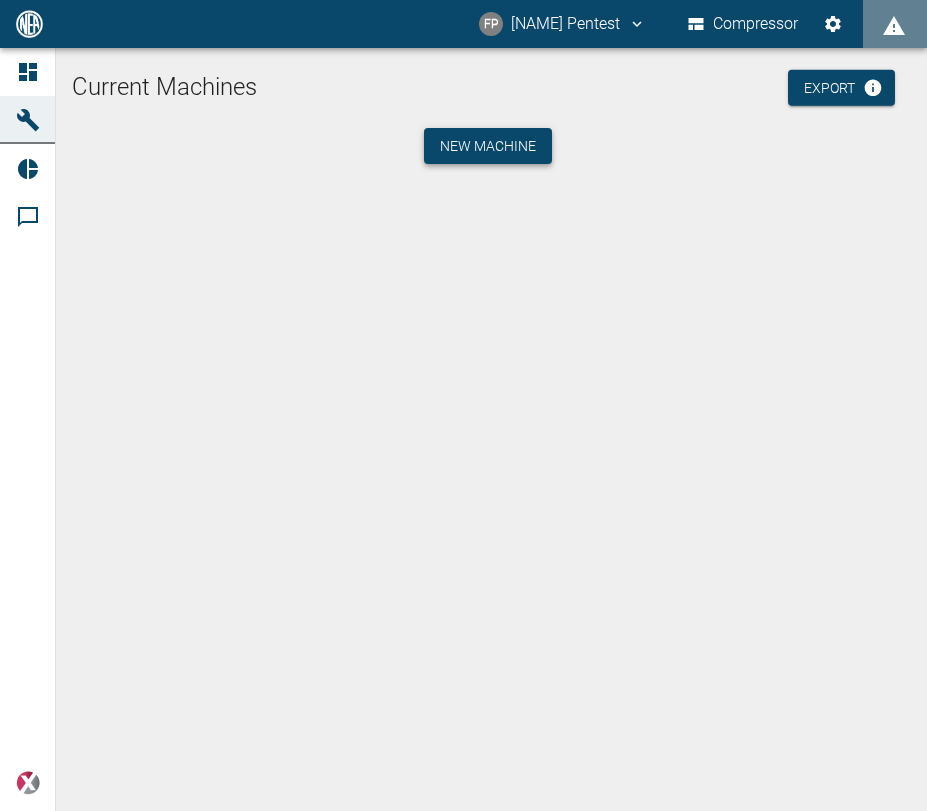 click on "New machine" at bounding box center [488, 146] 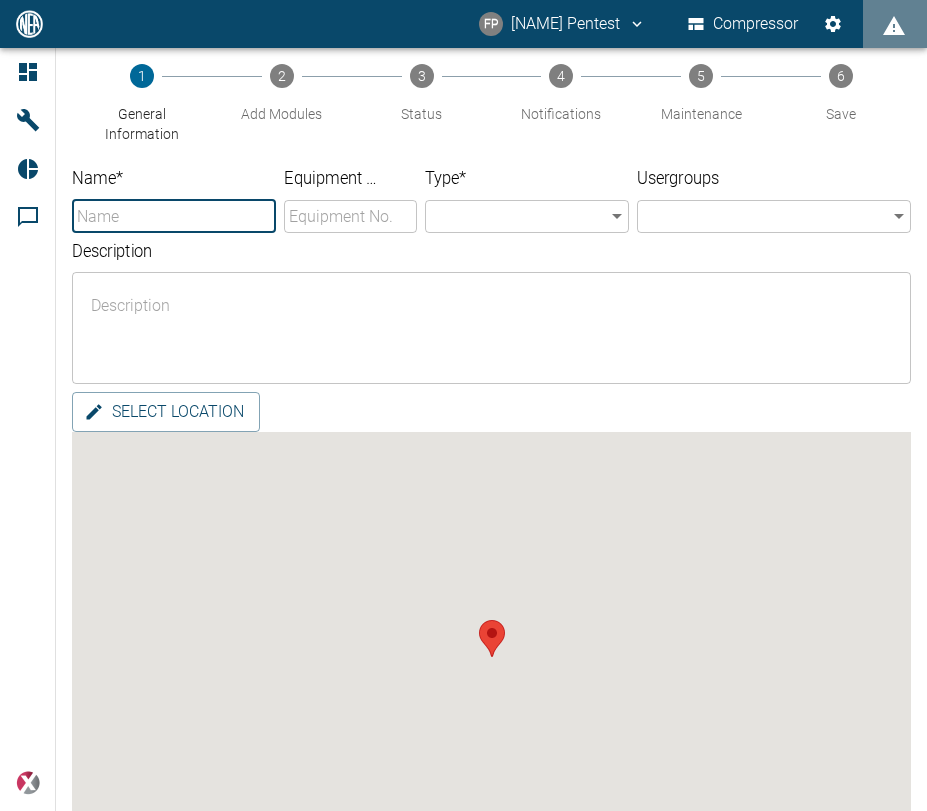 click on "Name *" at bounding box center [174, 216] 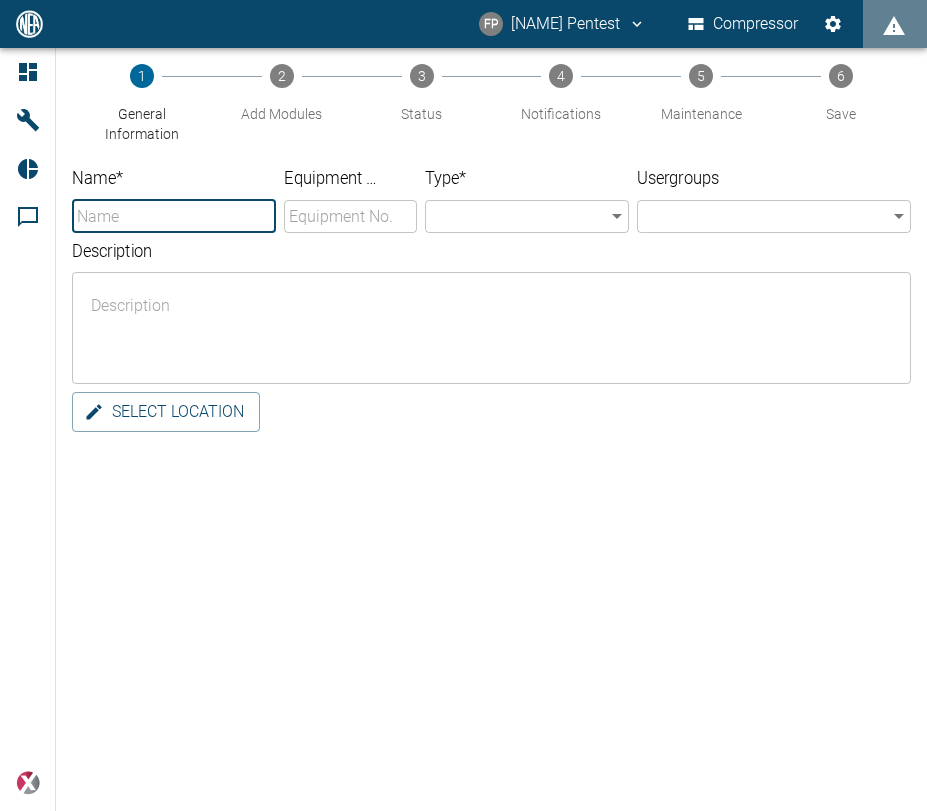 click on "Name *" at bounding box center [174, 216] 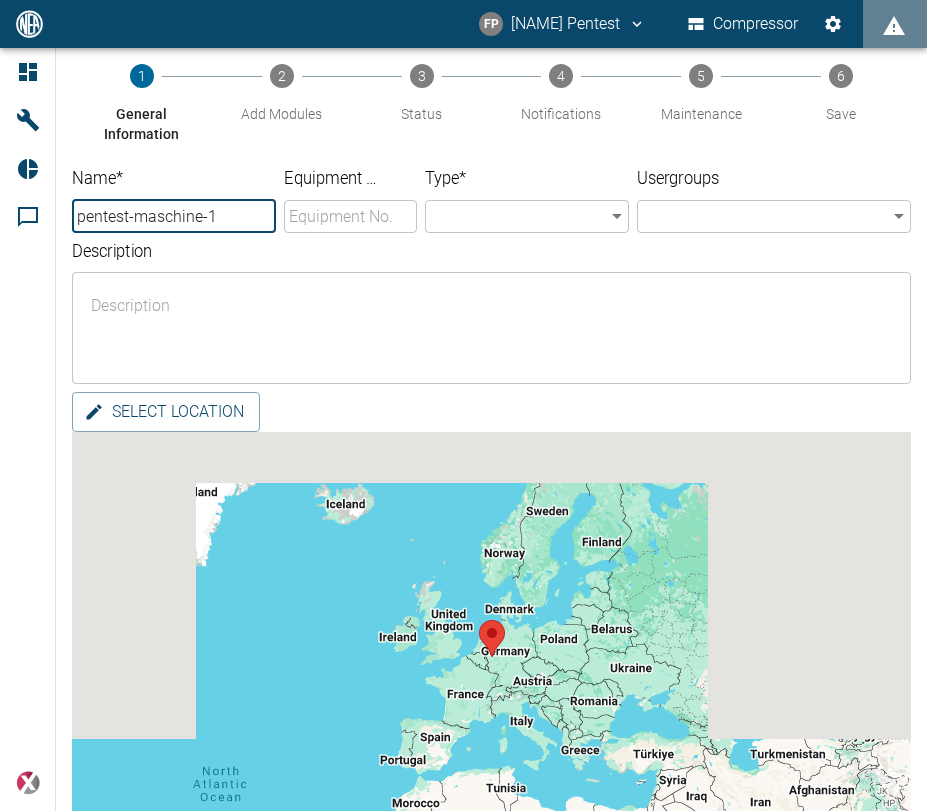 type on "pentest-maschine-1" 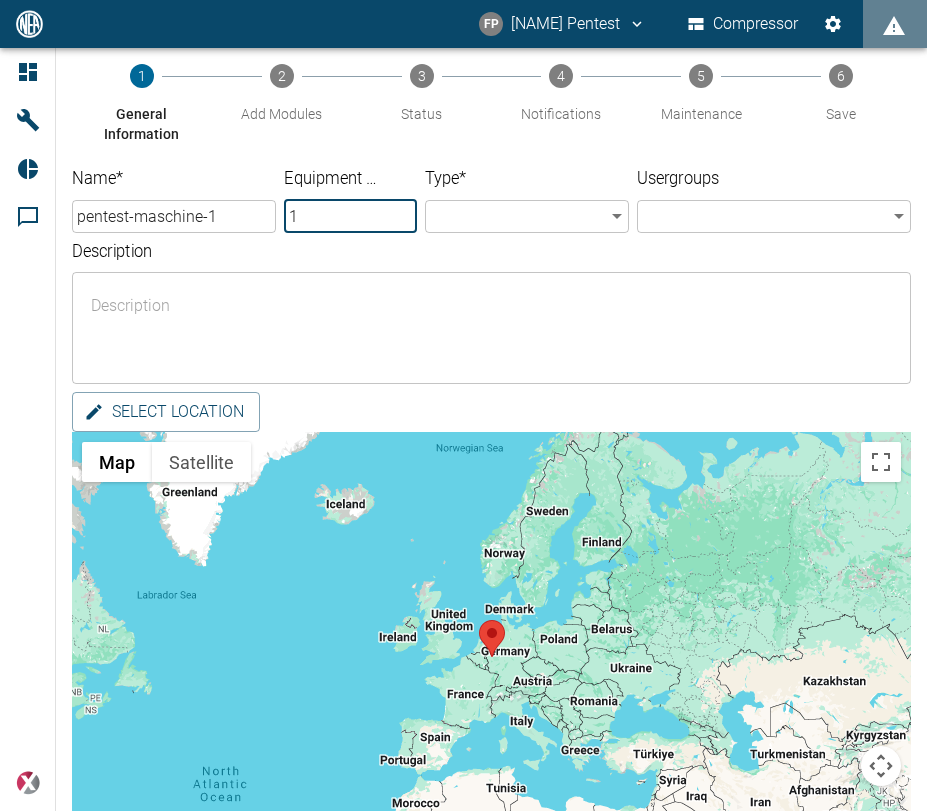 type on "1" 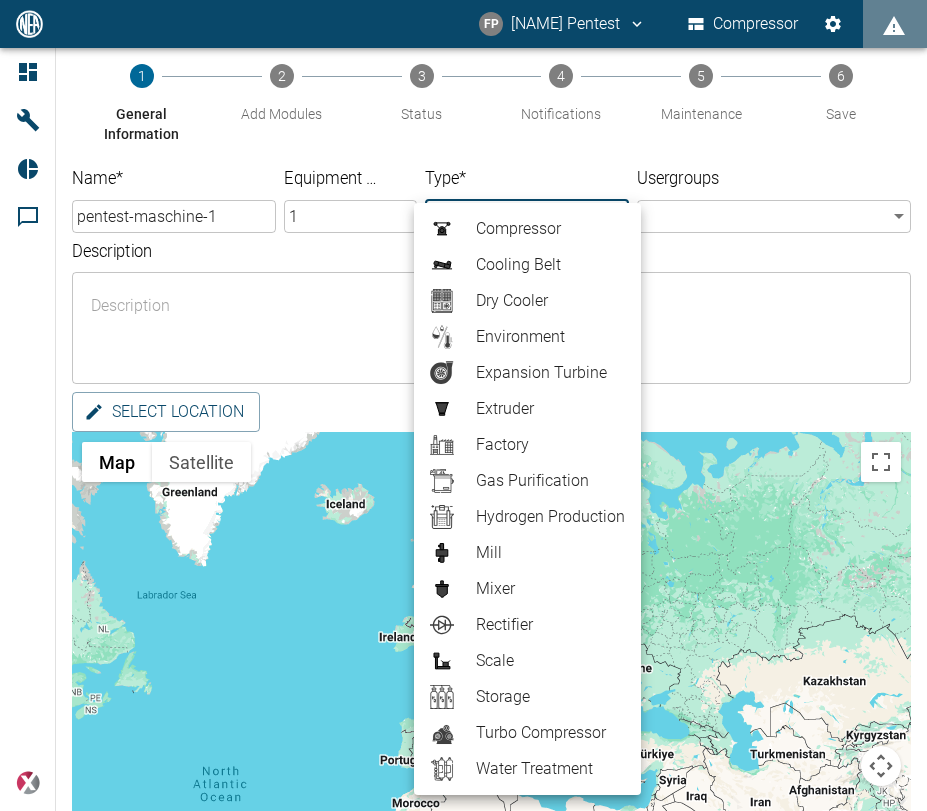click on "Mixer" at bounding box center [550, 589] 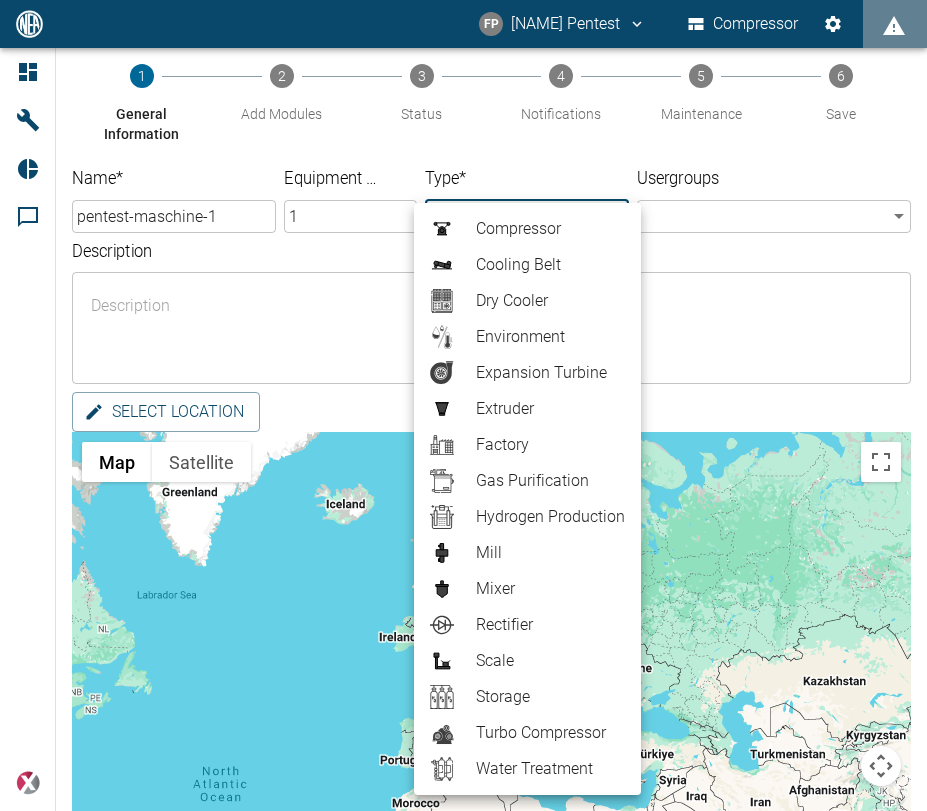 type on "Mixer" 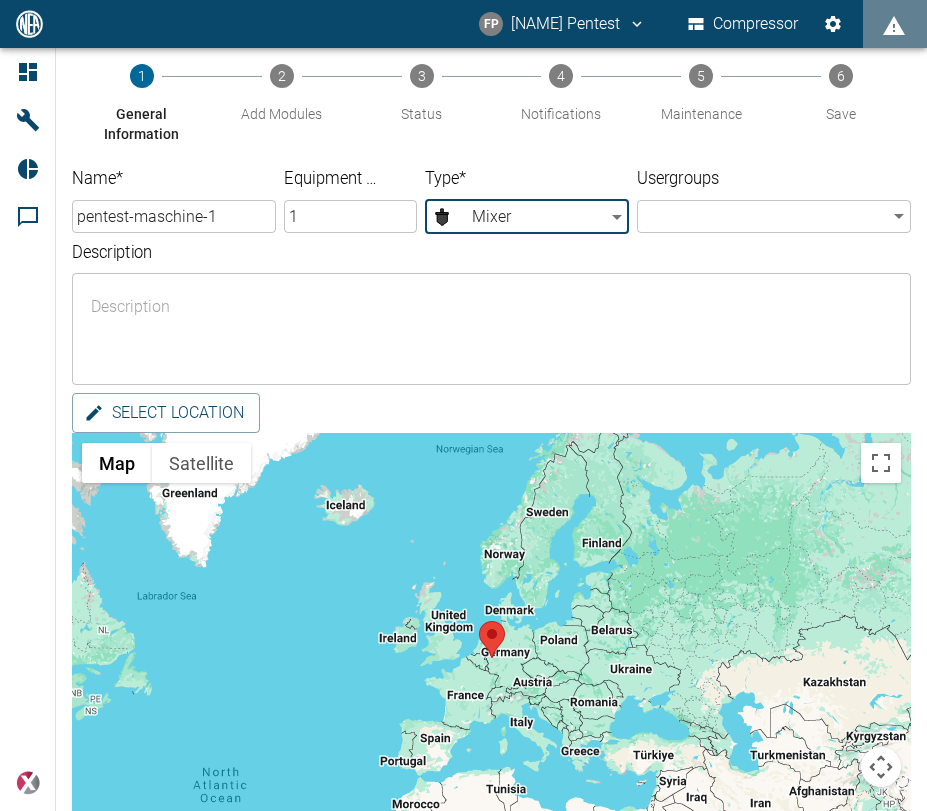 click on "FP [NAME] Pentest Compressor Dashboard Machines Reports Comments powered by General Information Add Modules 3 Status 4 Notifications 5 Maintenance 6 Save Add Module Modul1 GENERIC Module   Back Next ; New Module General Information 2 Sensors 3 Alarms Add from PDF Add from Clipboard Add single row Name Type Unit Virtual Sensor1 ​ Humidity ​ Required Air volume Current Duration Flow Humidity Number Percentage Power Power Consumption Pressure Rotational Speed Speed Status Temperature Throughput Vibration Velocity Weight Torque ​ ​ Back Next" at bounding box center [463, 405] 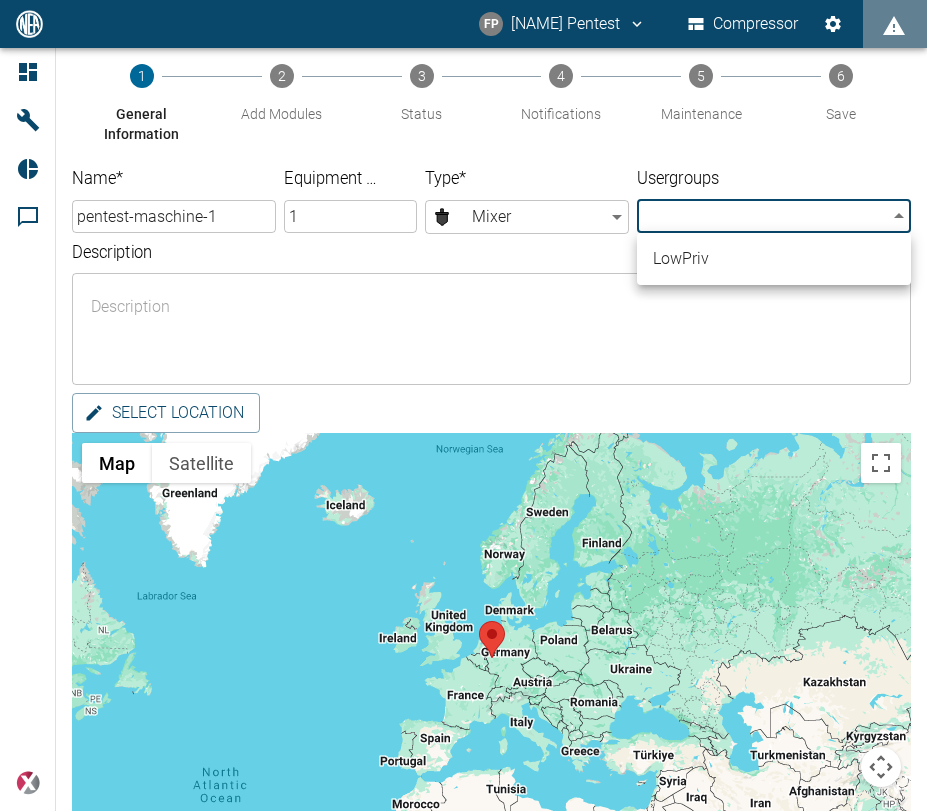 click on "LowPriv" at bounding box center (774, 259) 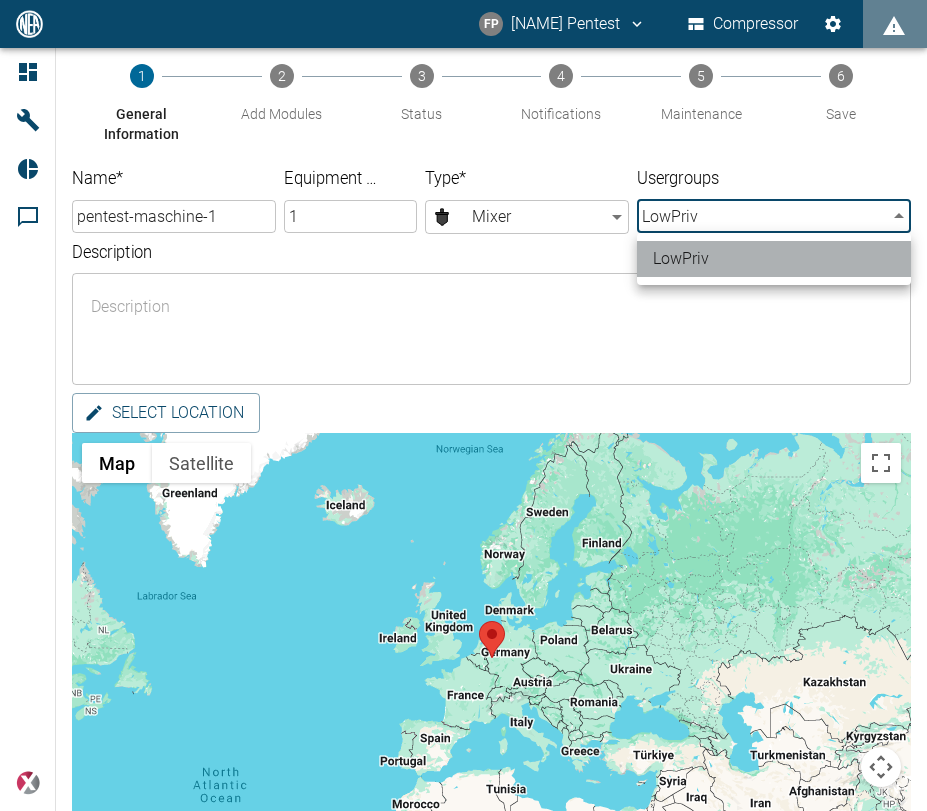click on "LowPriv" at bounding box center (774, 259) 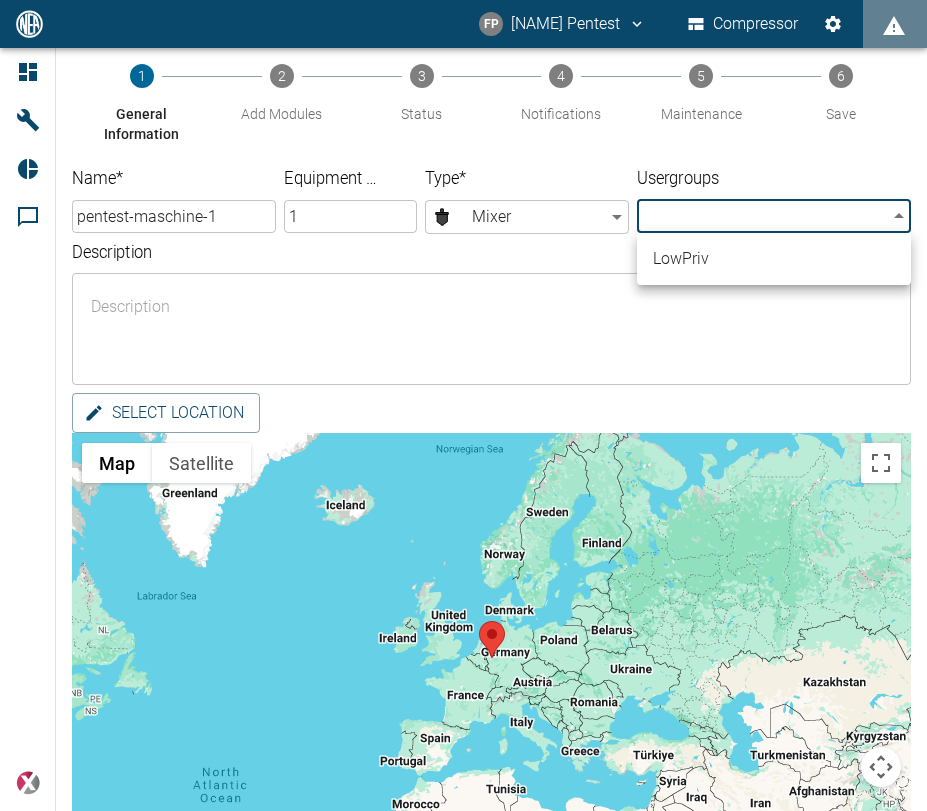 click at bounding box center [463, 405] 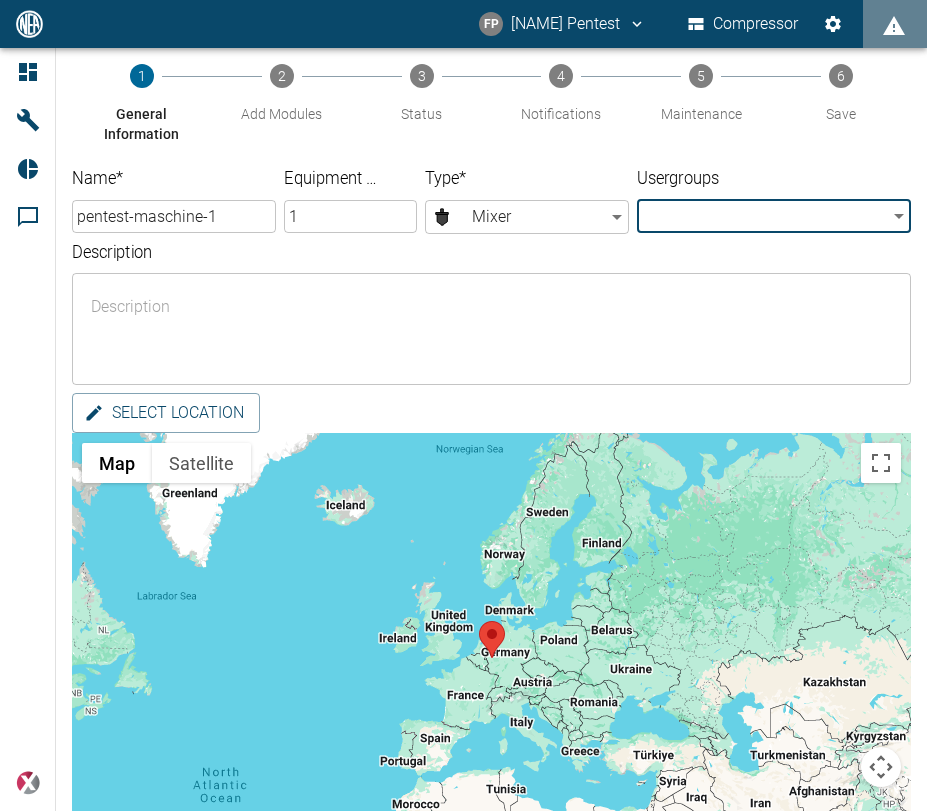 click on "FP [NAME] Pentest Compressor Dashboard Machines Reports Comments powered by General Information Add Modules 3 Status 4 Notifications 5 Maintenance 6 Save Add Module Modul1 GENERIC Module   Back Next ; New Module General Information 2 Sensors 3 Alarms Add from PDF Add from Clipboard Add single row Name Type Unit Virtual Sensor1 ​ Humidity ​ Required Air volume Current Duration Flow Humidity Number Percentage Power Power Consumption Pressure Rotational Speed Speed Status Temperature Throughput Vibration Velocity Weight Torque ​ ​ Back Next" at bounding box center [463, 405] 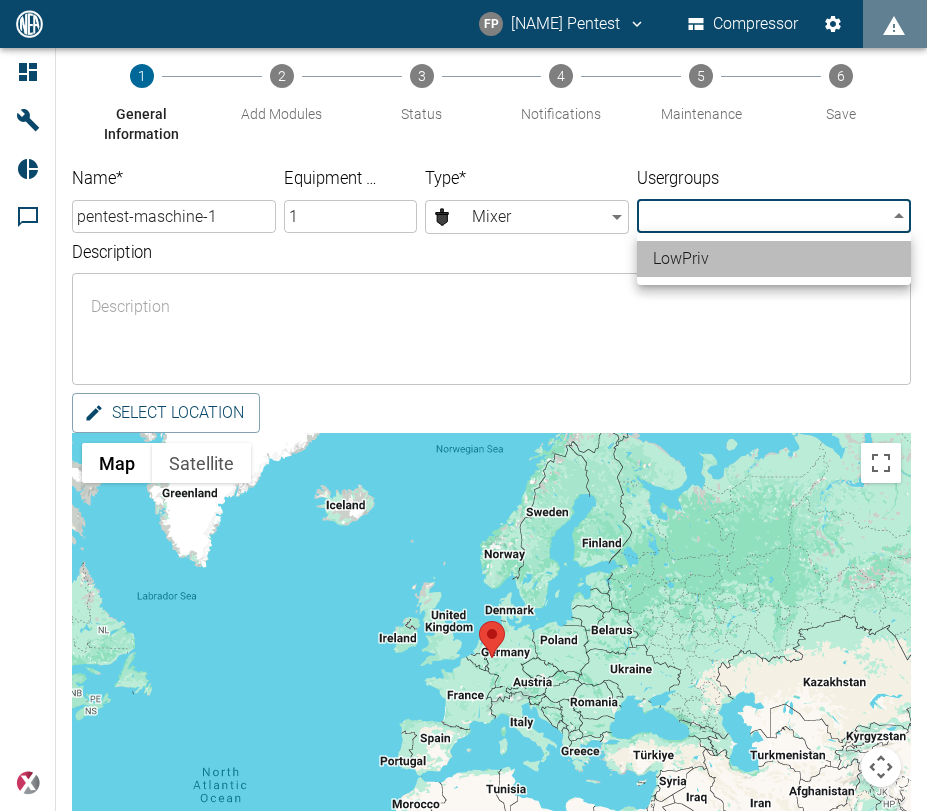 click on "LowPriv" at bounding box center [774, 259] 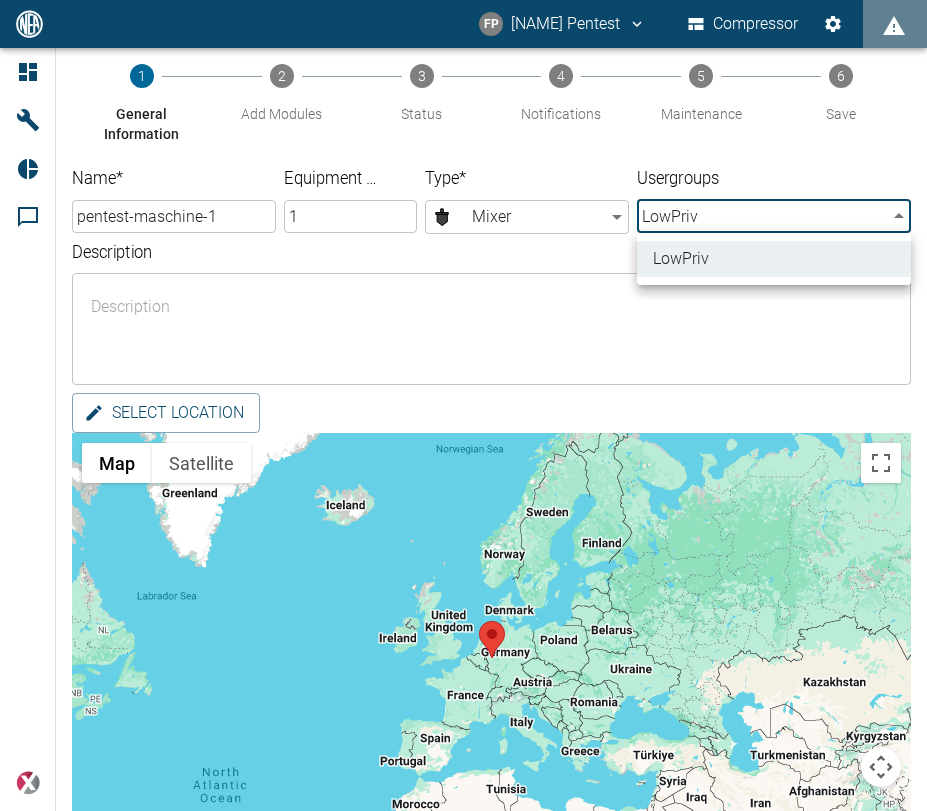 click at bounding box center (463, 405) 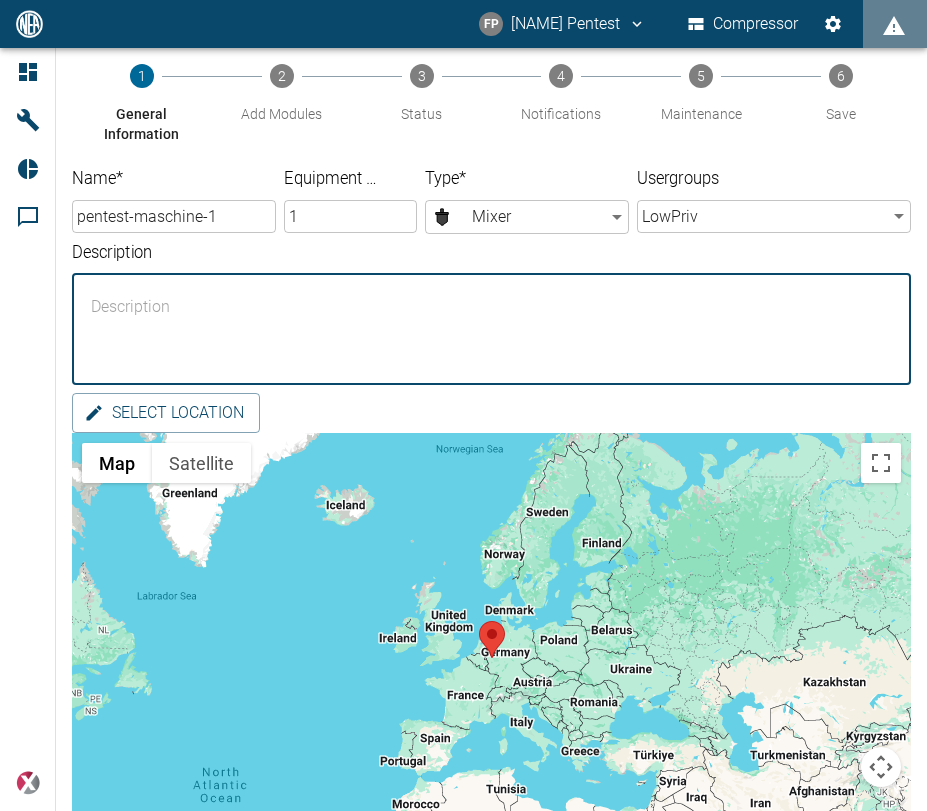 click on "Description" at bounding box center (491, 329) 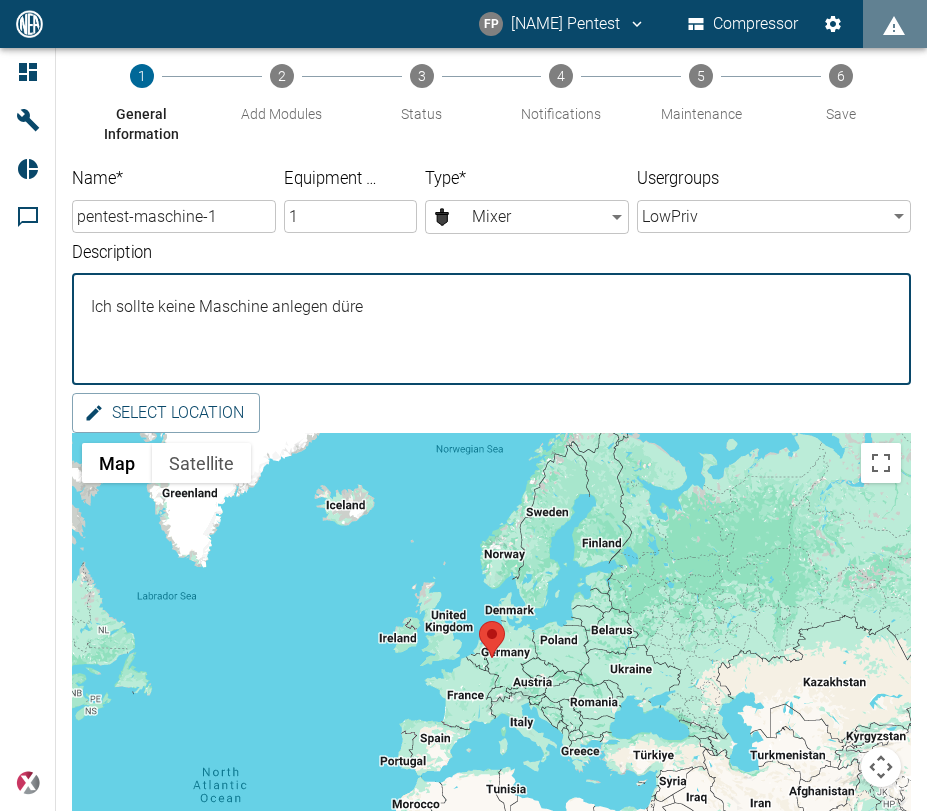 type on "Ich sollte keine Maschine anlegen düren" 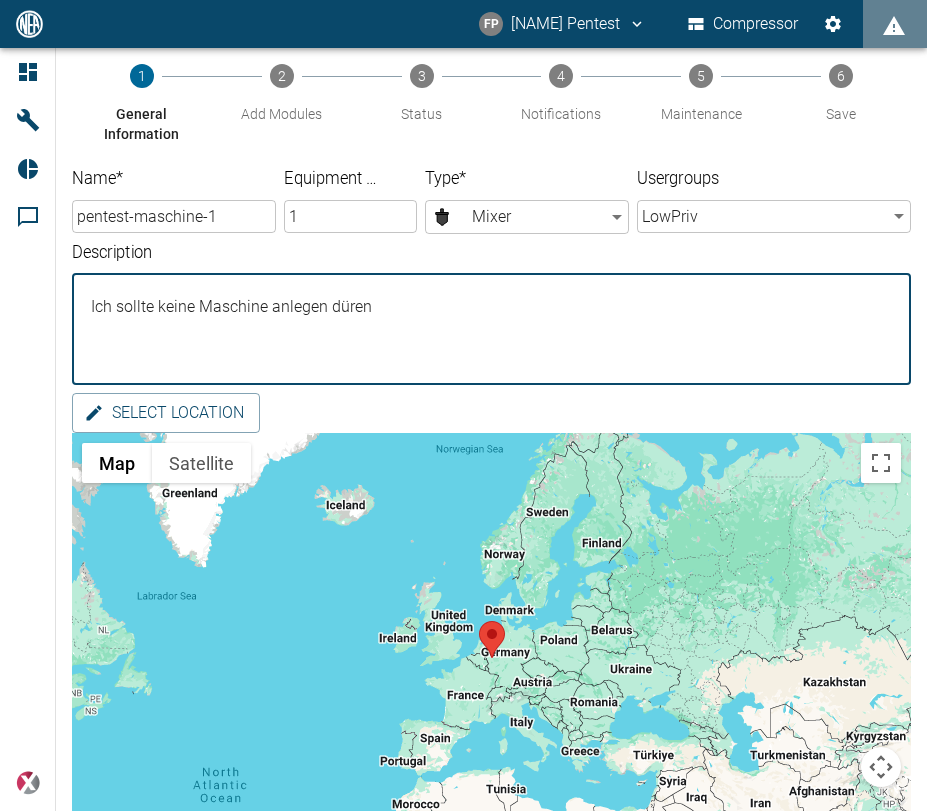 scroll, scrollTop: 173, scrollLeft: 0, axis: vertical 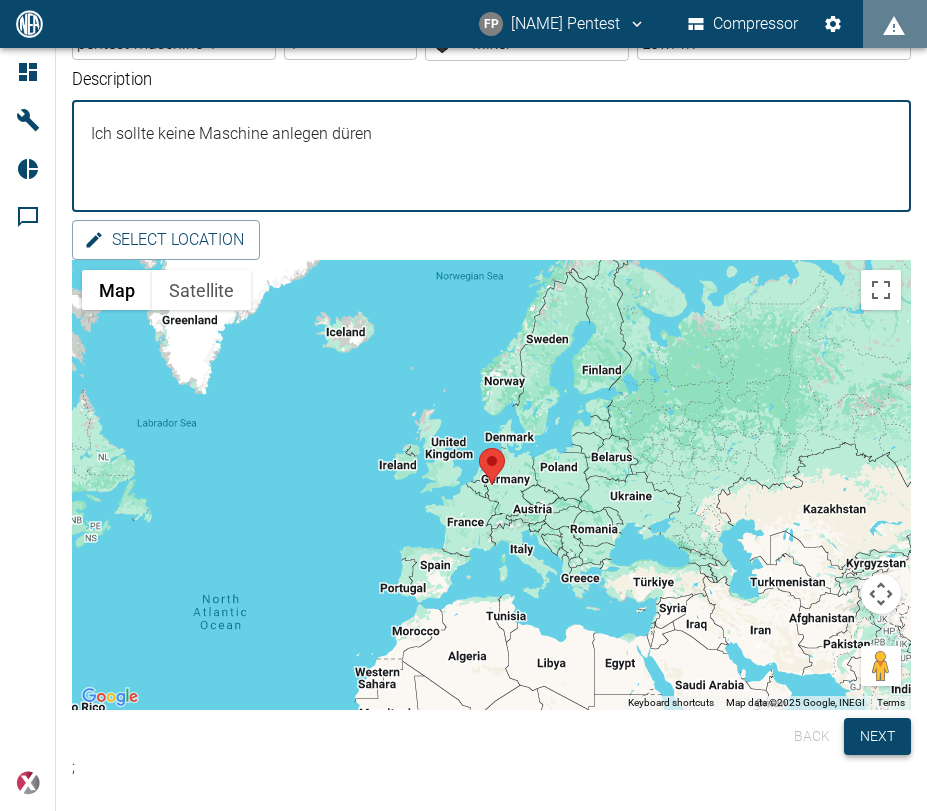 click on "Next" at bounding box center (877, 736) 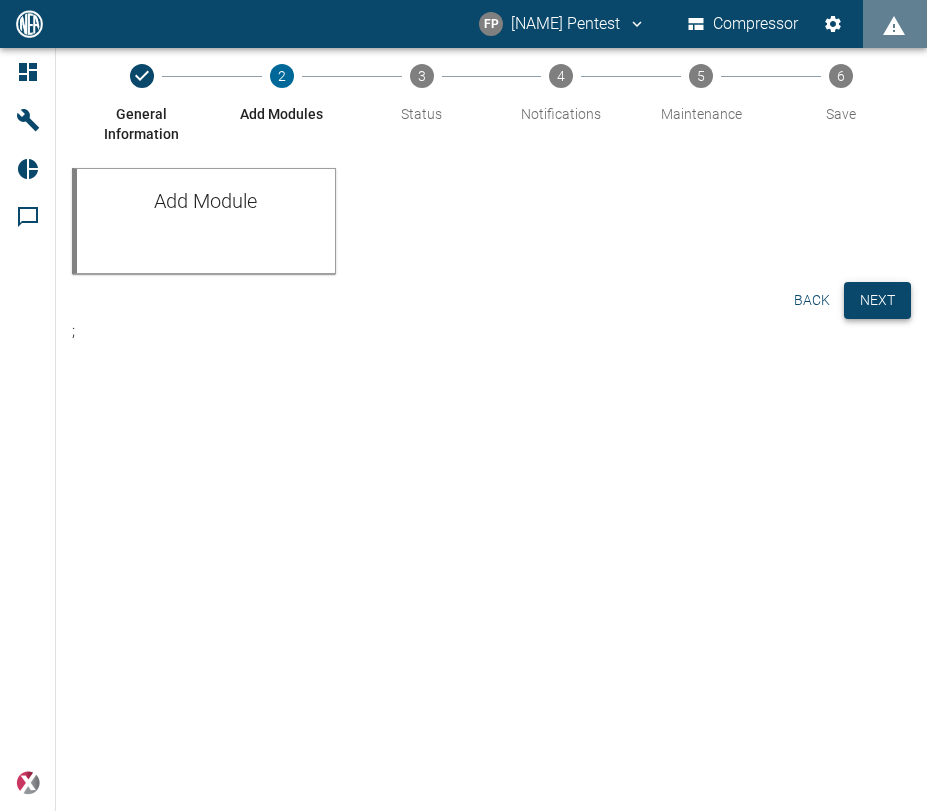 scroll, scrollTop: 0, scrollLeft: 0, axis: both 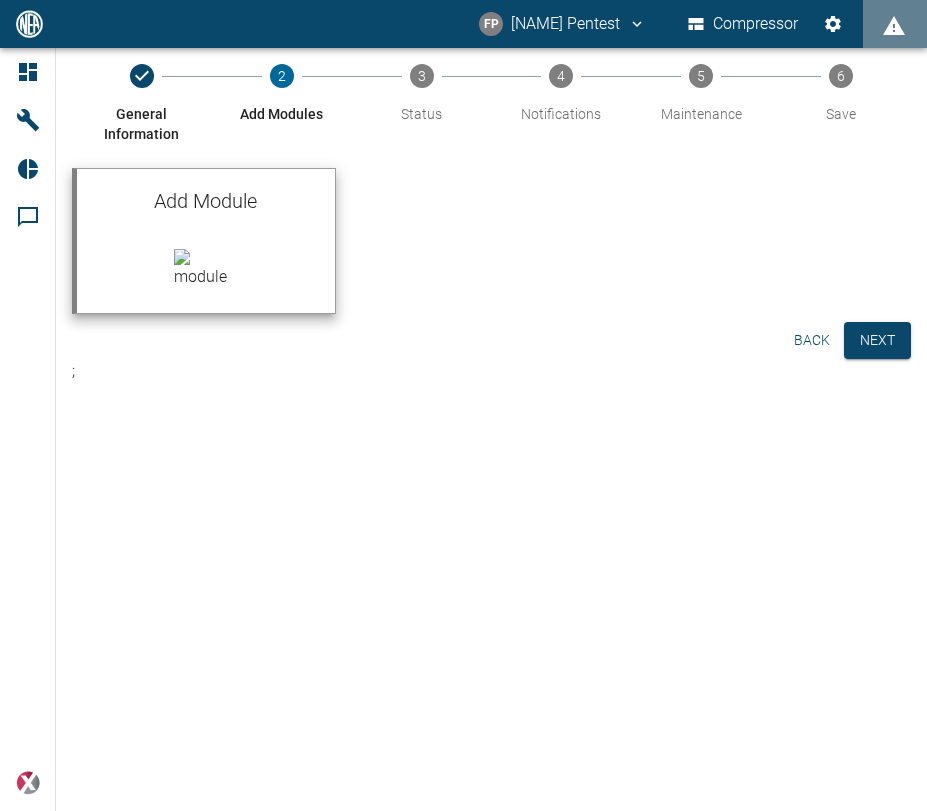 click at bounding box center [206, 273] 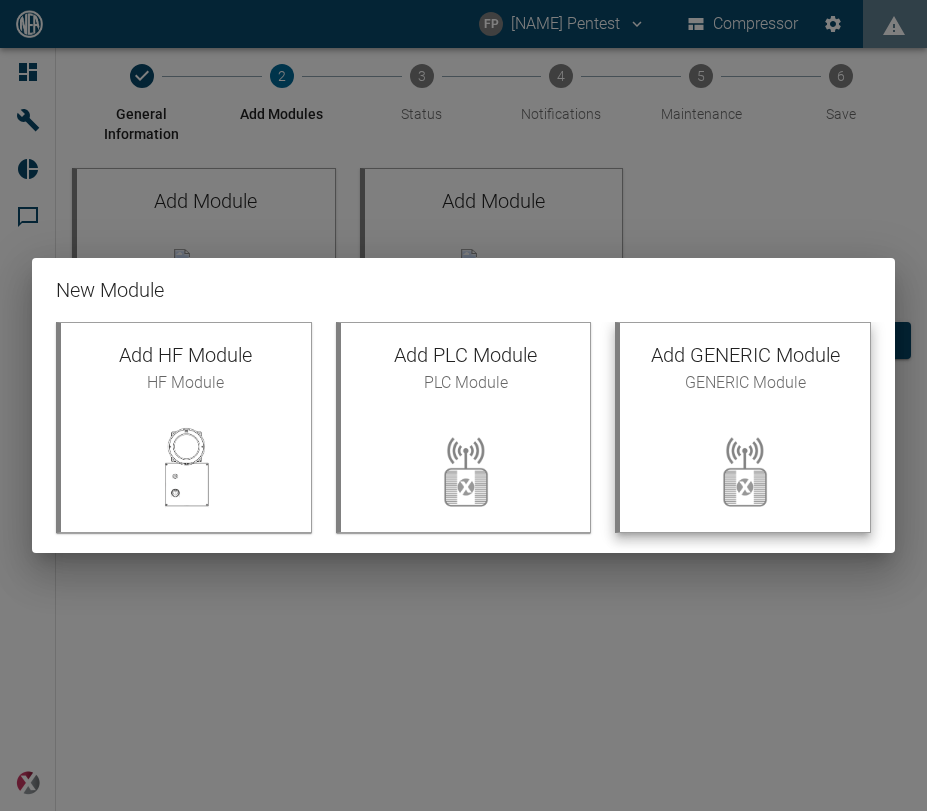 click at bounding box center [745, 471] 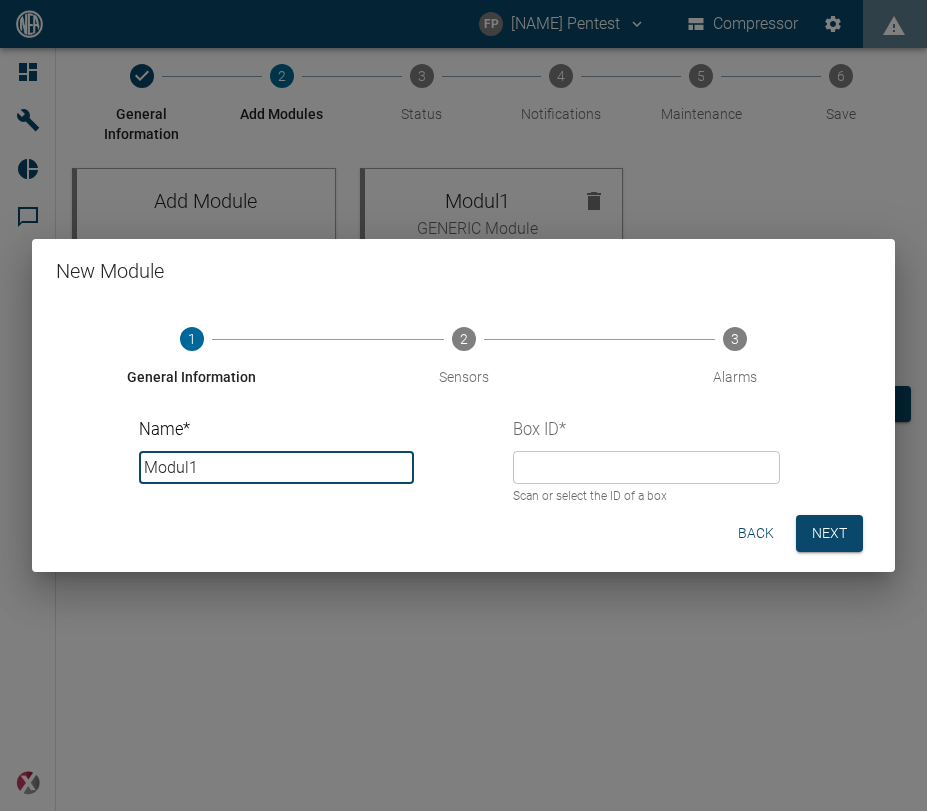 type on "Modul1" 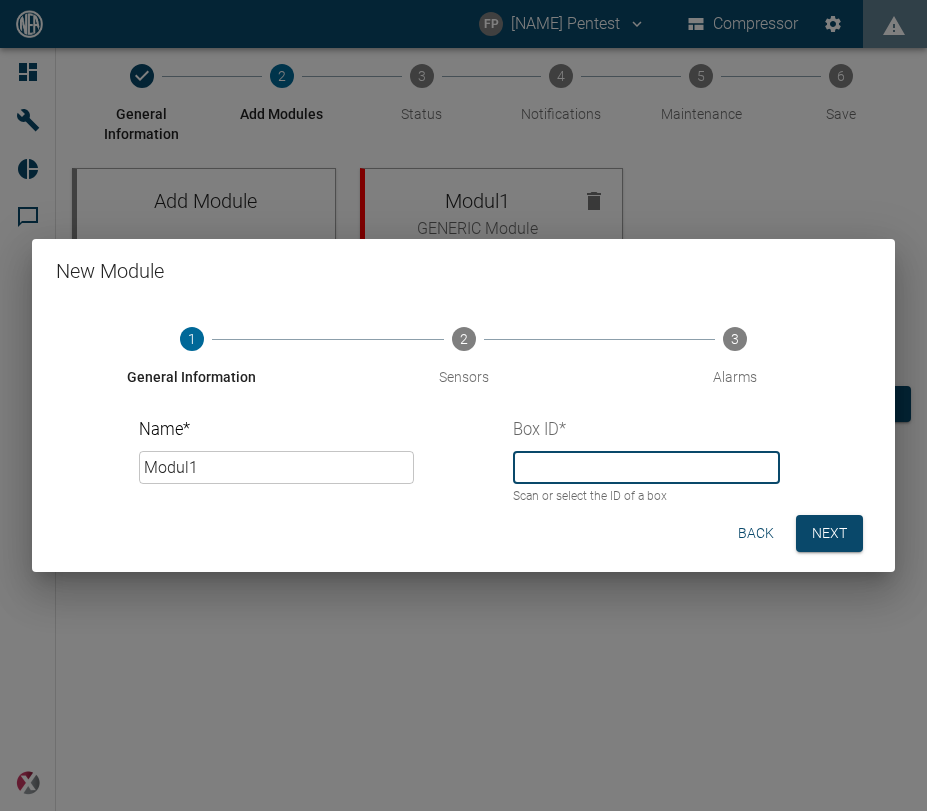 paste on "1" 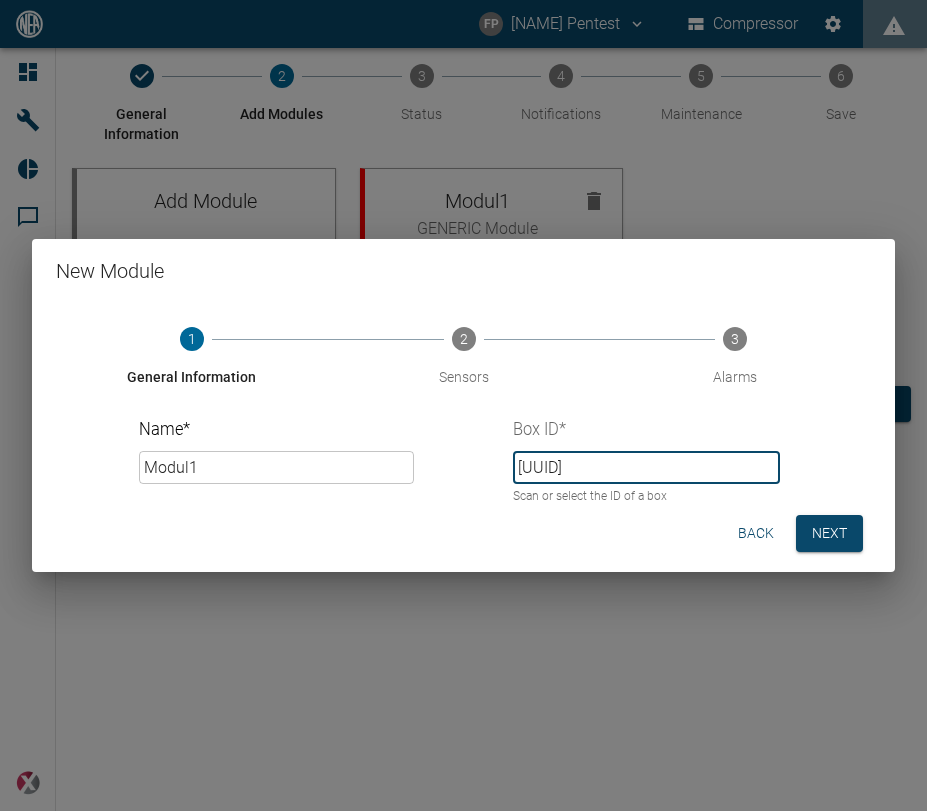 scroll, scrollTop: 0, scrollLeft: 45, axis: horizontal 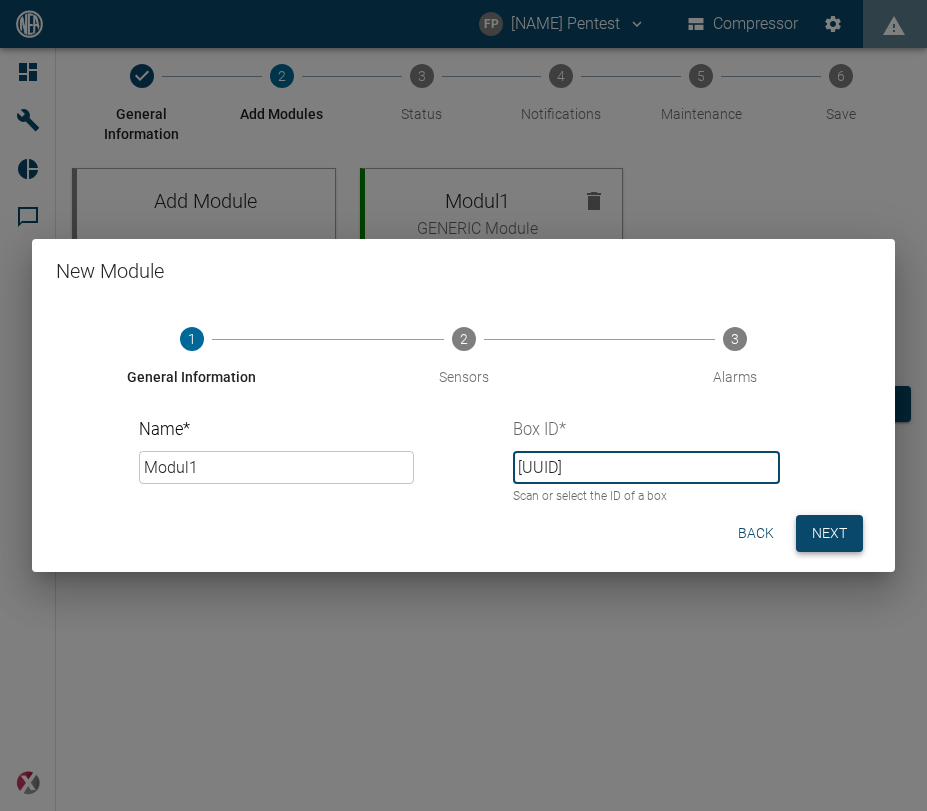 type on "[UUID]" 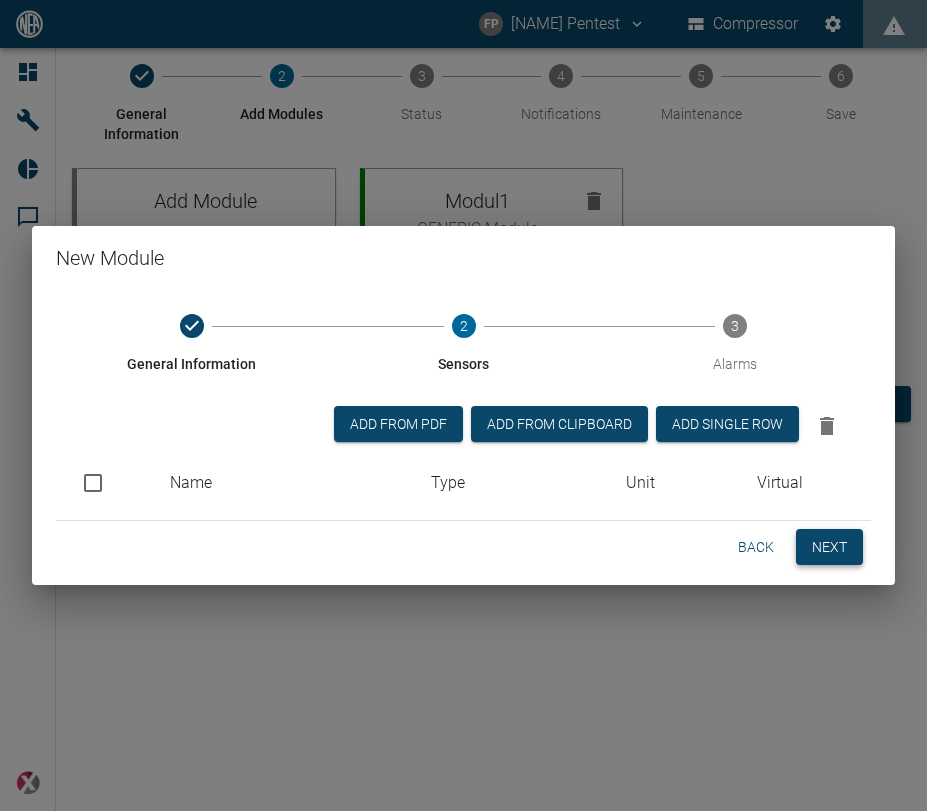 click on "Next" at bounding box center [829, 547] 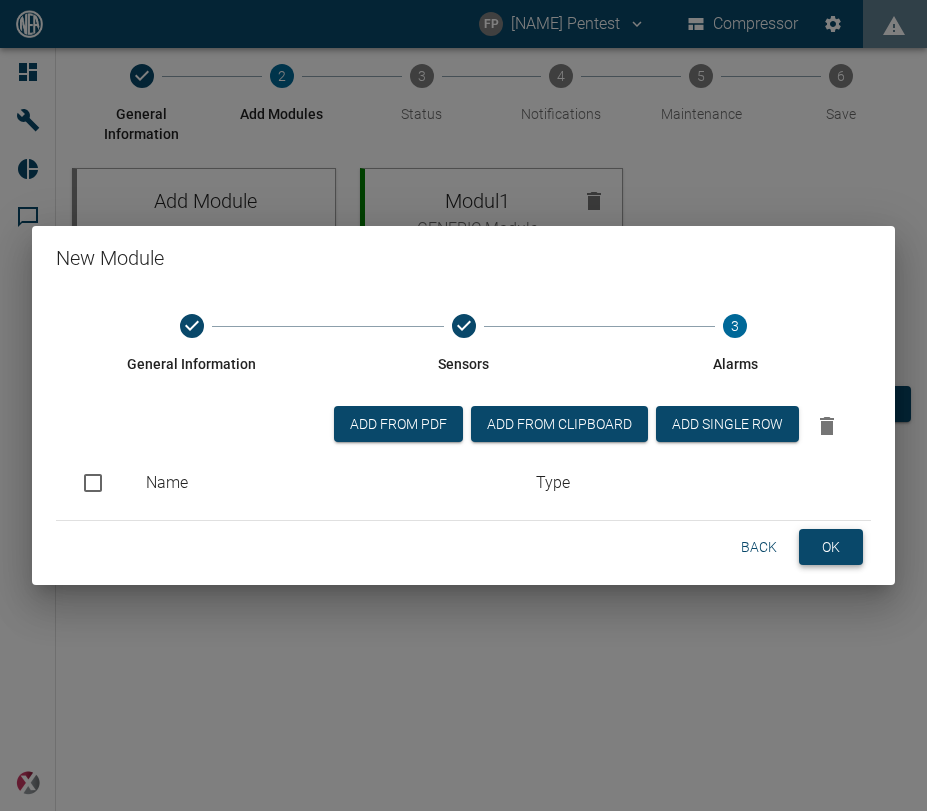click on "OK" at bounding box center [831, 547] 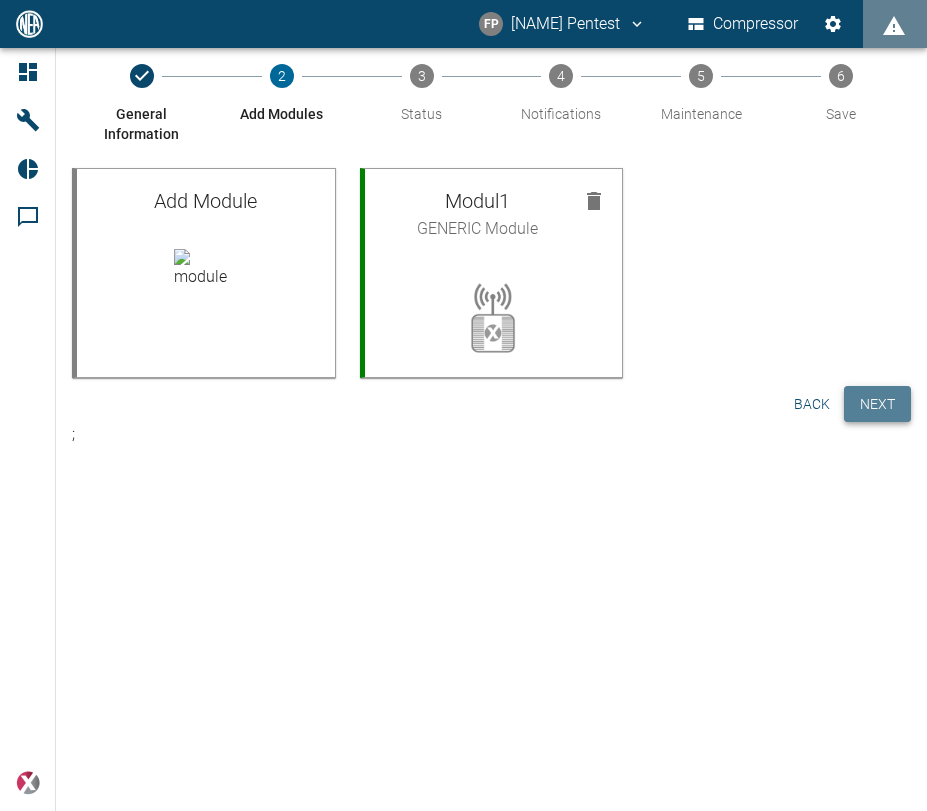 click on "Next" at bounding box center (877, 404) 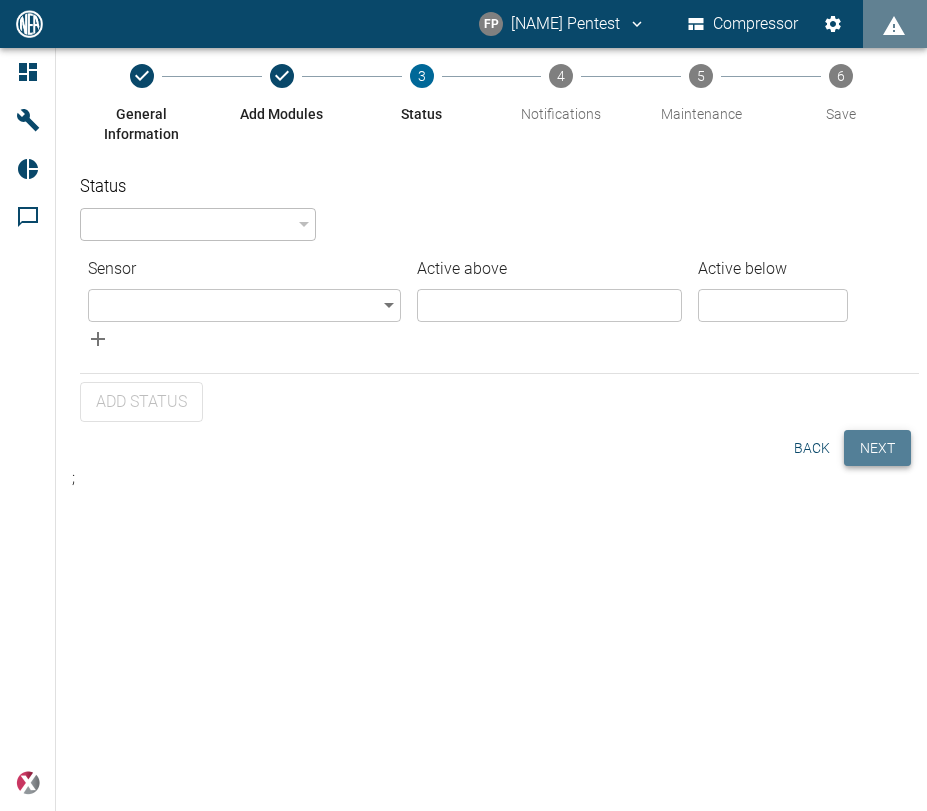 click on "Next" at bounding box center (877, 448) 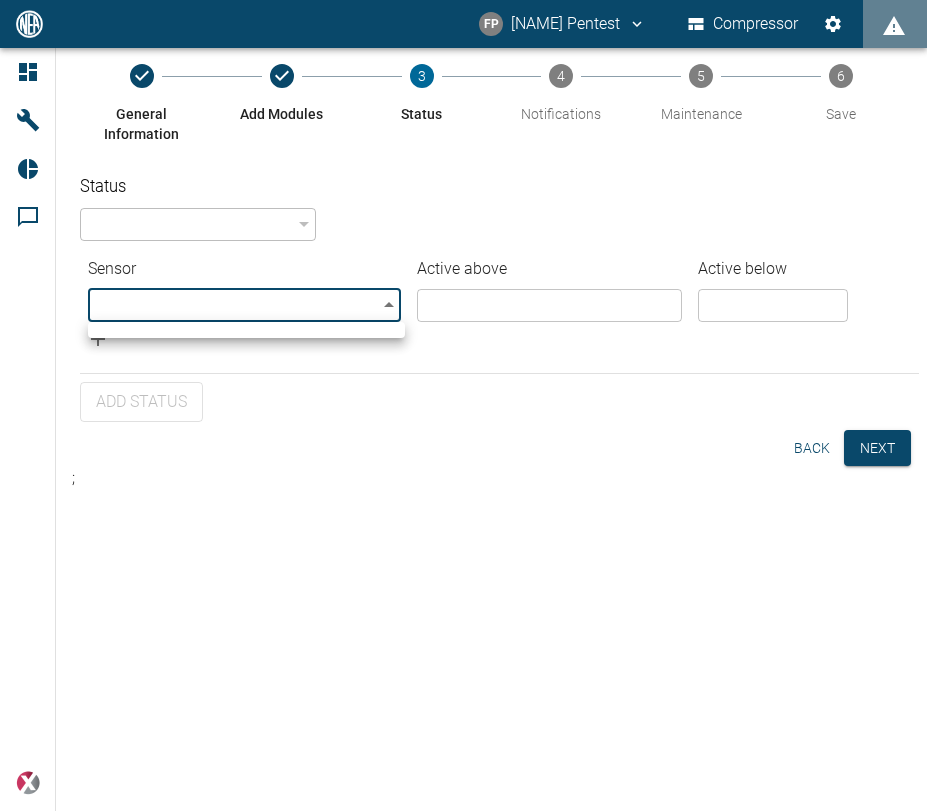 click on "FP [NAME] Pentest Compressor Dashboard Machines Reports Comments powered by General Information Add Modules 3 Status 4 Notifications 5 Maintenance 6 Save Status ​ [UUID] ​ Sensor Active above Active below ​ ​ ​ ​ Add Status Back Next ;" at bounding box center (463, 405) 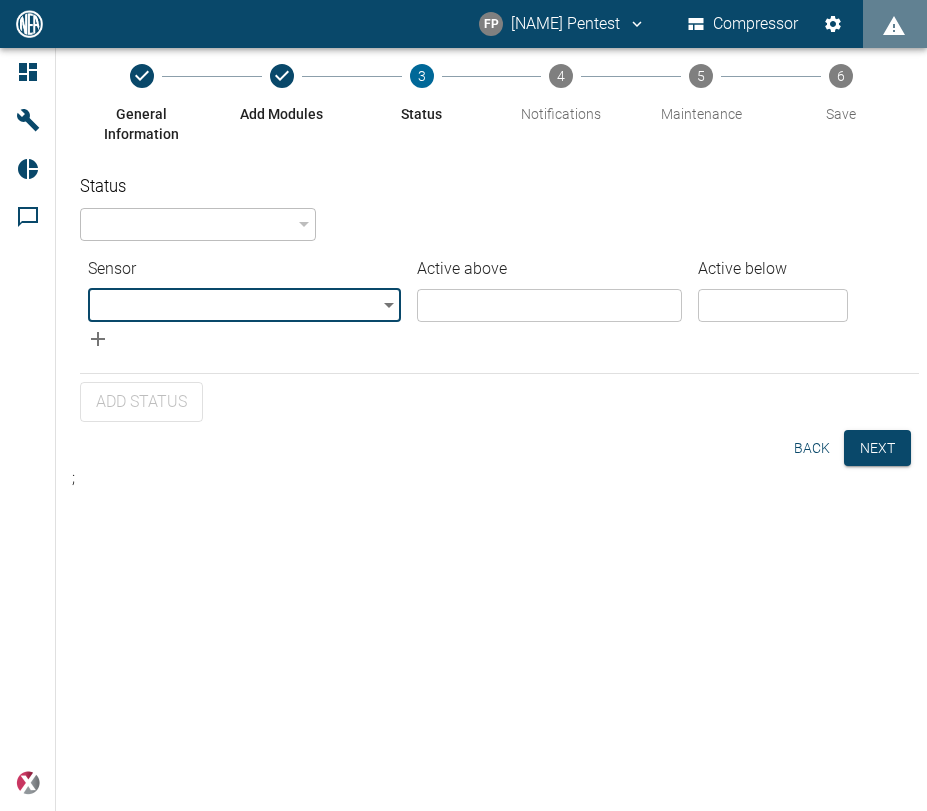 click on "General Information Add Modules 3 Status 4 Notifications 5 Maintenance 6 Save Status ​ [UUID] ​ Sensor Active above Active below ​ ​ ​ ​ Add Status Back Next" at bounding box center [491, 265] 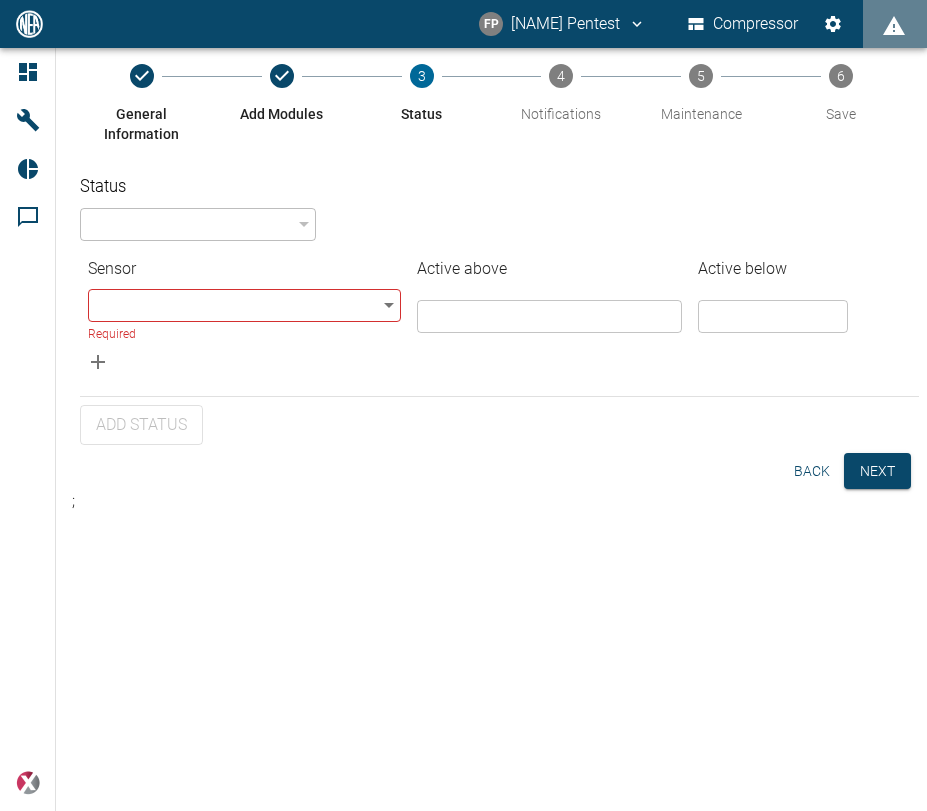click on "Back" at bounding box center (812, 471) 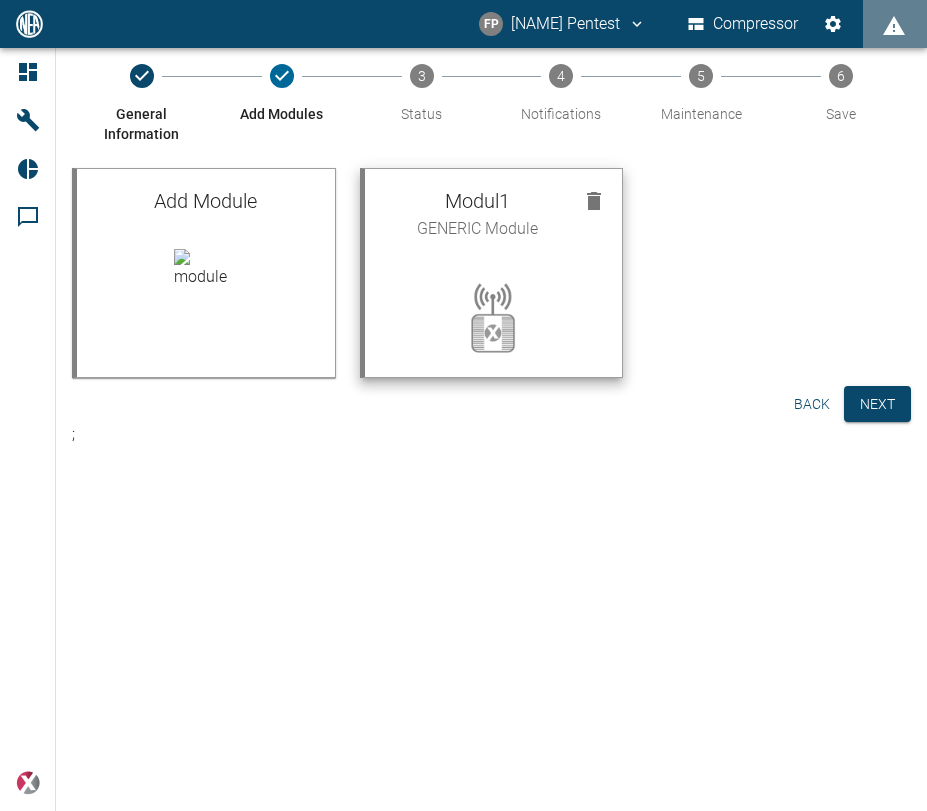 click on "GENERIC Module" at bounding box center [478, 229] 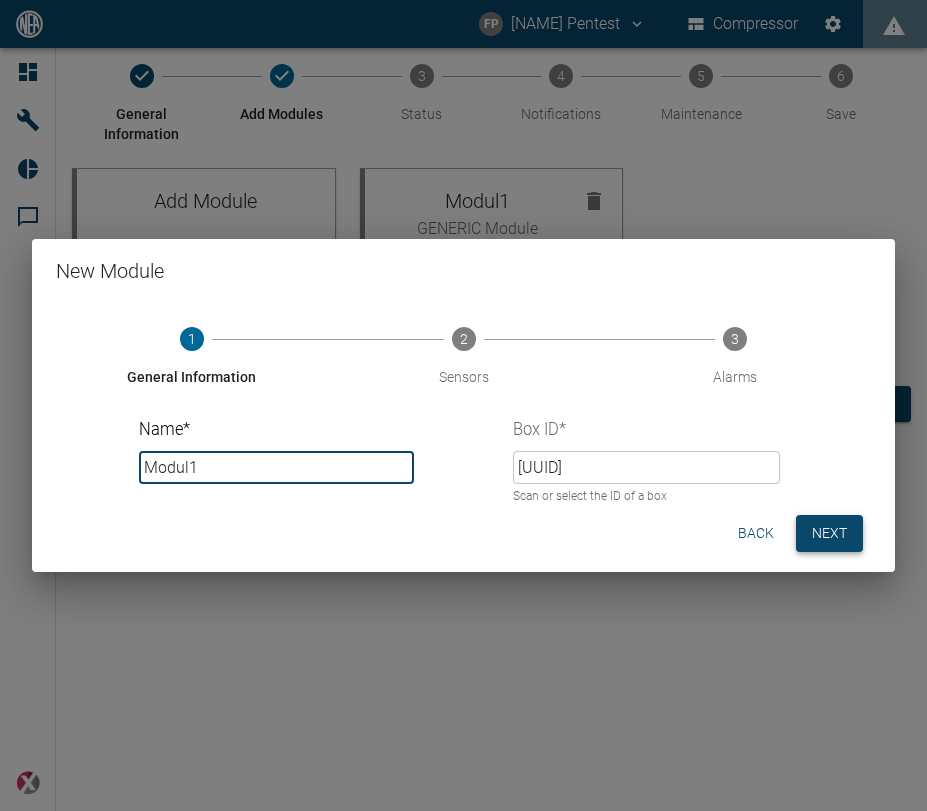 click on "Next" at bounding box center (829, 533) 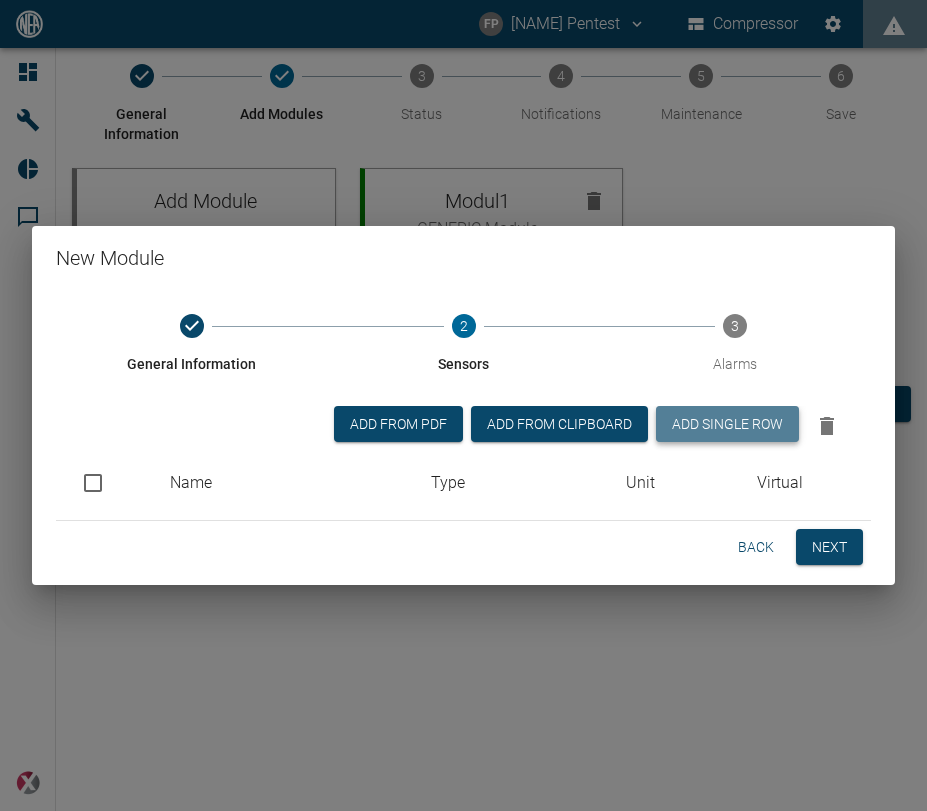 click on "Add single row" at bounding box center (727, 424) 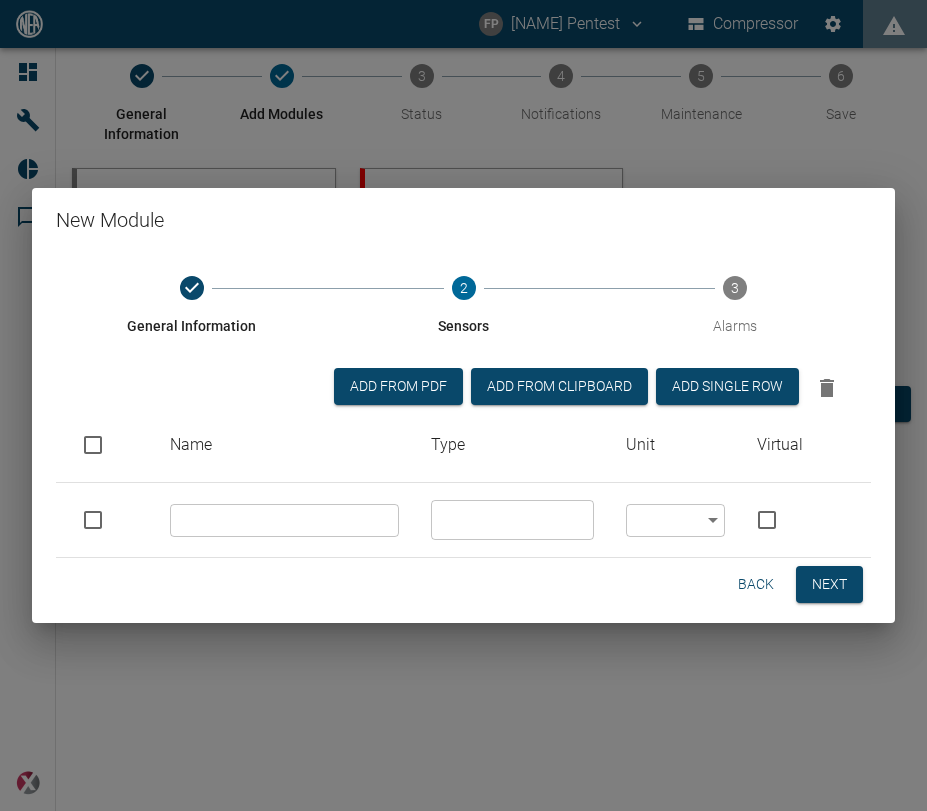 click at bounding box center (284, 520) 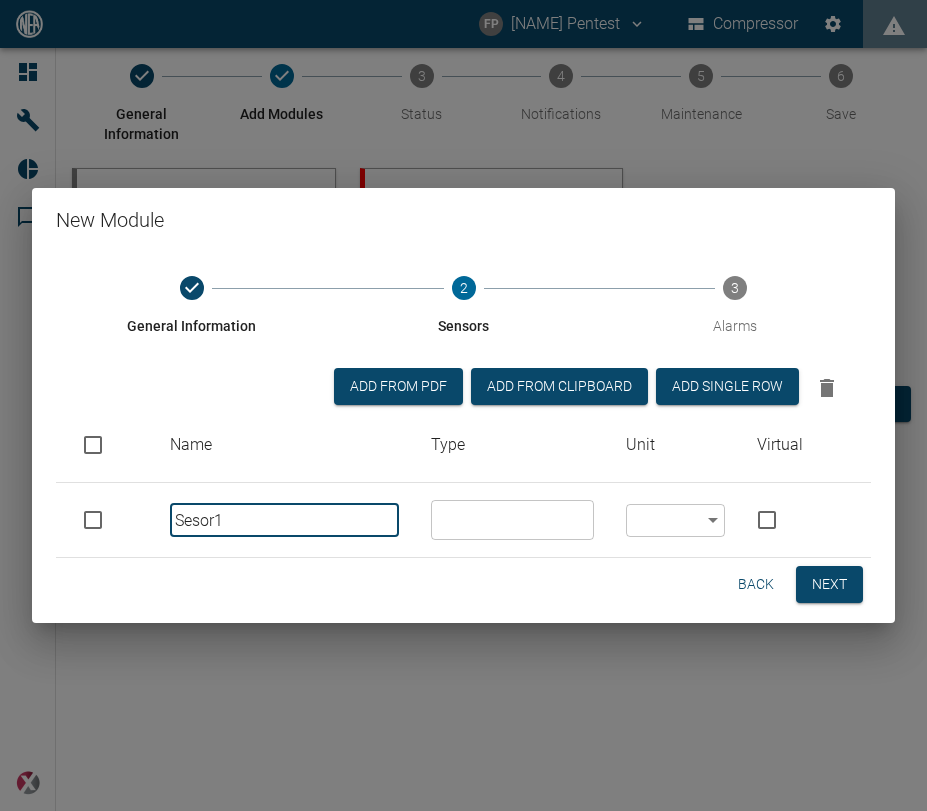 click at bounding box center [511, 520] 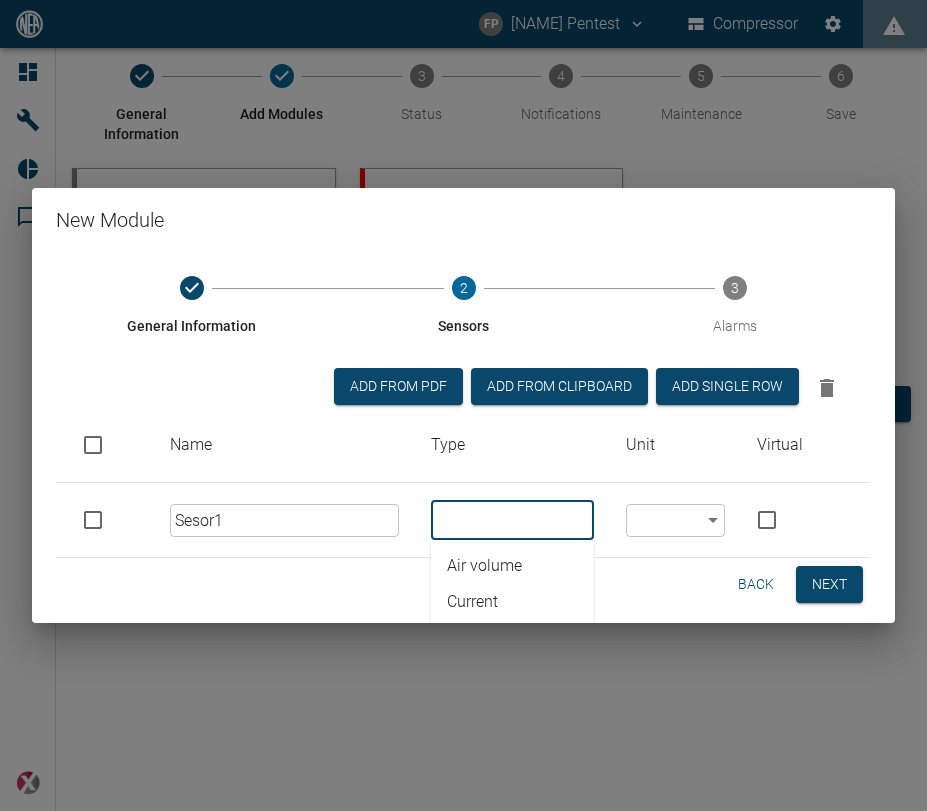 click on "Sesor1" at bounding box center [284, 520] 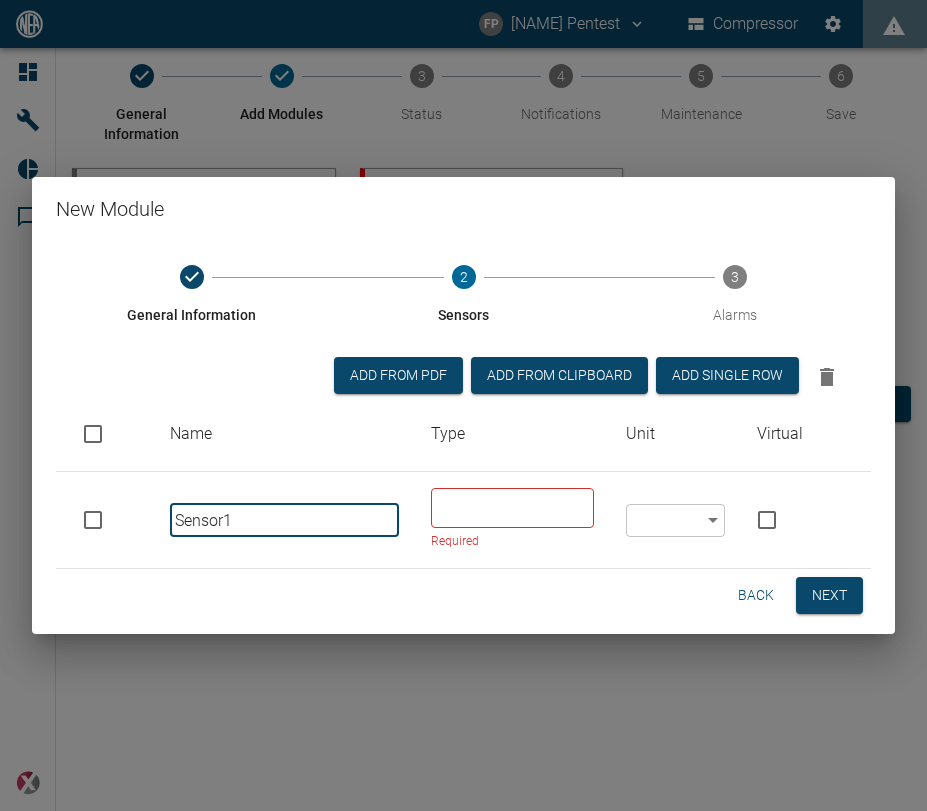 type on "Sensor1" 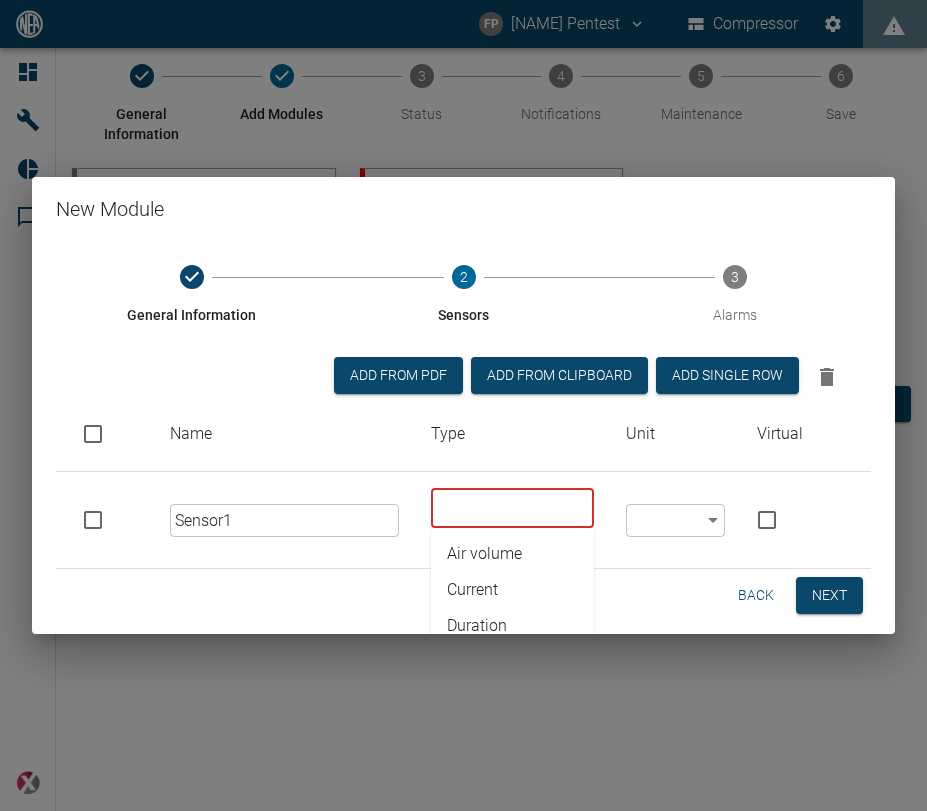 click at bounding box center [511, 508] 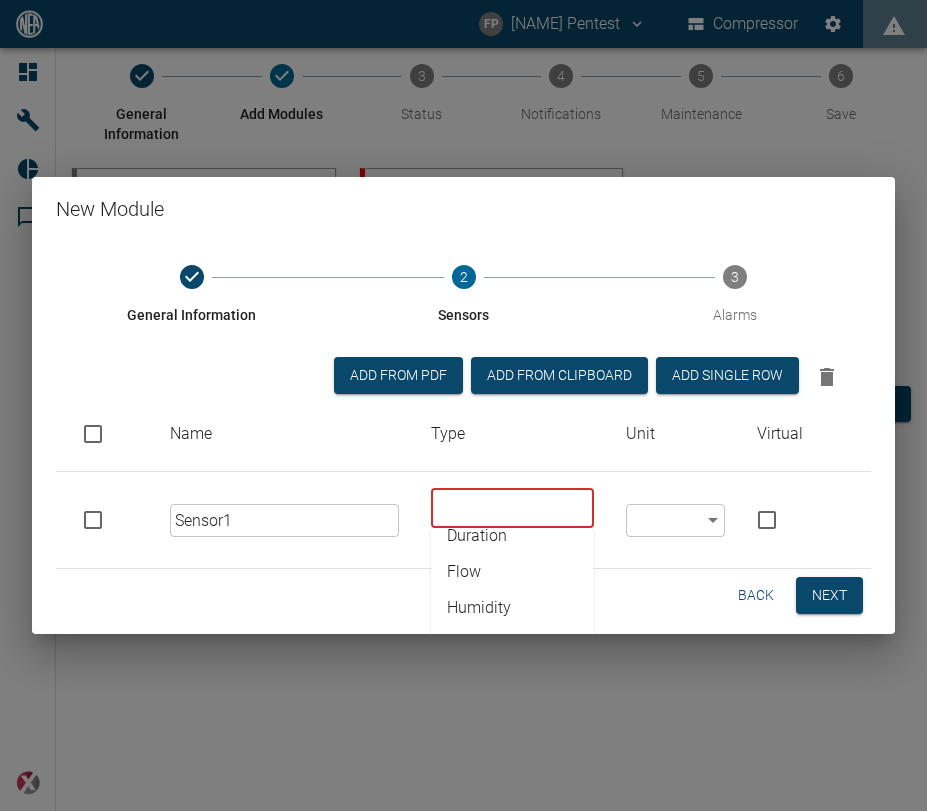 scroll, scrollTop: 114, scrollLeft: 0, axis: vertical 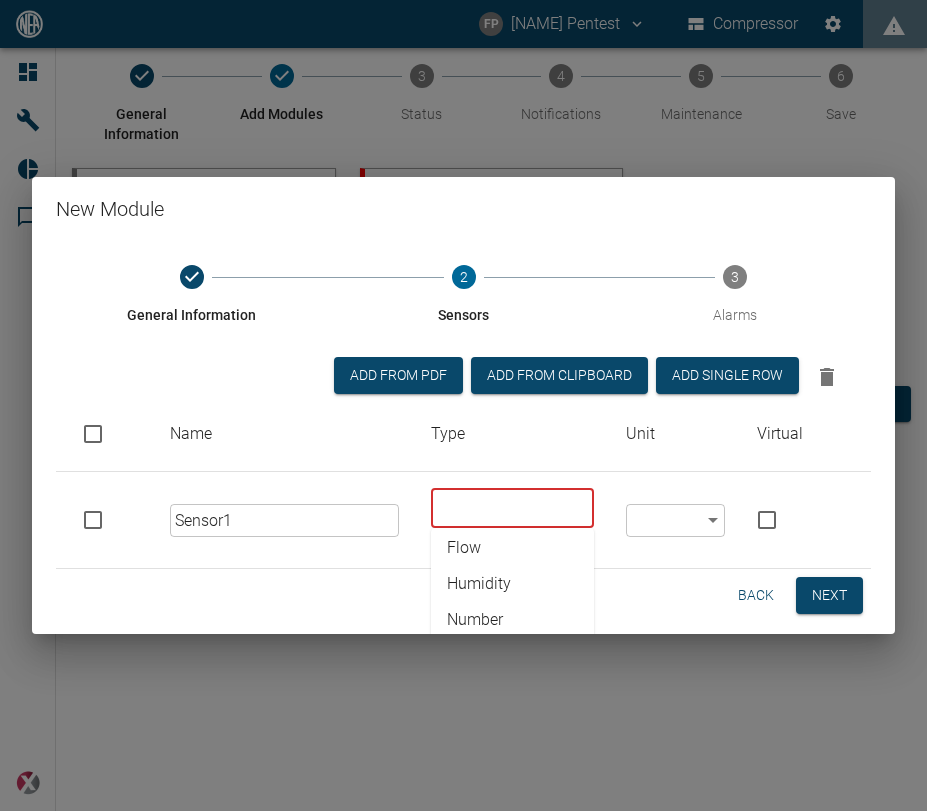 click on "Humidity" at bounding box center (512, 584) 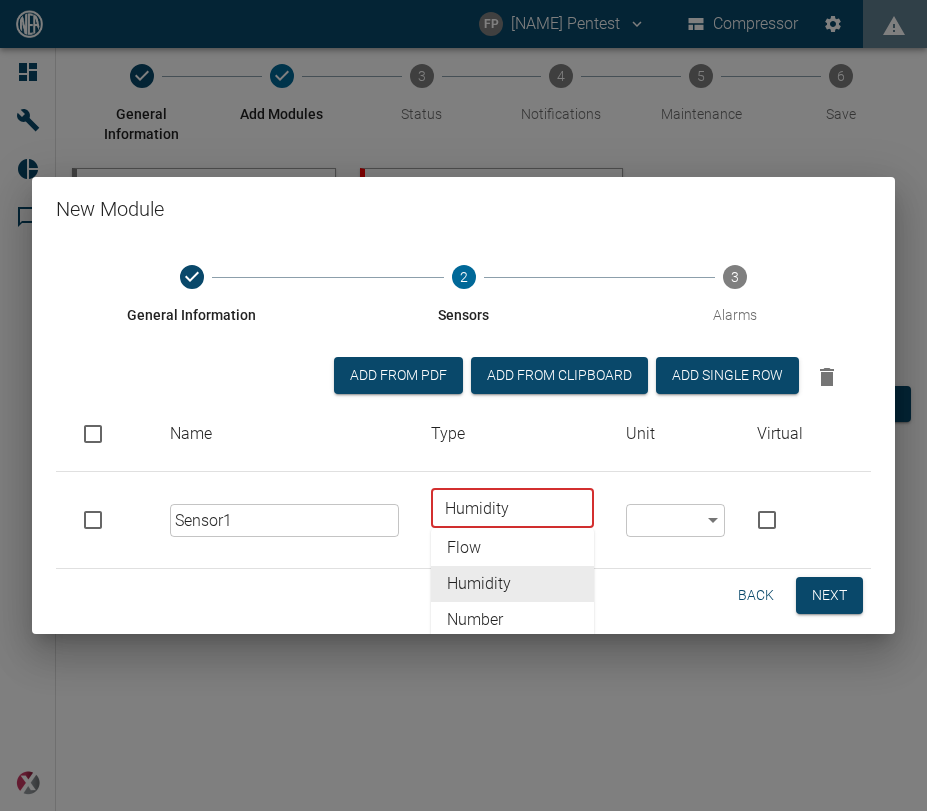 click on "Humidity" at bounding box center (512, 584) 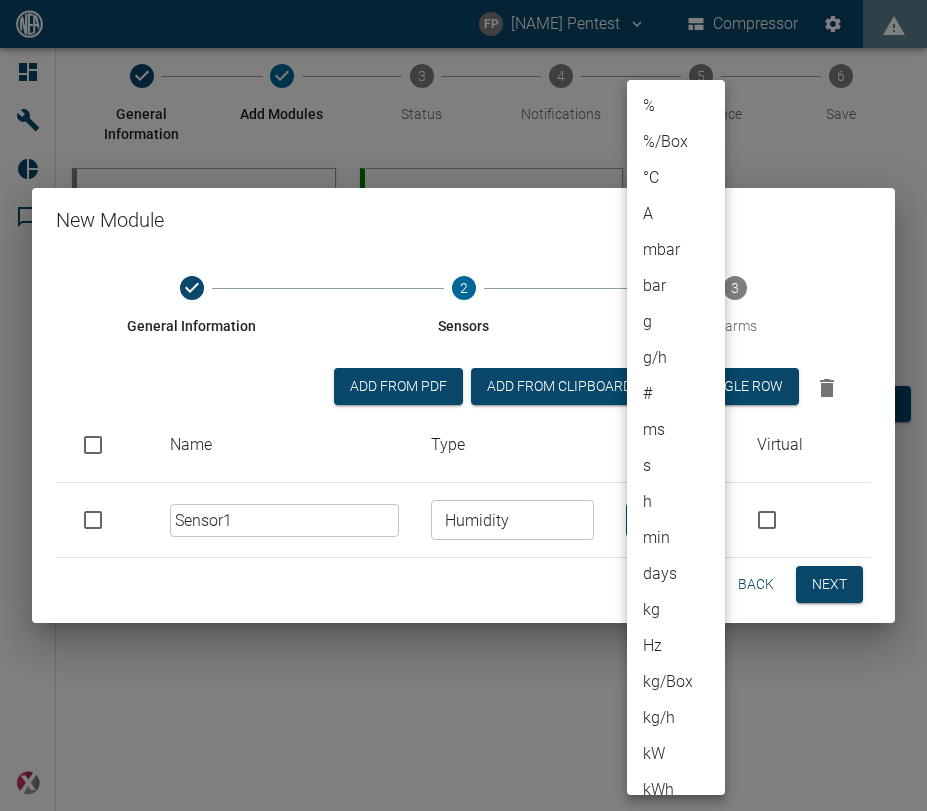 type on "%" 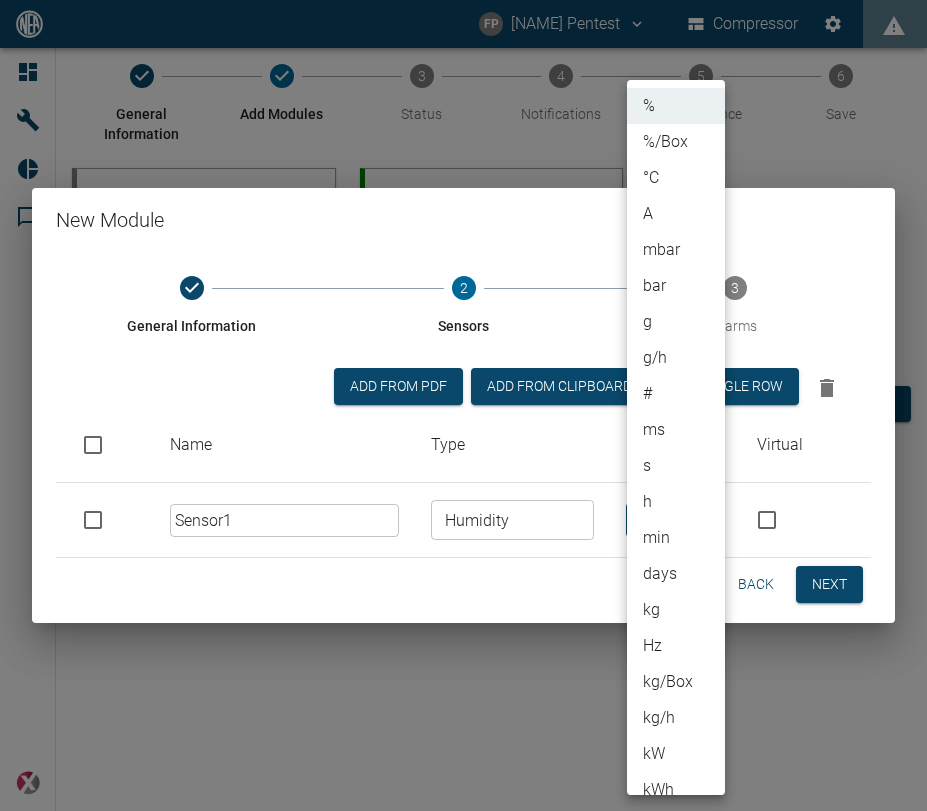 click on "%" at bounding box center (676, 106) 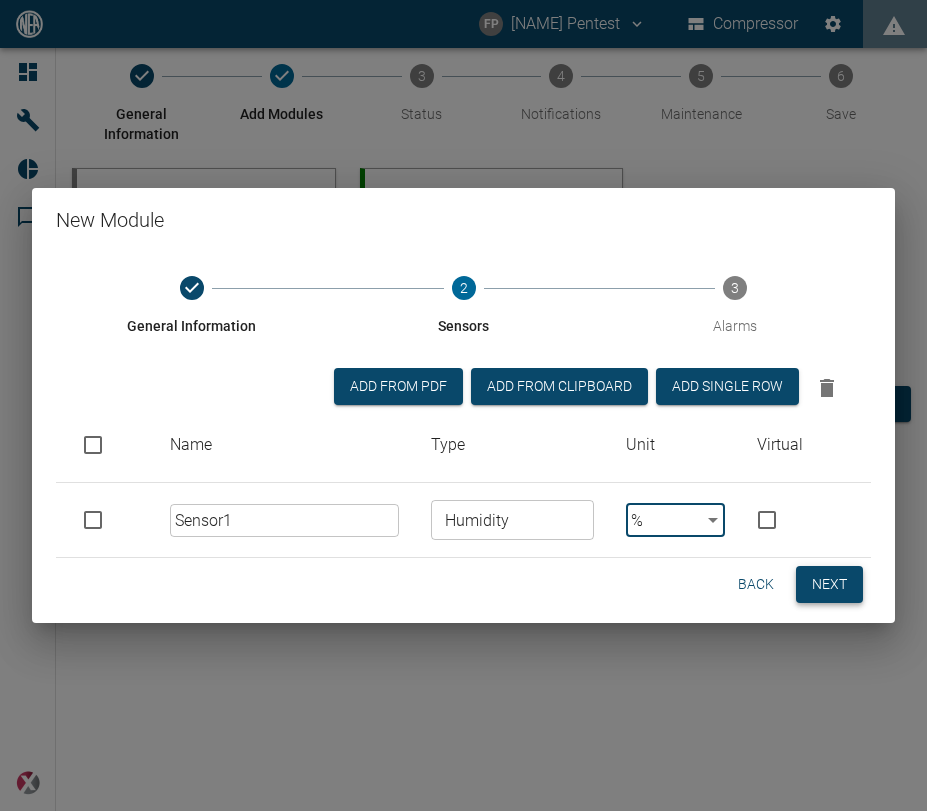 click on "Next" at bounding box center (829, 584) 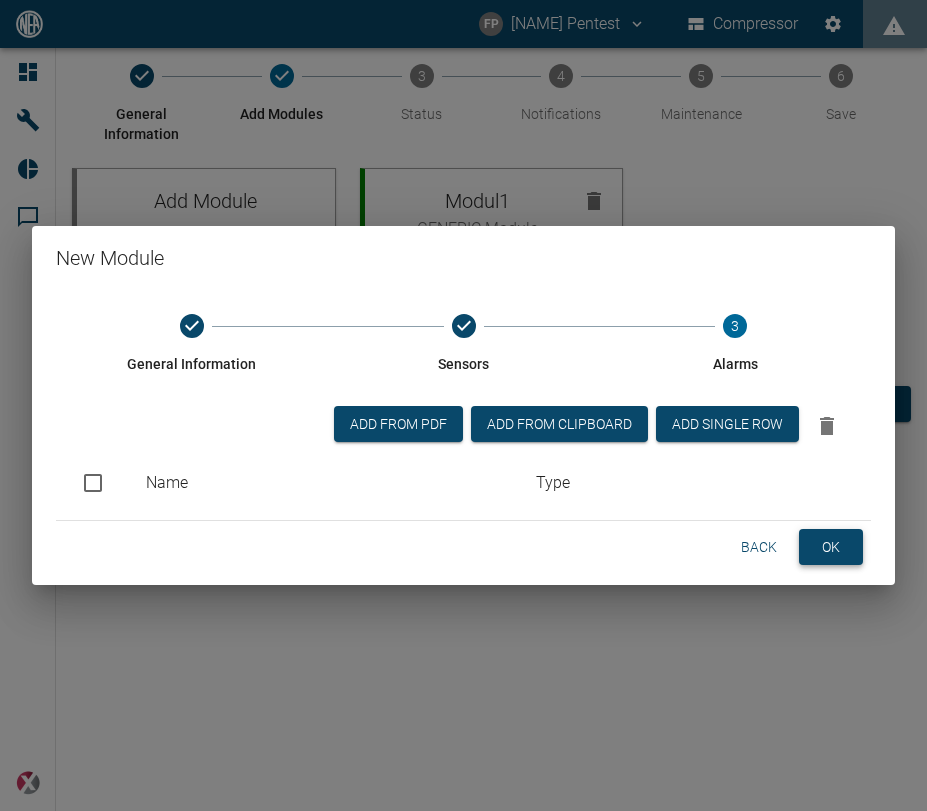 click on "OK" at bounding box center [831, 547] 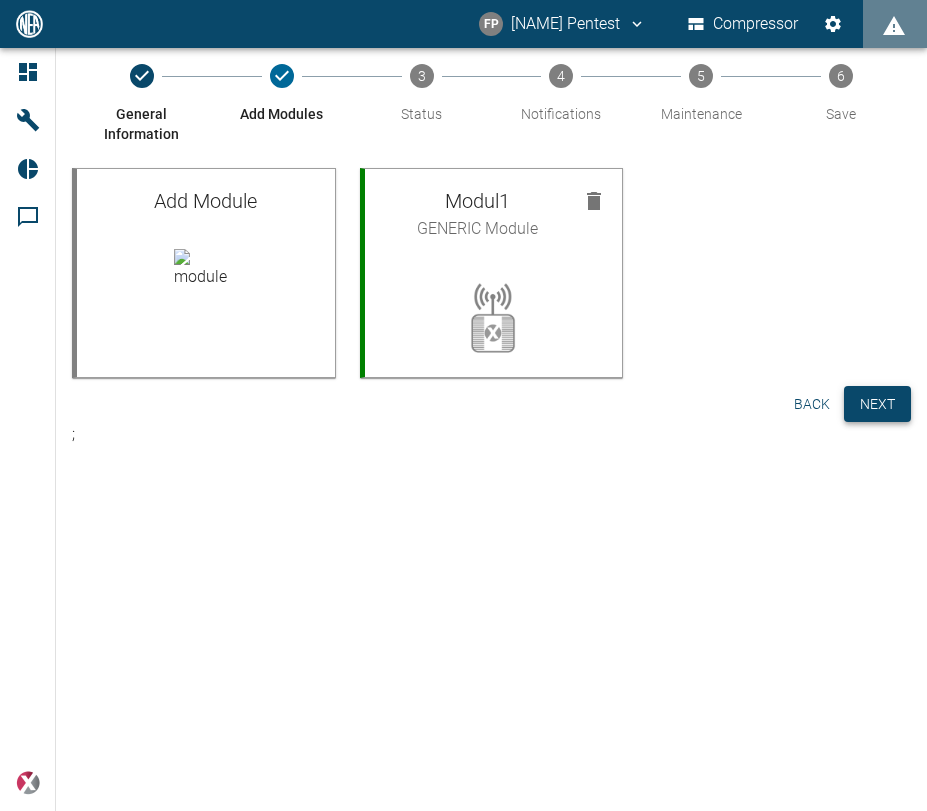 click on "Next" at bounding box center [877, 404] 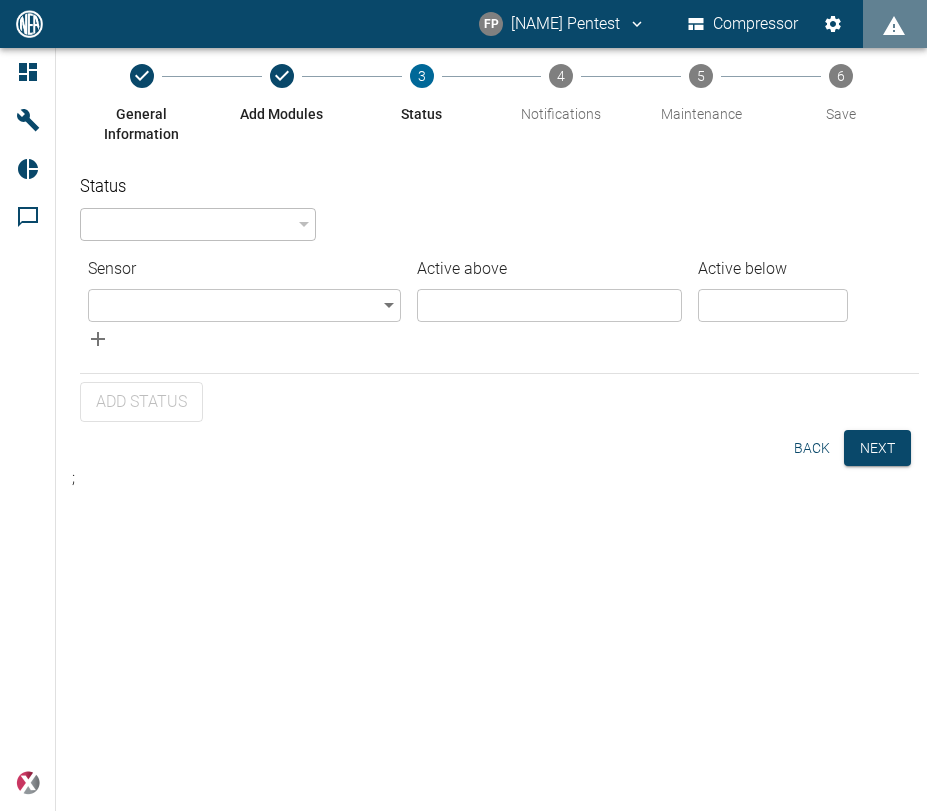 type on "[UUID]" 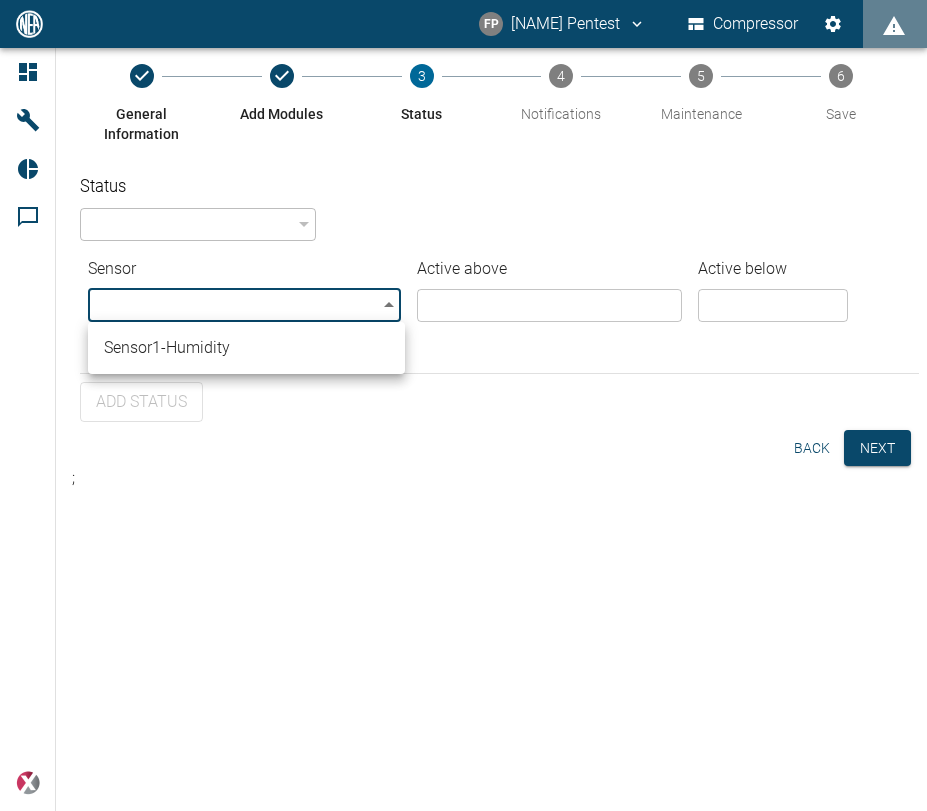 click on "Sensor1  -  Humidity" at bounding box center [246, 348] 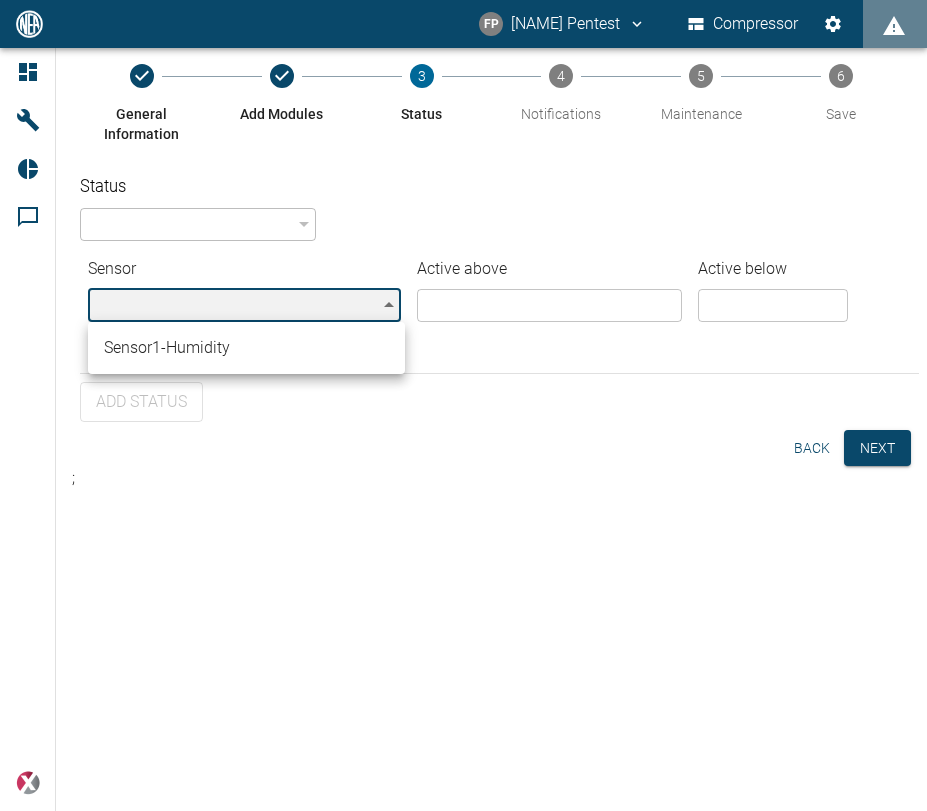 type on "[UUID]" 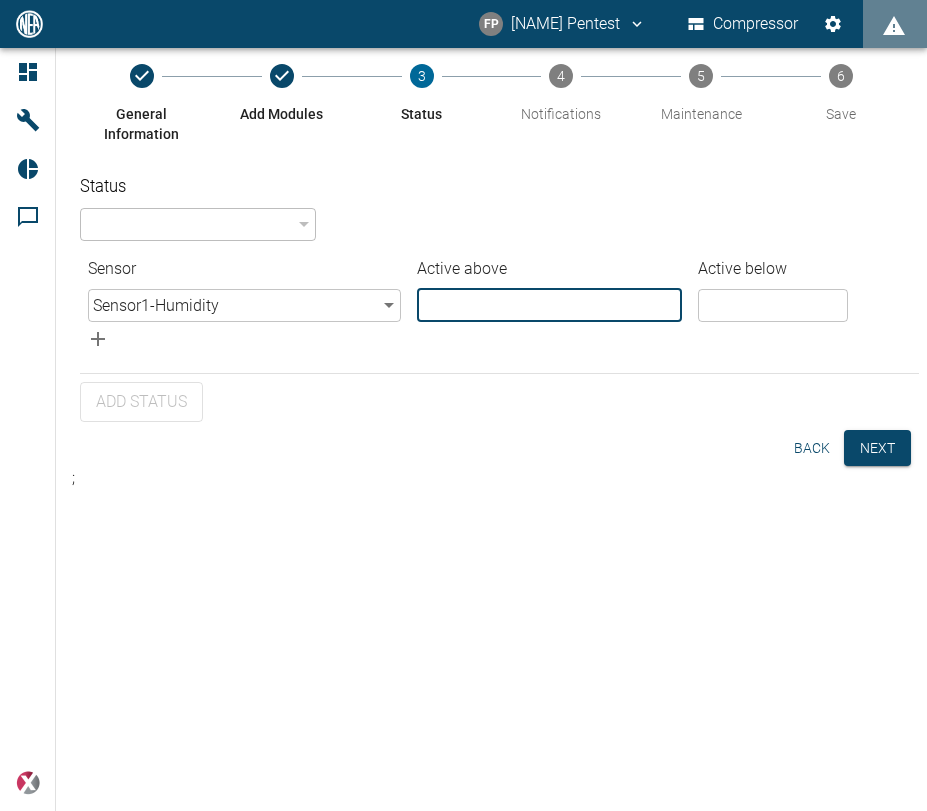 click at bounding box center (549, 305) 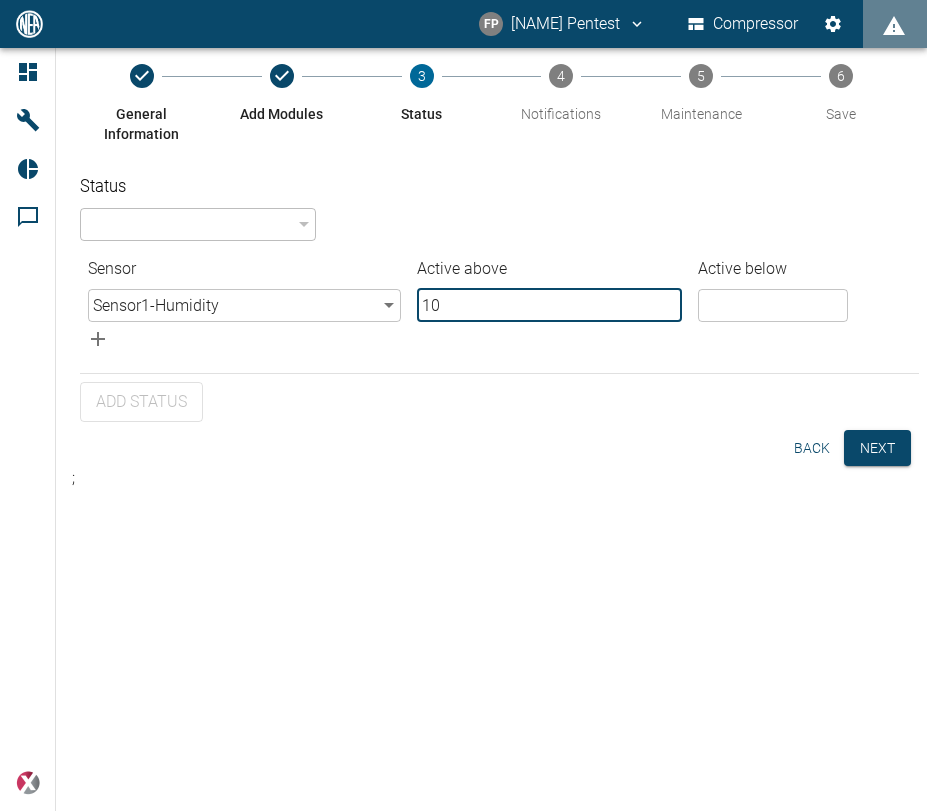 type on "10" 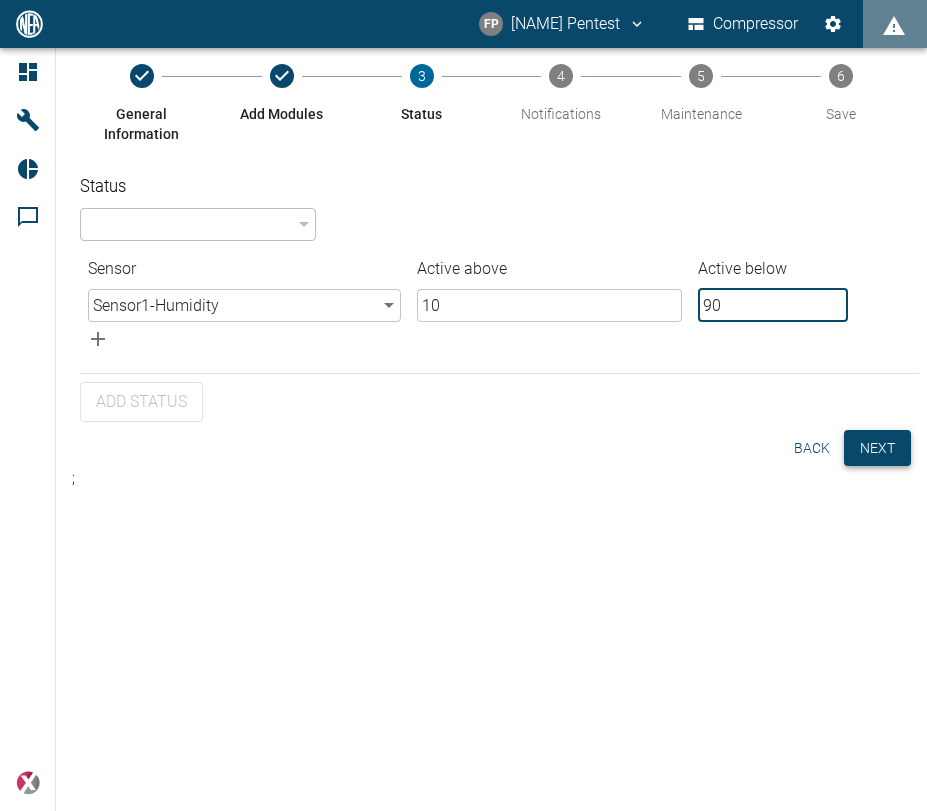 type on "90" 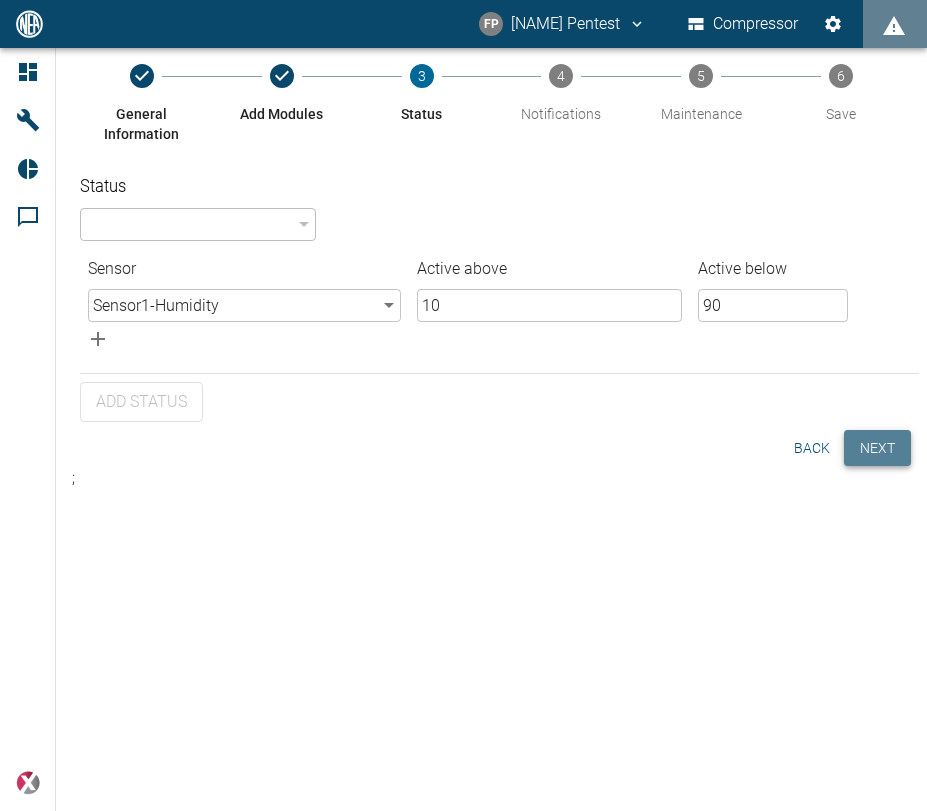 click on "Next" at bounding box center [877, 448] 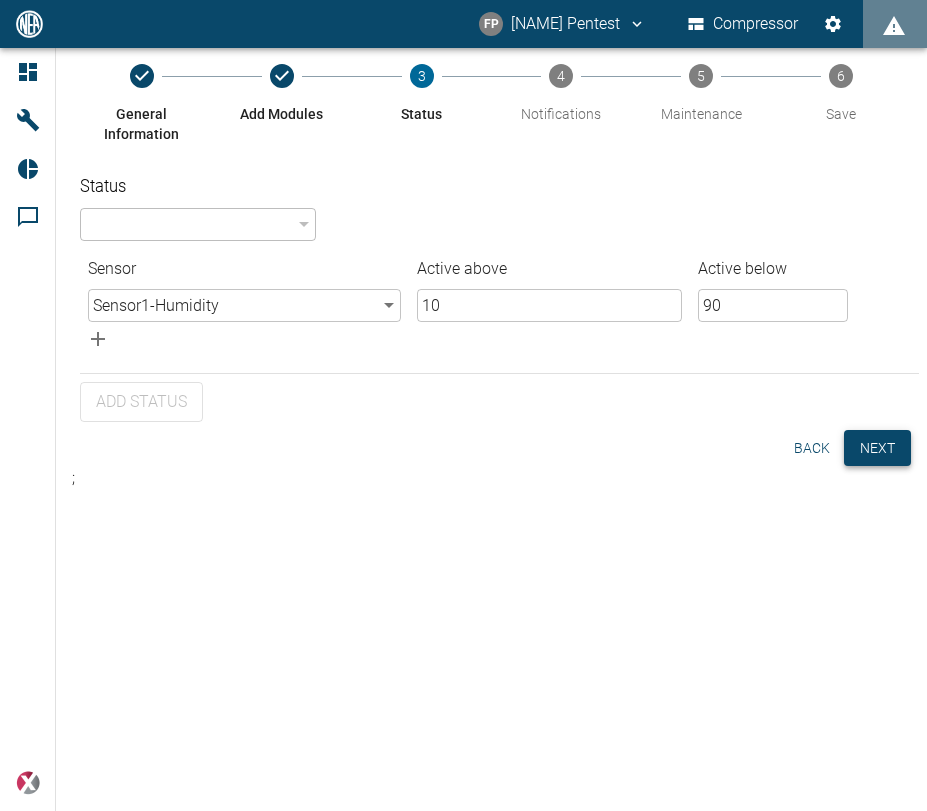 click on "Next" at bounding box center (877, 448) 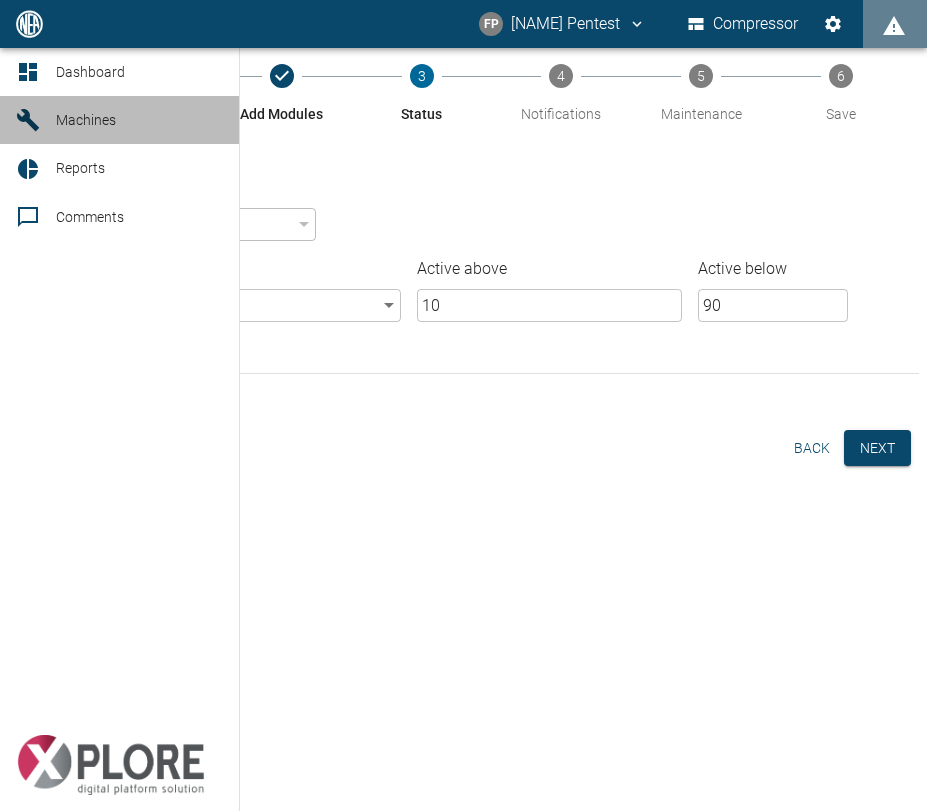 click on "Machines" at bounding box center (119, 120) 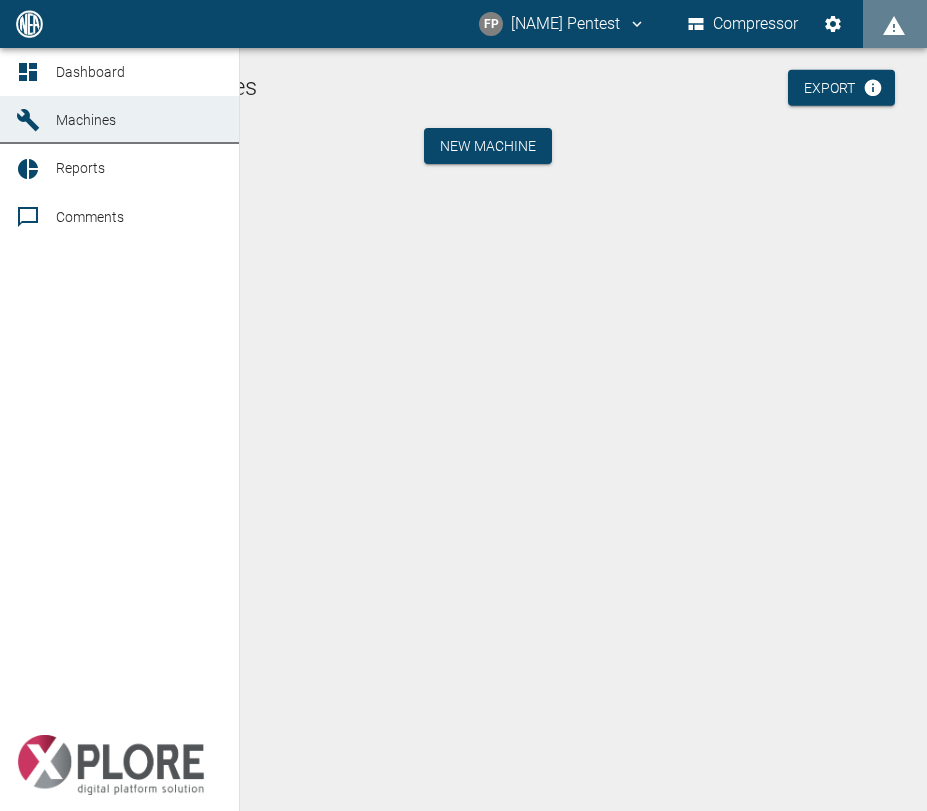 click 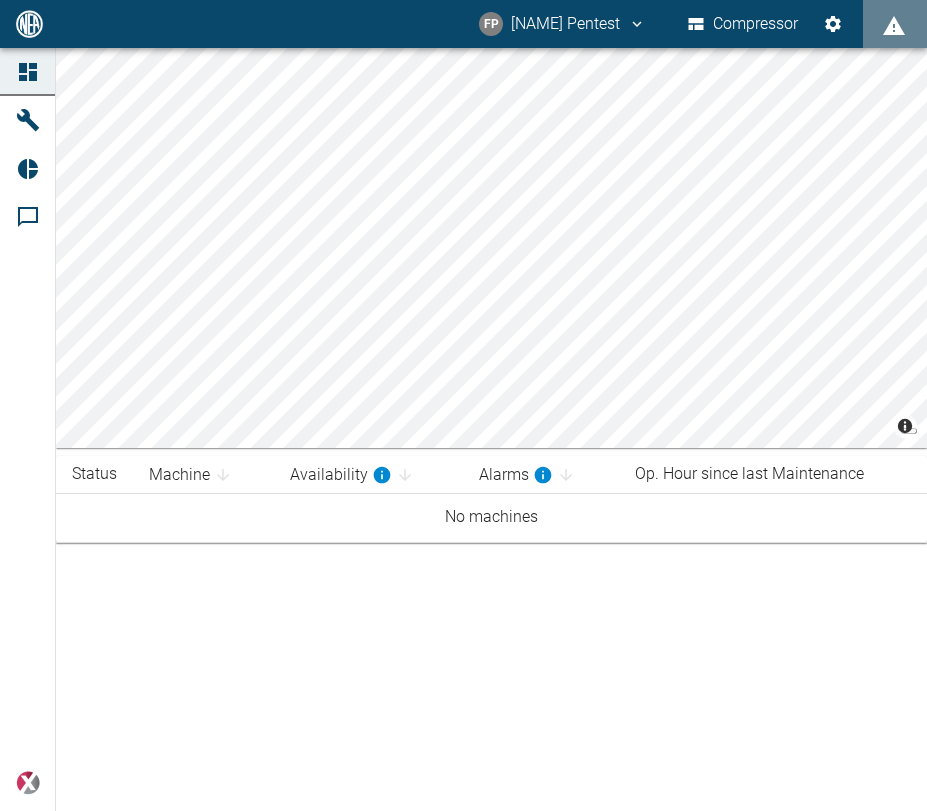 click 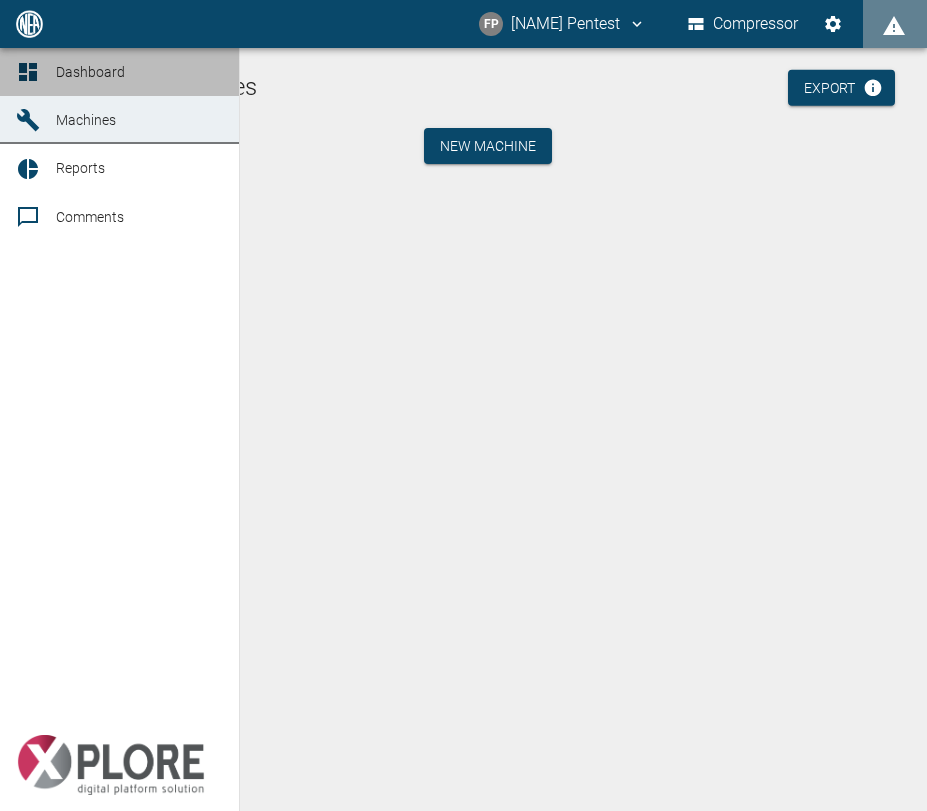 click 